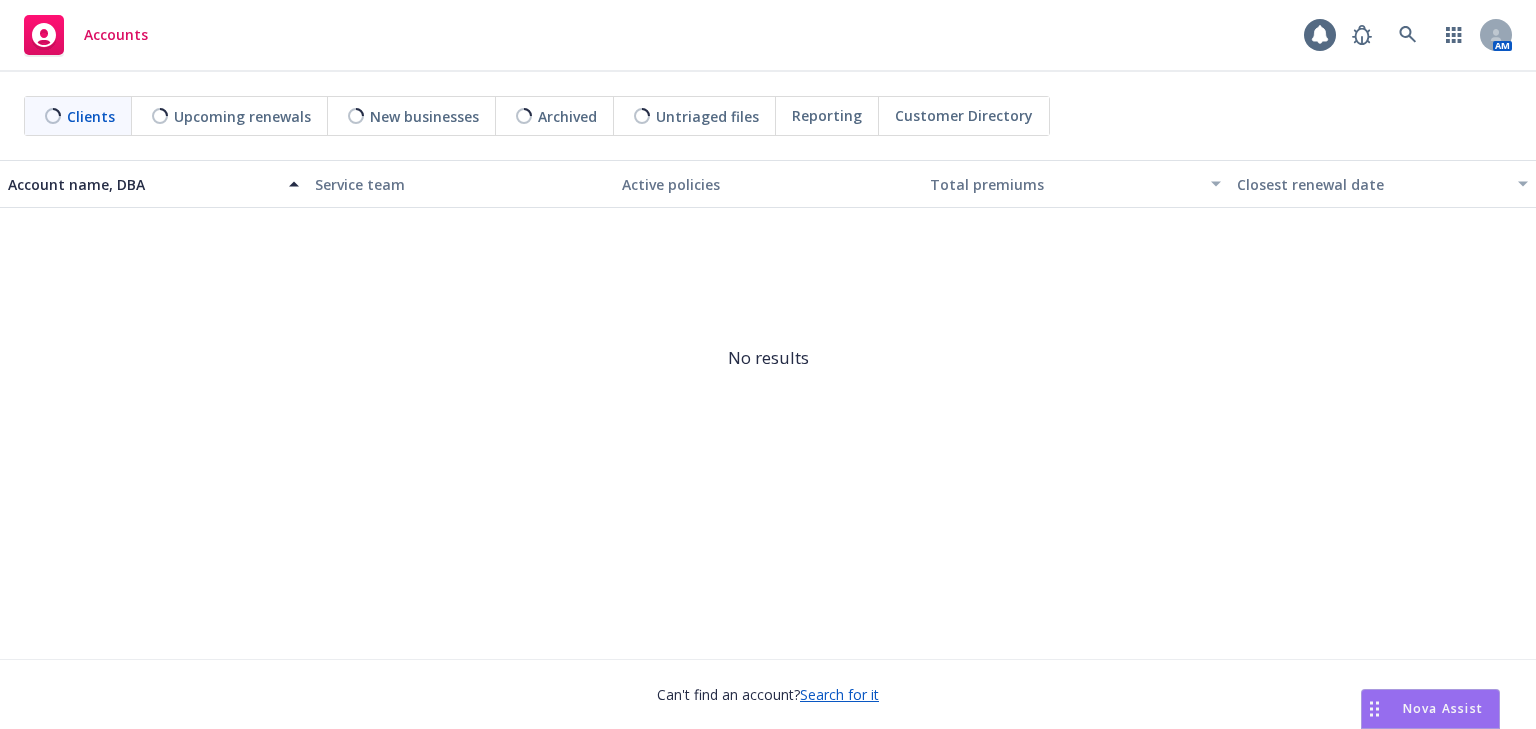 scroll, scrollTop: 0, scrollLeft: 0, axis: both 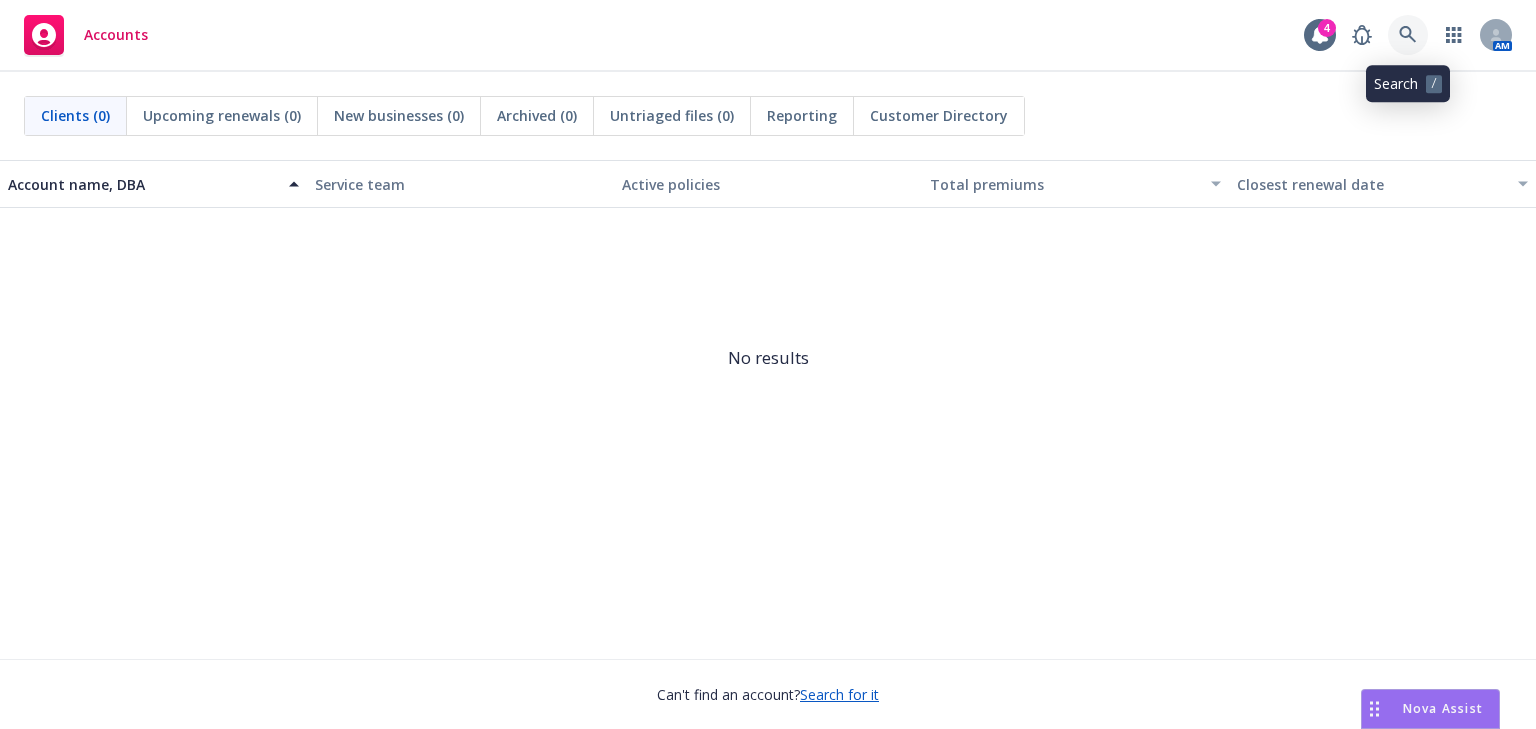 click at bounding box center [1408, 35] 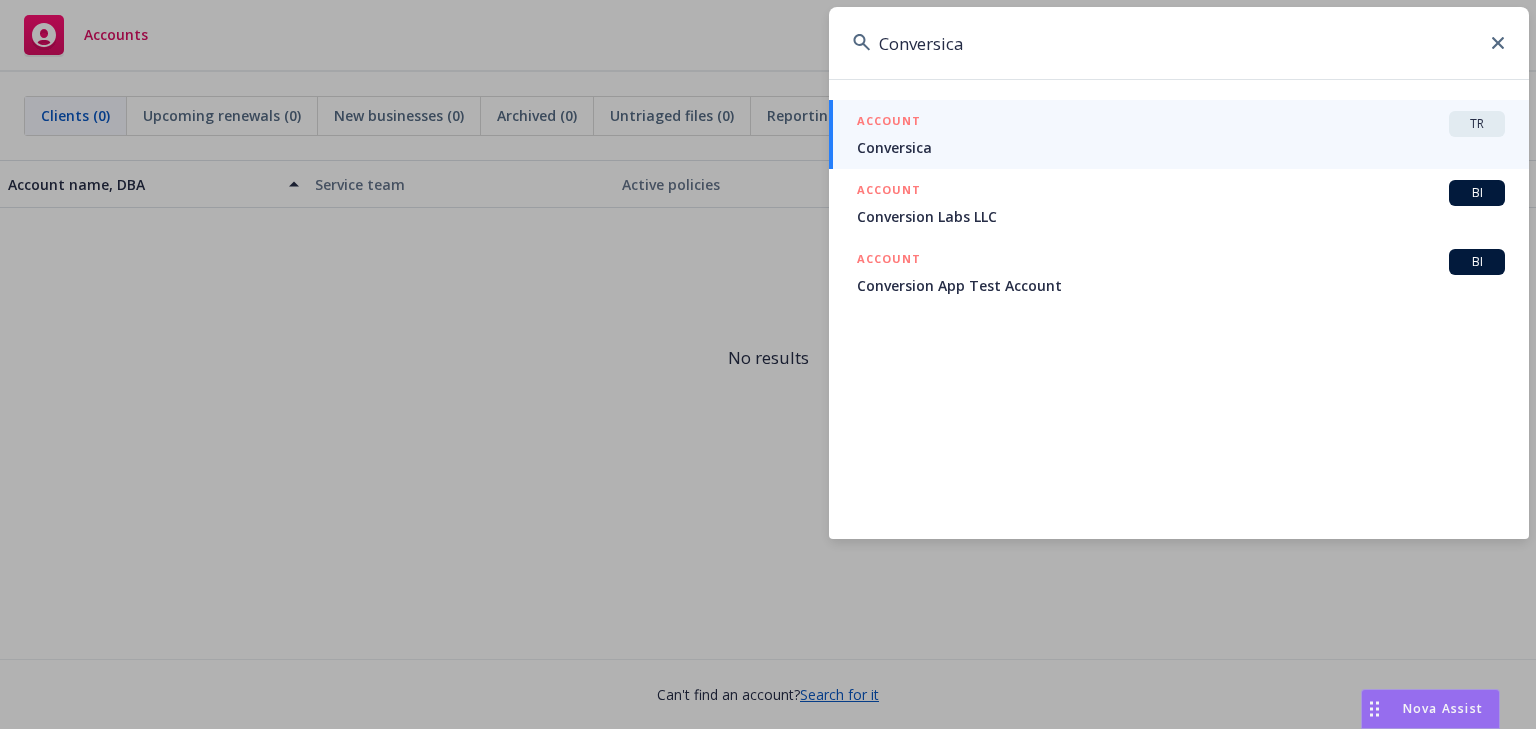 type on "Conversica" 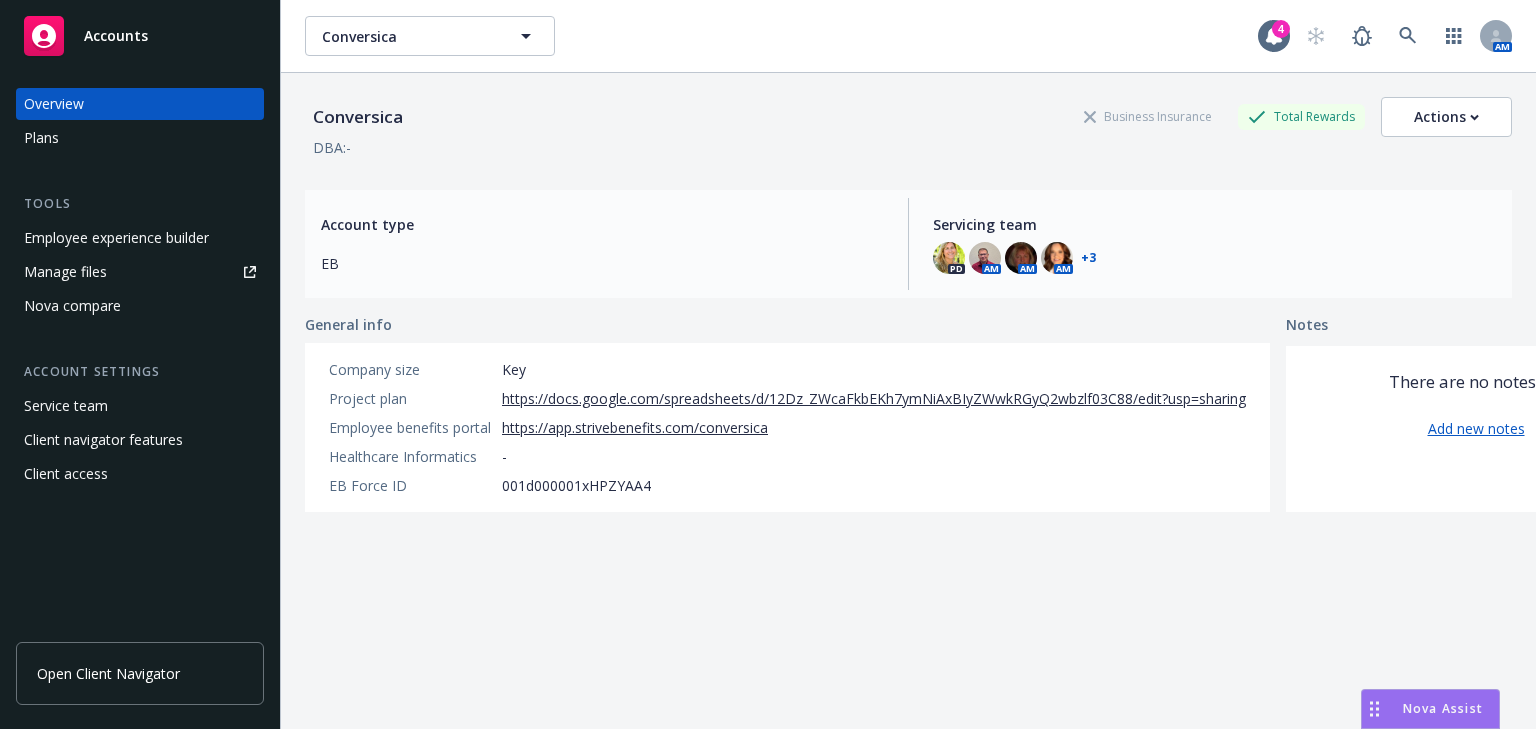 click on "Employee experience builder" at bounding box center (116, 238) 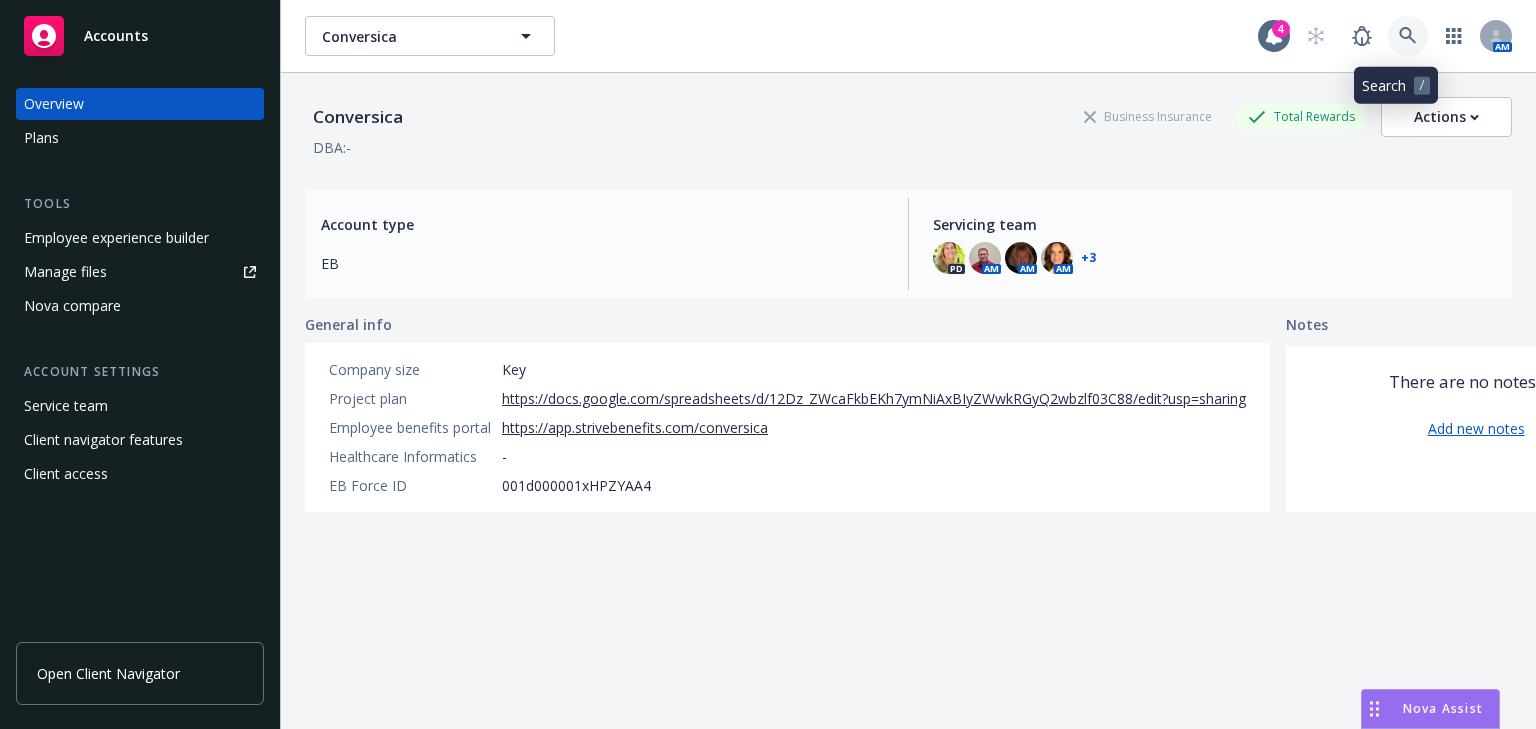 click 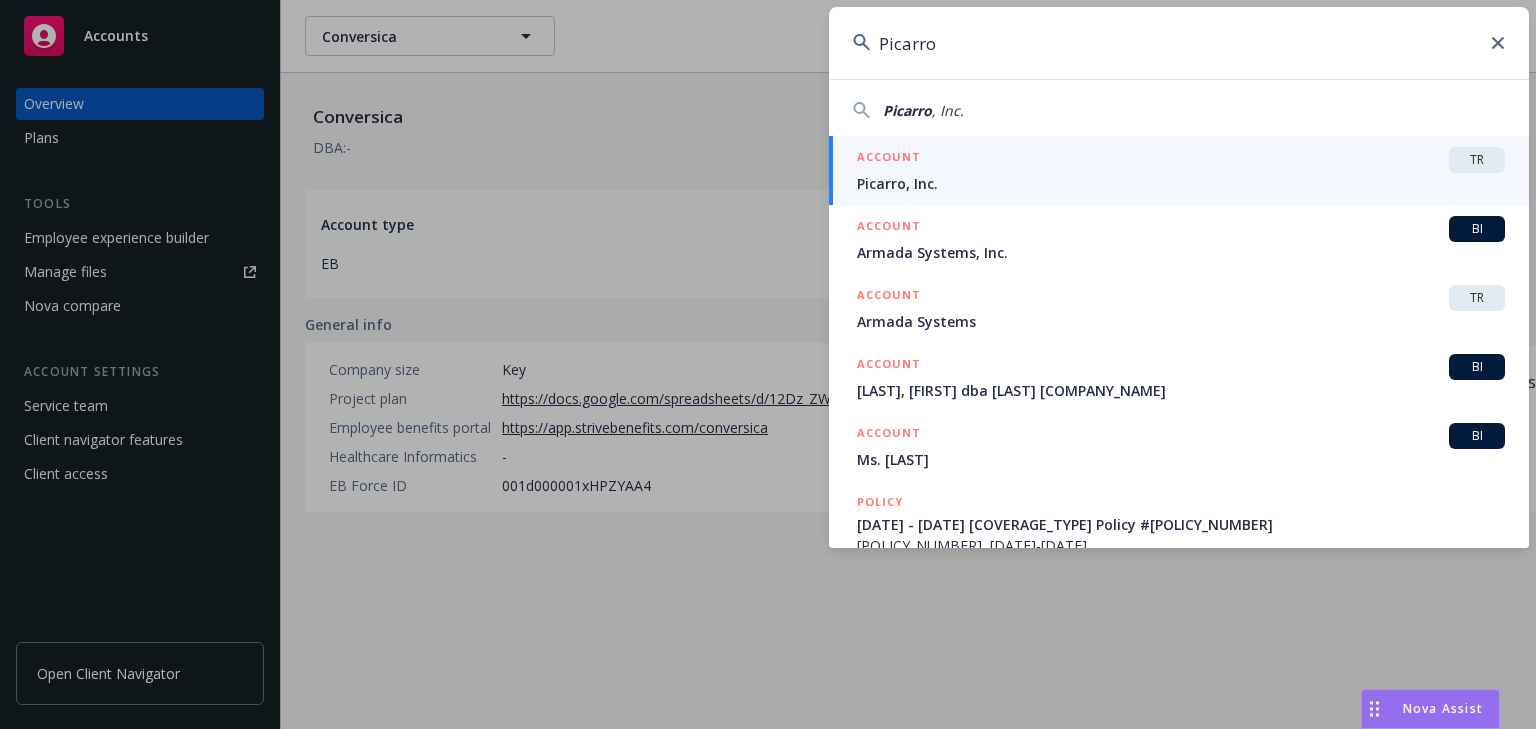 type on "Picarro" 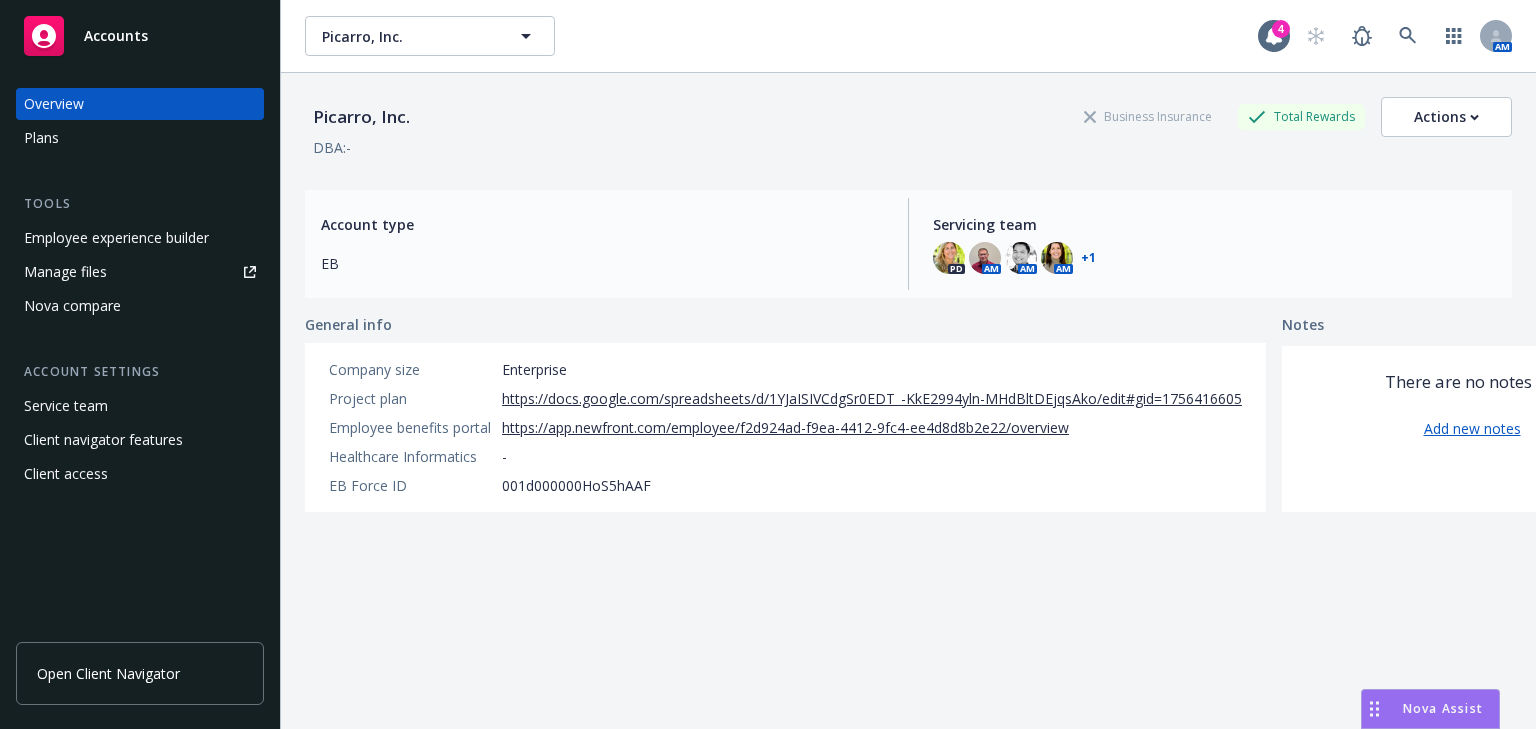 drag, startPoint x: 47, startPoint y: 142, endPoint x: 63, endPoint y: 164, distance: 27.202942 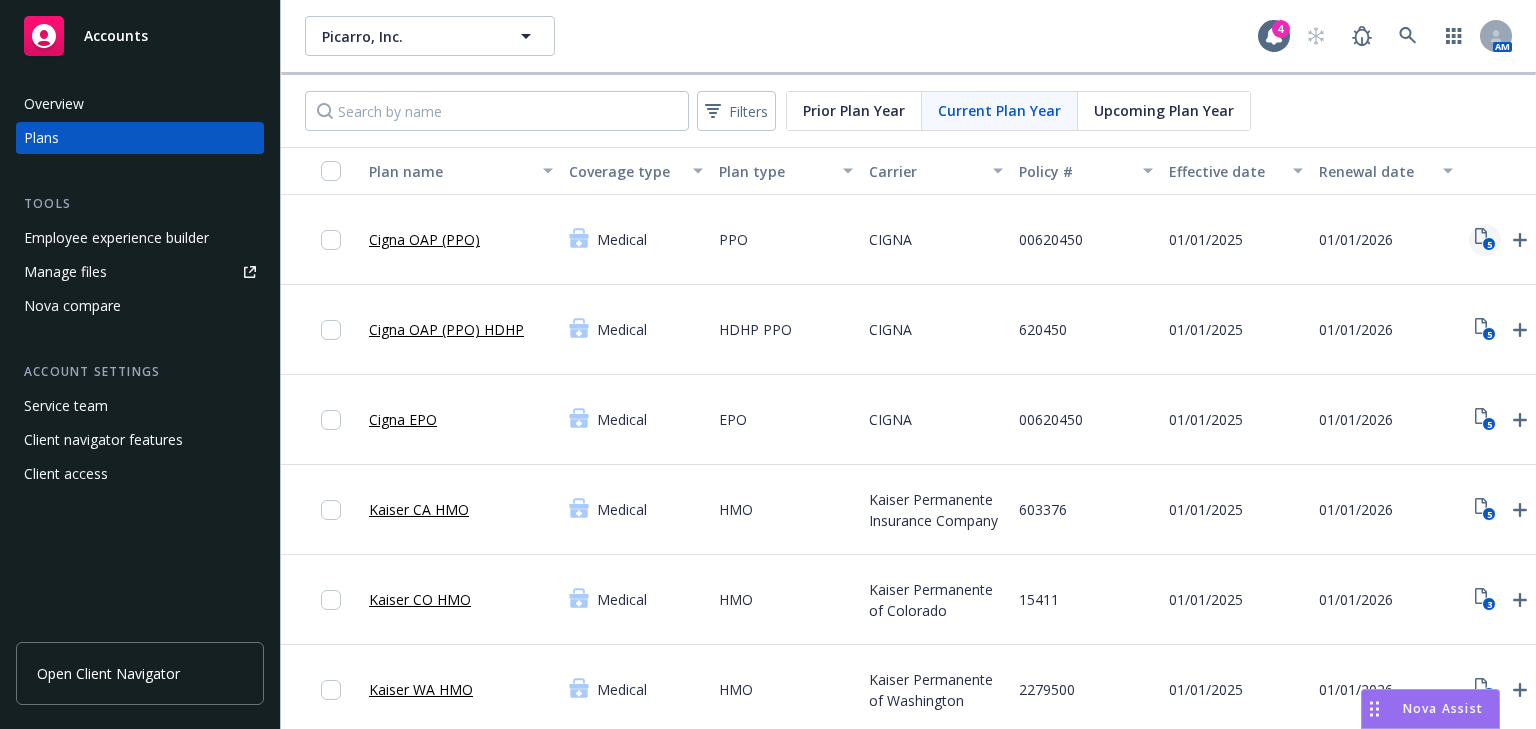 click on "5" 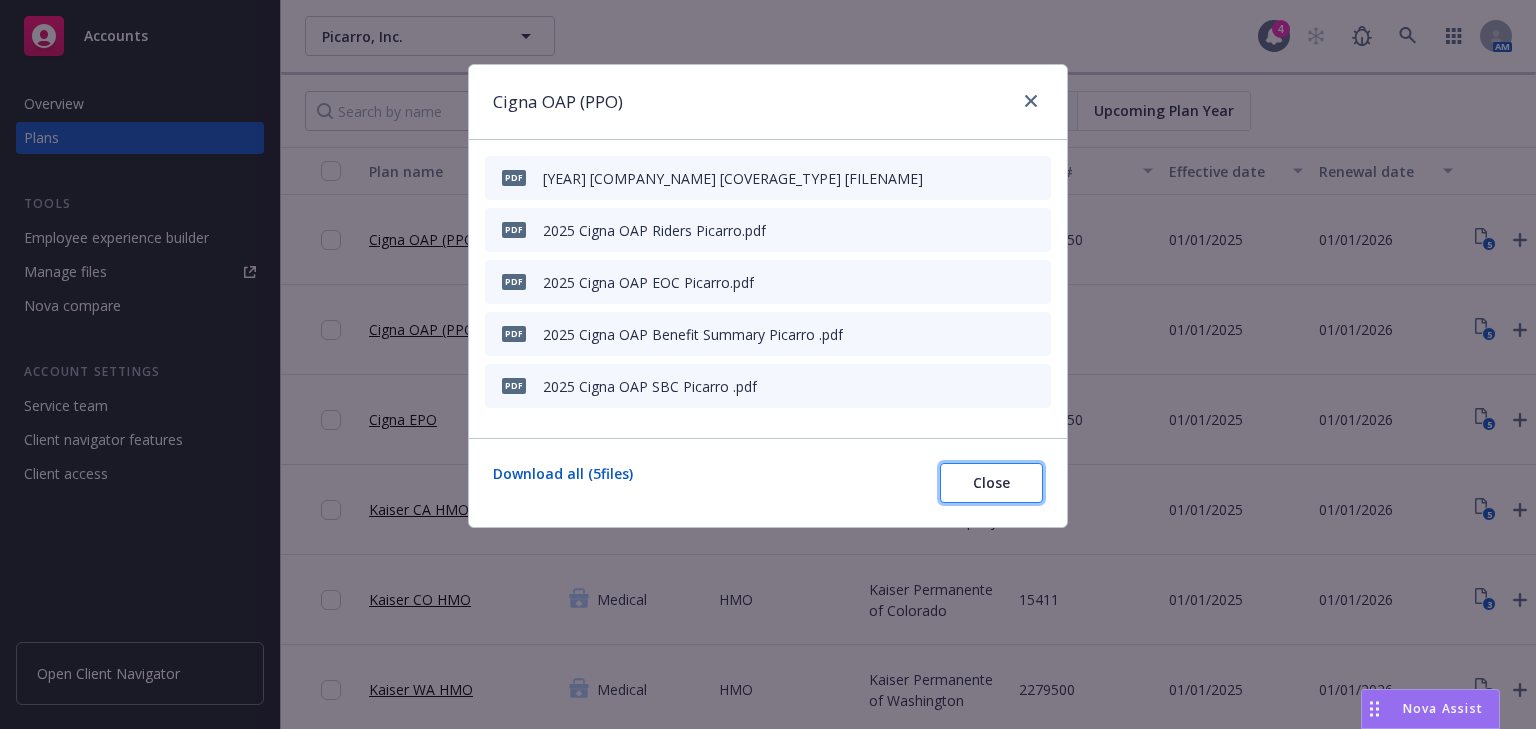 click on "Close" at bounding box center [991, 482] 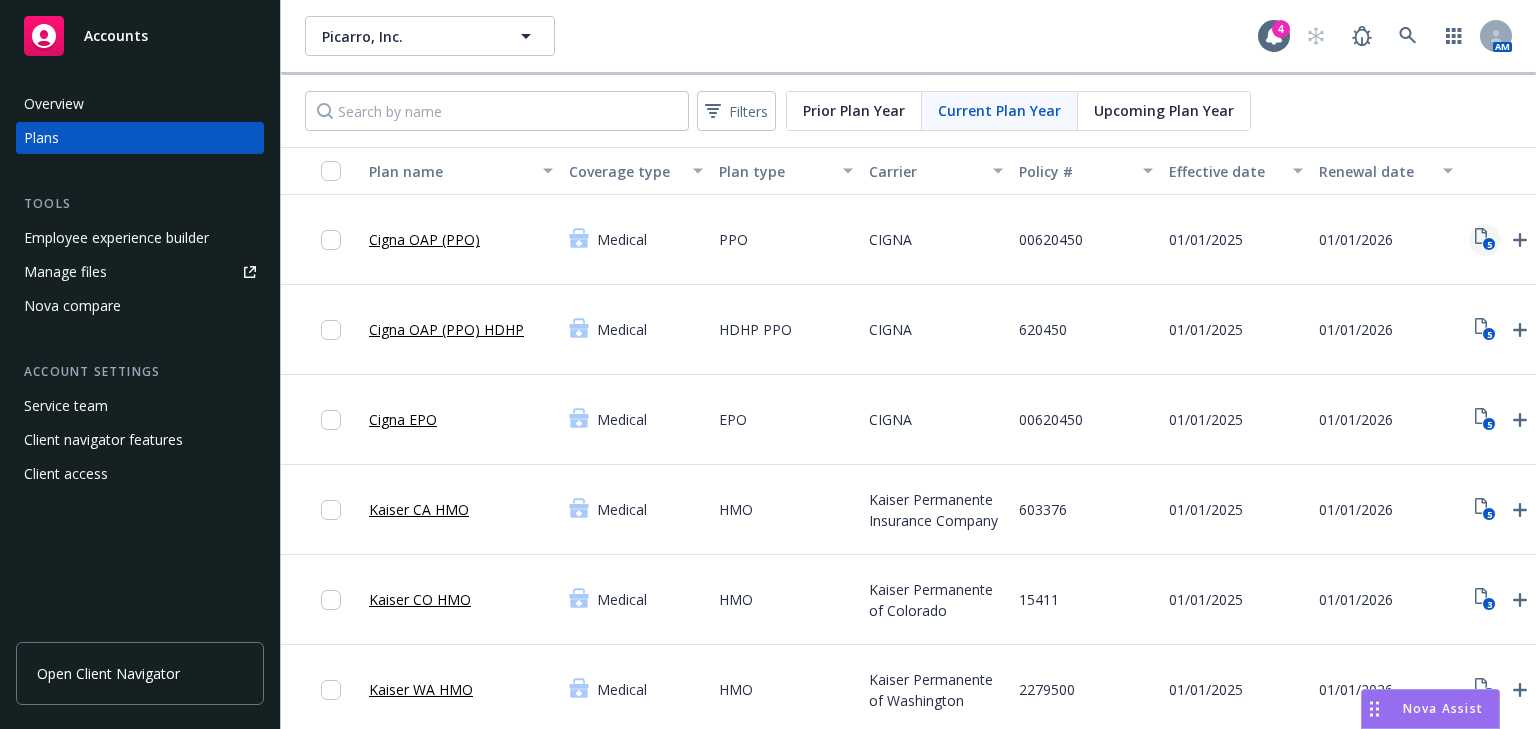 click 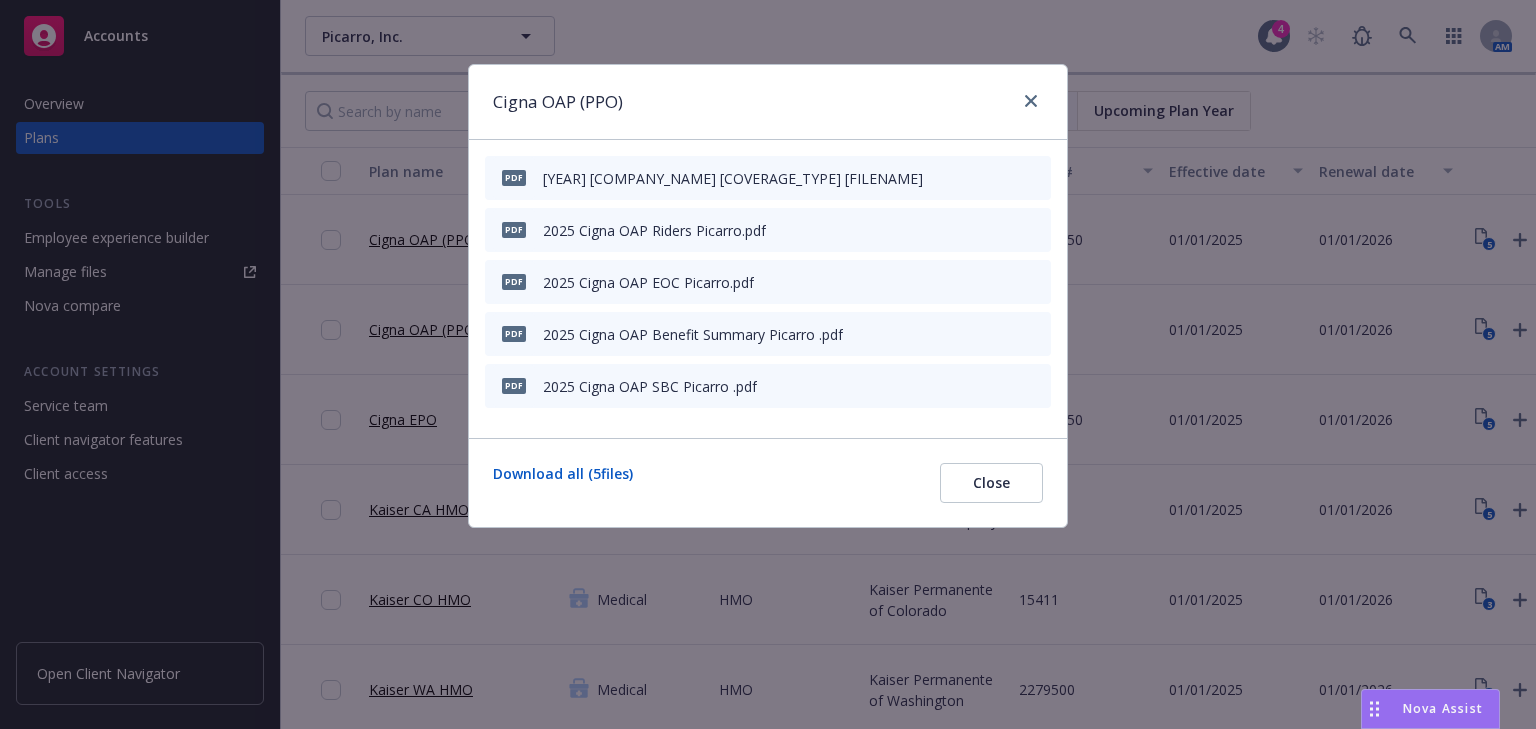click on "Cigna OAP (PPO)" at bounding box center (768, 102) 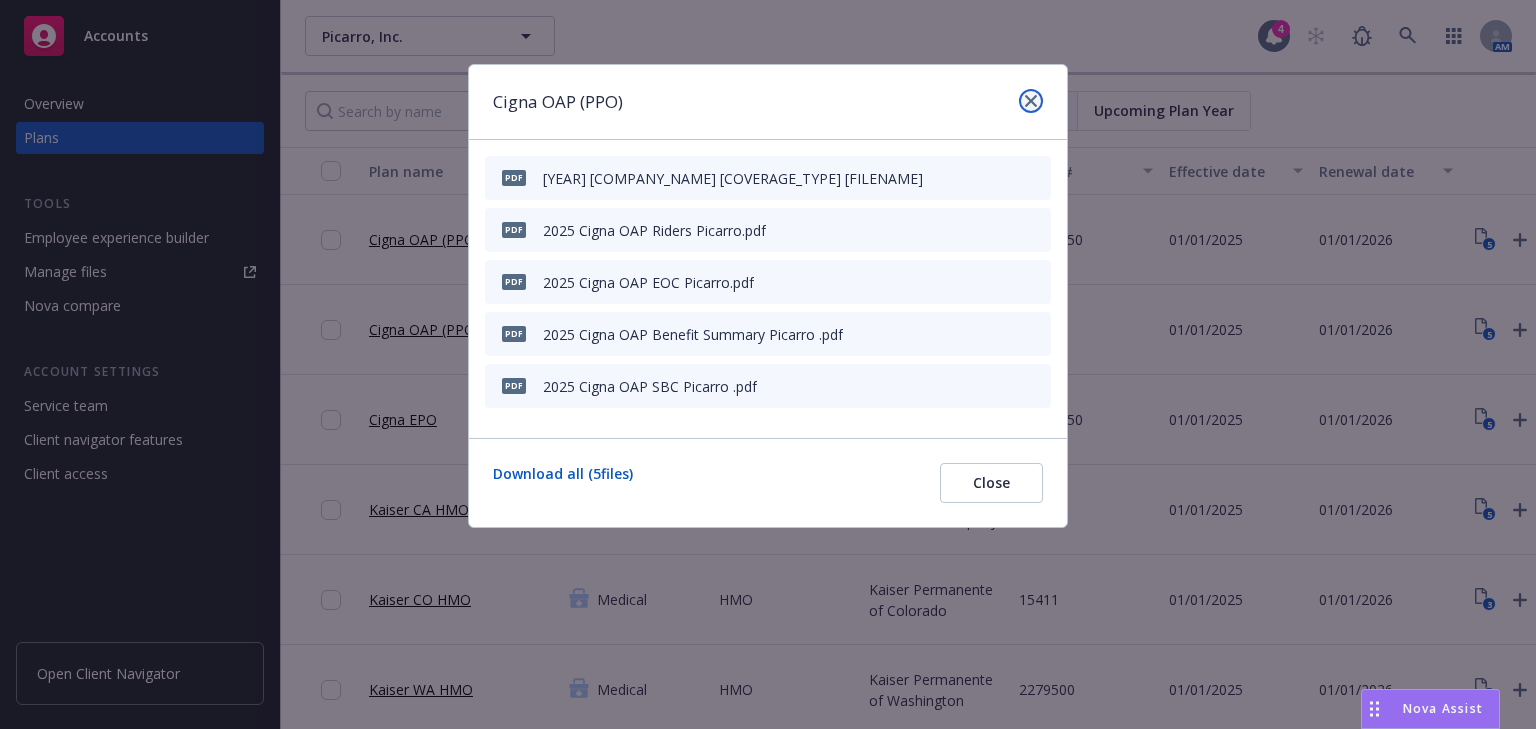 click at bounding box center (1031, 101) 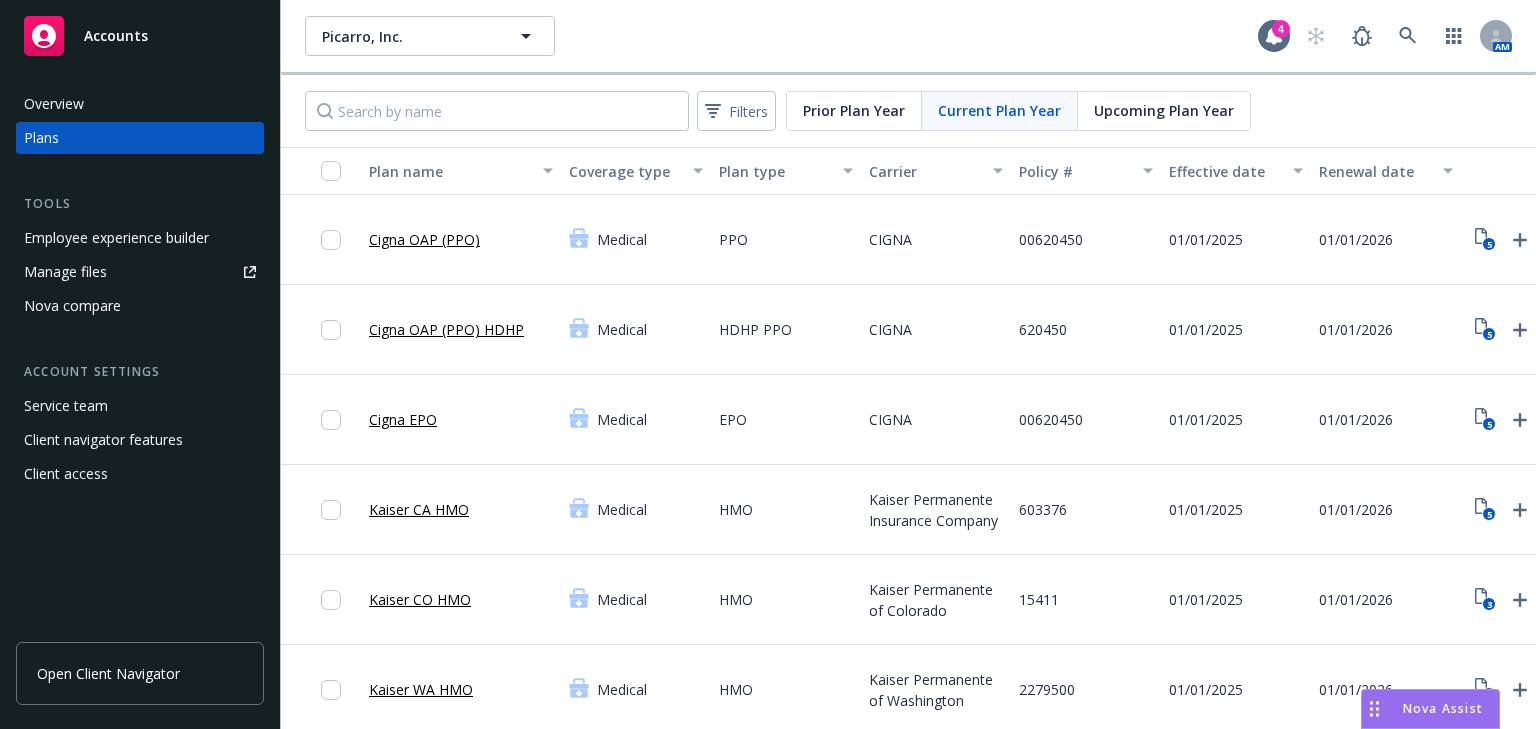 click on "Manage files" at bounding box center (65, 272) 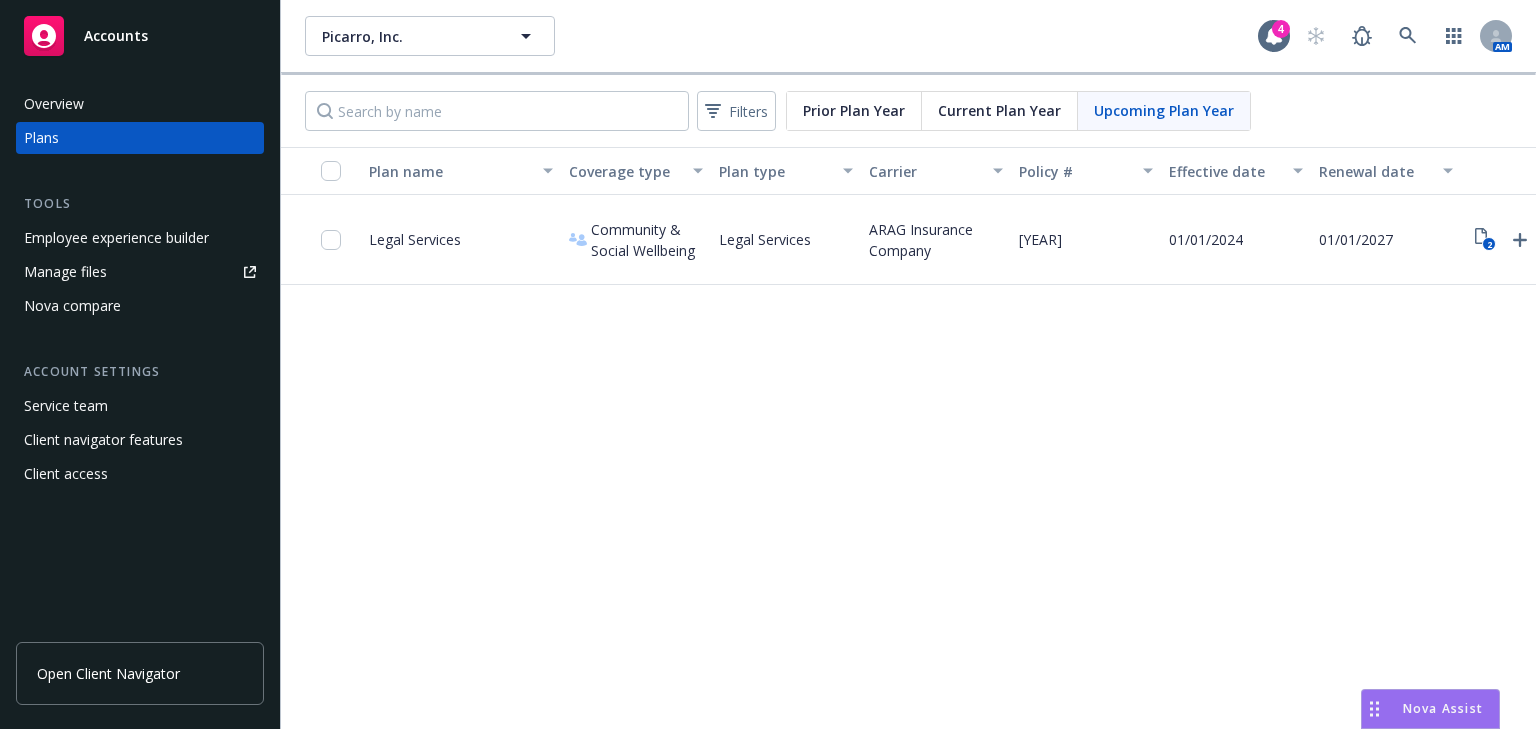 click on "Plans" at bounding box center (41, 138) 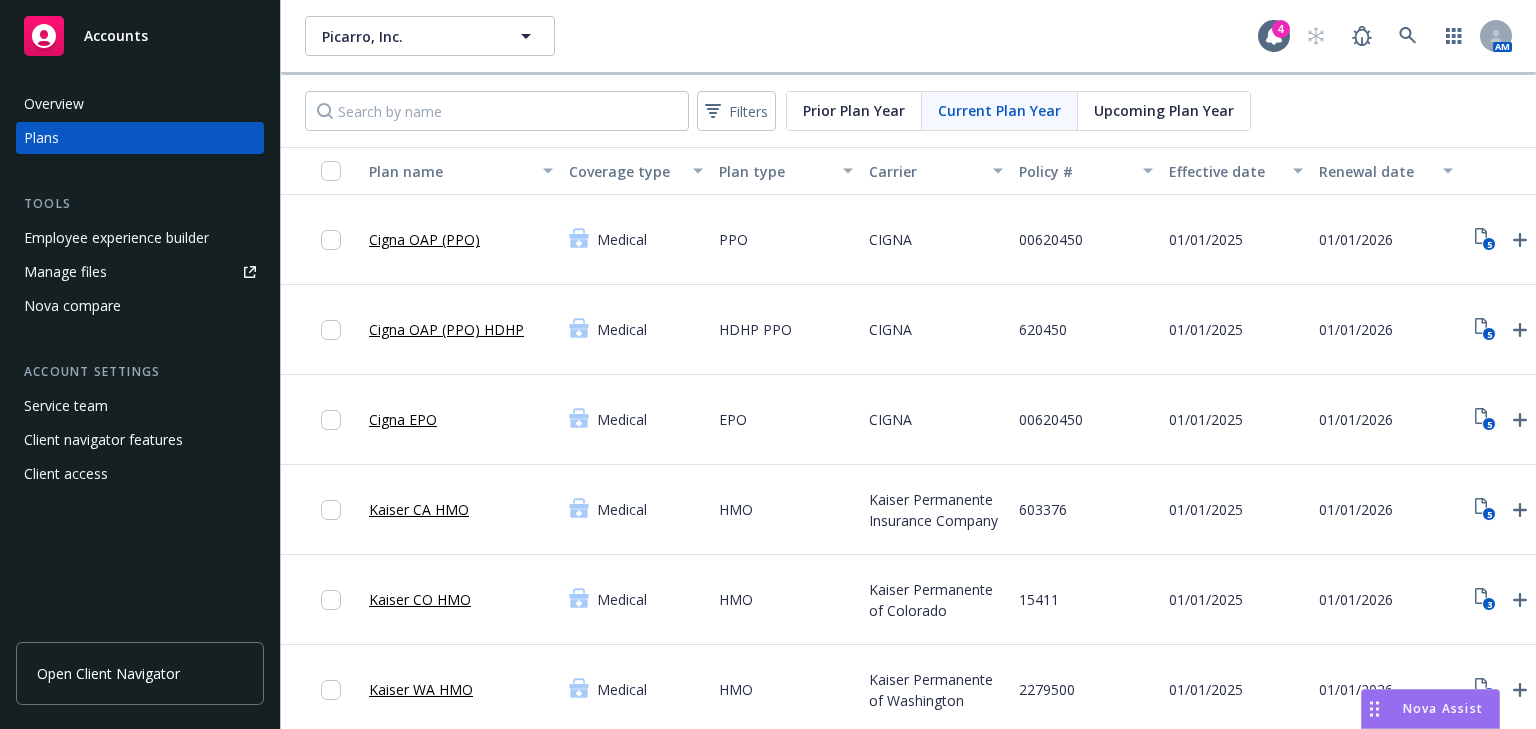 click on "PPO" at bounding box center (786, 240) 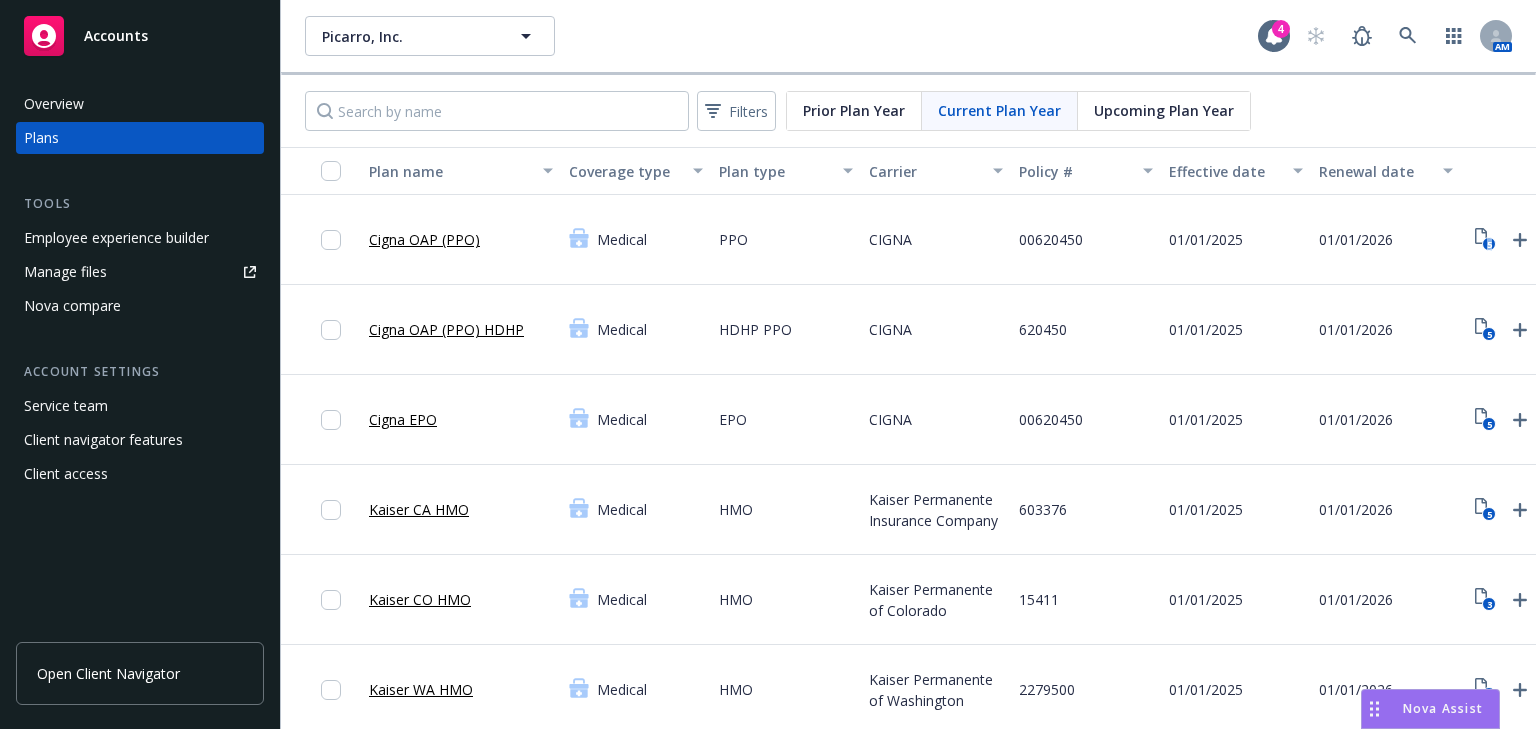 scroll, scrollTop: 0, scrollLeft: 99, axis: horizontal 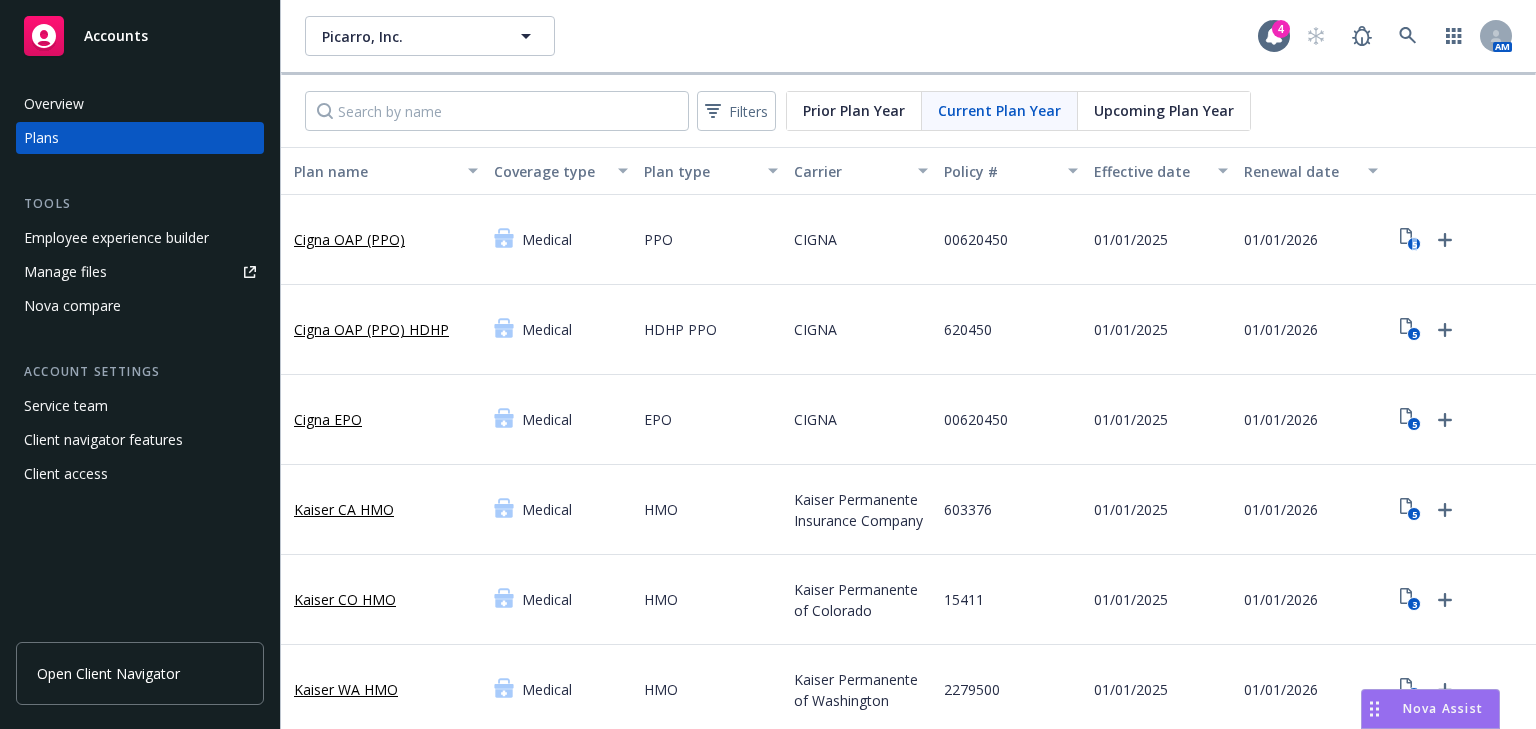 drag, startPoint x: 1432, startPoint y: 243, endPoint x: 1524, endPoint y: 241, distance: 92.021736 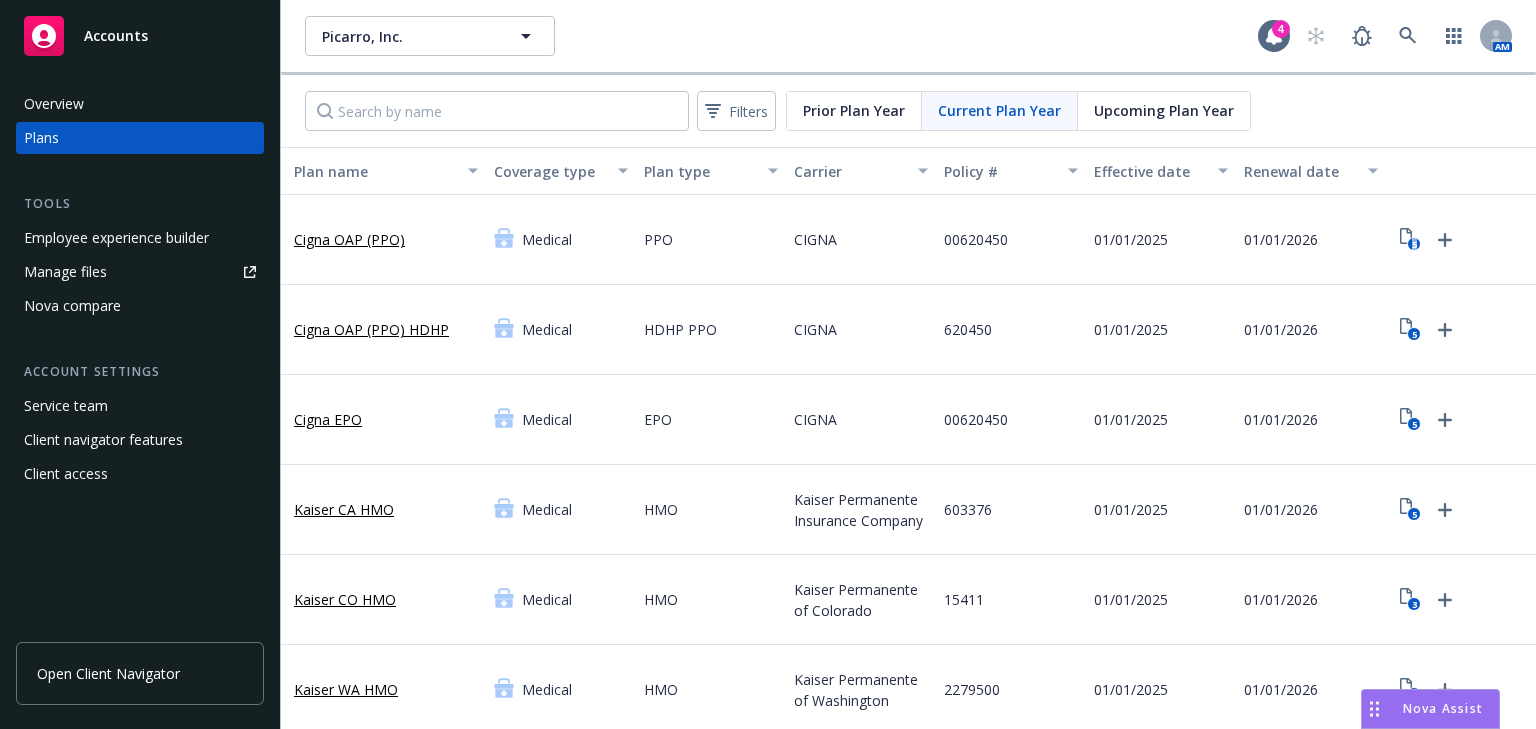 click on "Picarro, Inc. Picarro, Inc. 4 AM Filters Prior Plan Year Current Plan Year Upcoming Plan Year Plan name Coverage type Plan type Carrier Policy # Effective date Renewal date Cigna OAP (PPO) Medical PPO CIGNA   00620450   01/01/2025 01/01/2026 5 Cigna OAP (PPO) HDHP Medical HDHP PPO CIGNA   620450   01/01/2025 01/01/2026 5 Cigna EPO Medical EPO CIGNA   00620450   01/01/2025 01/01/2026 5 Kaiser CA HMO Medical HMO Kaiser Permanente Insurance Company   603376   01/01/2025 01/01/2026 5 Kaiser CO HMO Medical HMO Kaiser Permanente of Colorado   15411   01/01/2025 01/01/2026 3 Kaiser WA HMO Medical HMO Kaiser Permanente of Washington   2279500   01/01/2025 01/01/2026 4 Kaiser HDHP Medical HDHP HMO Kaiser Permanente Insurance Company   603376   01/01/2025 01/01/2026 4 Sun Life Dental - TX Dental PPO Sun Life Financial   972273   01/01/2025 01/01/2026 3 Sun Life Dental - Non-TX Dental PPO Sun Life Financial   972273   01/01/2025 01/01/2026 2 Sun Life Vision Vision Vision Sun Life Financial   972273   01/01/2025 2     6" at bounding box center (908, 364) 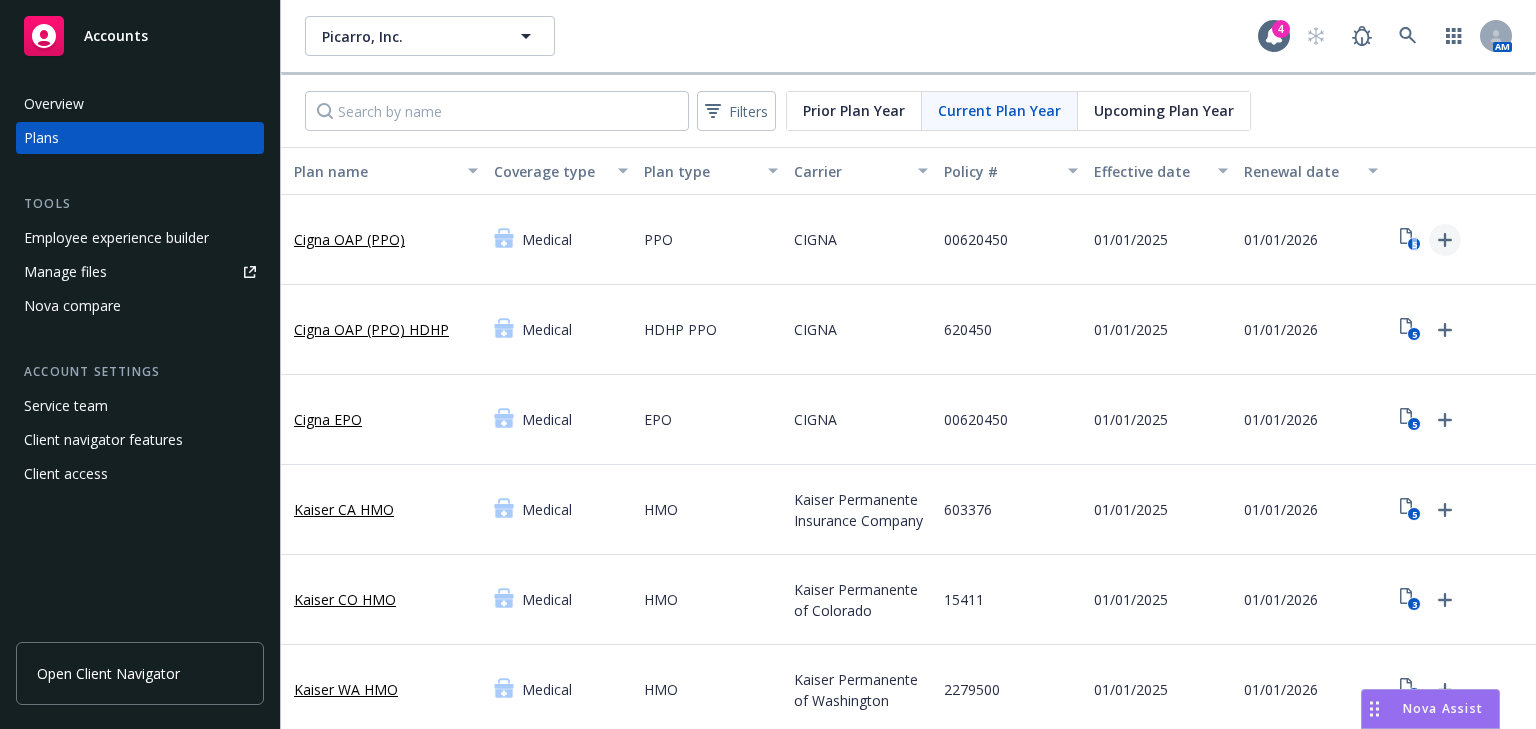 click 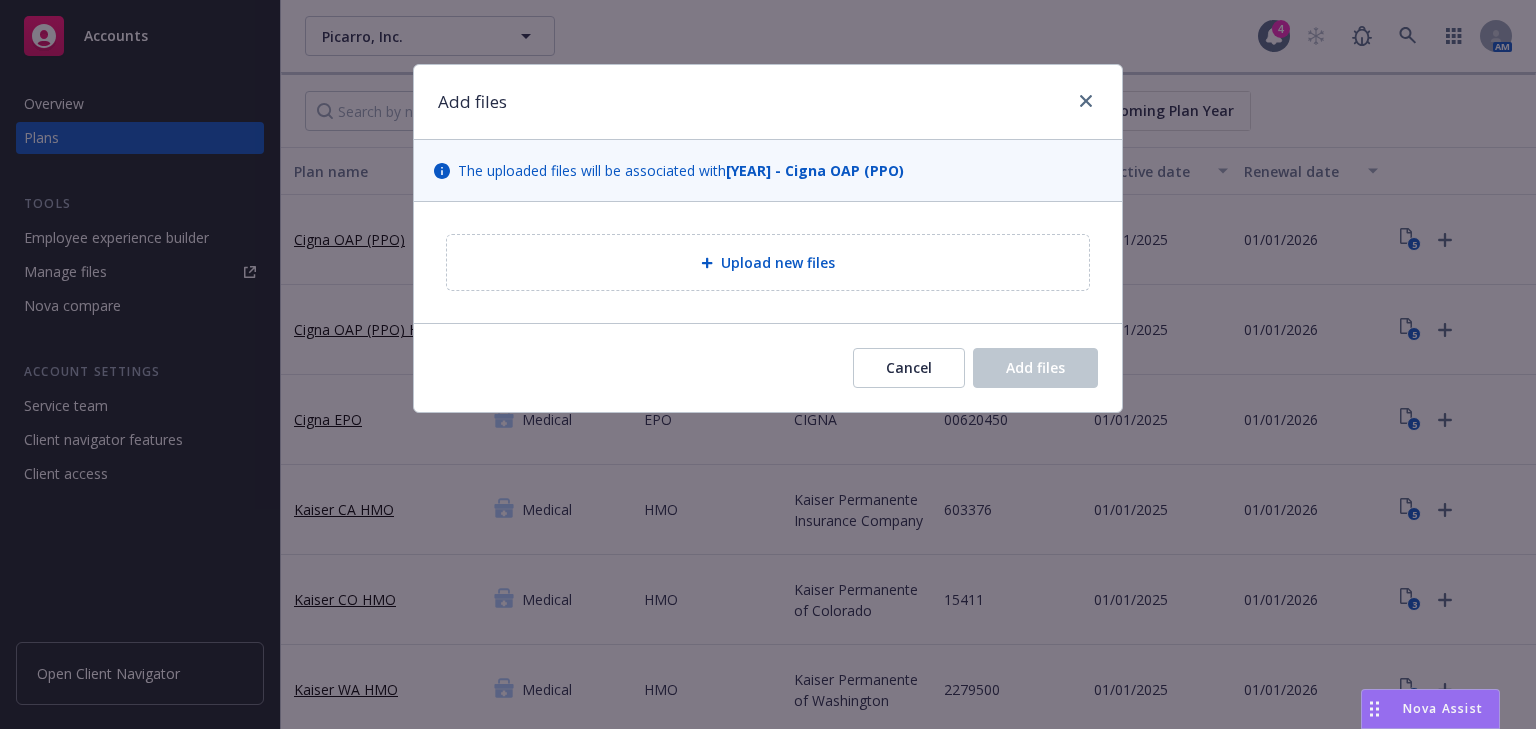 click on "Upload new files" at bounding box center [778, 262] 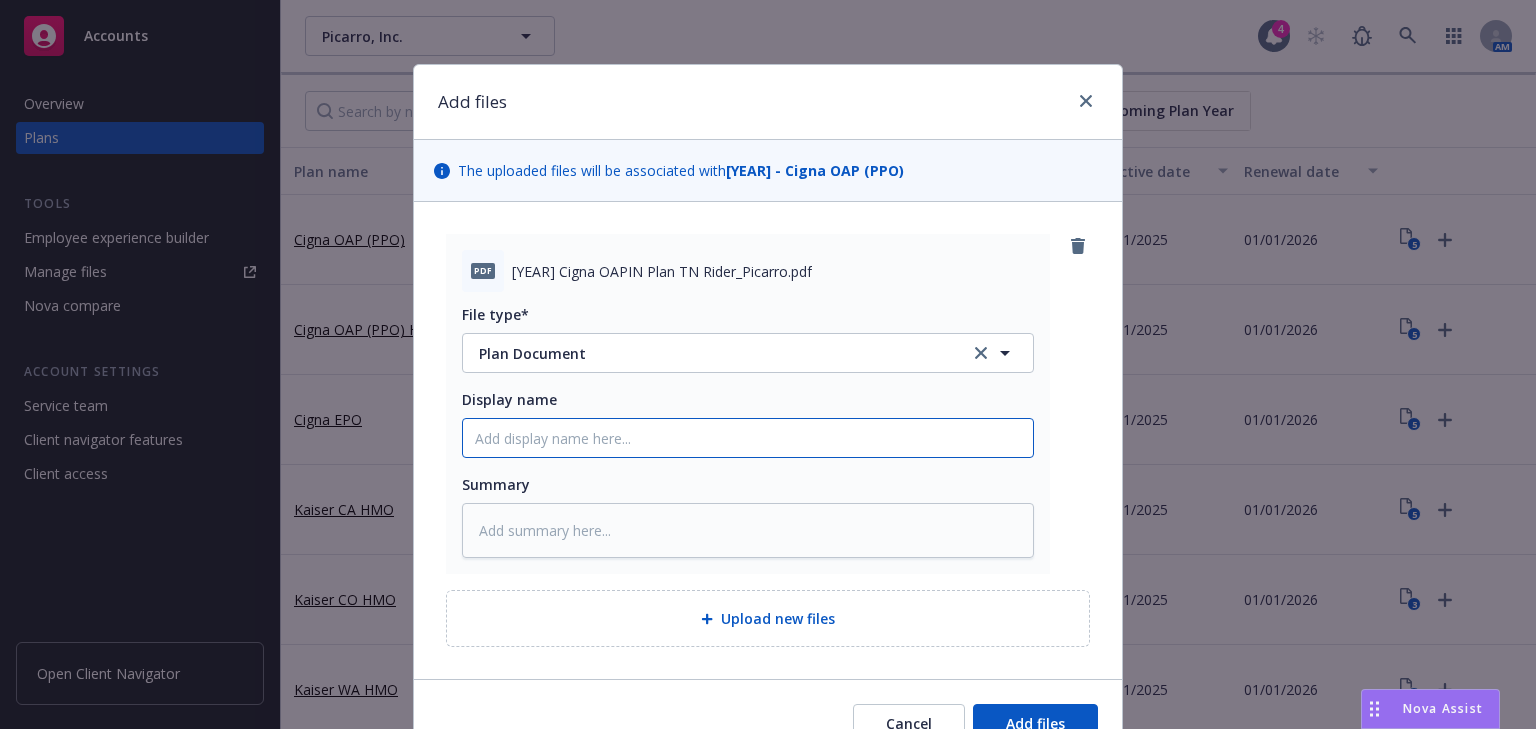 click on "Display name" at bounding box center [748, 438] 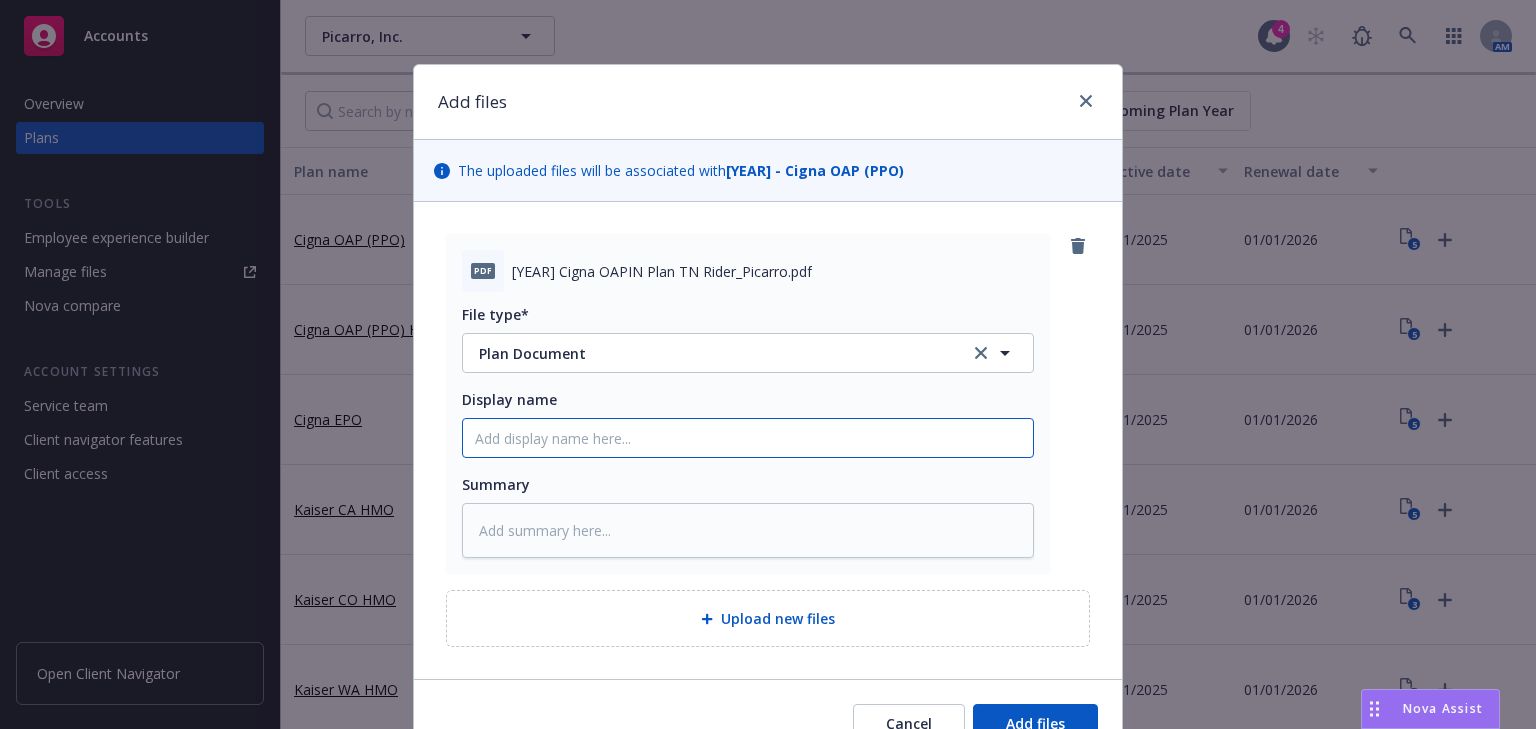 type on "x" 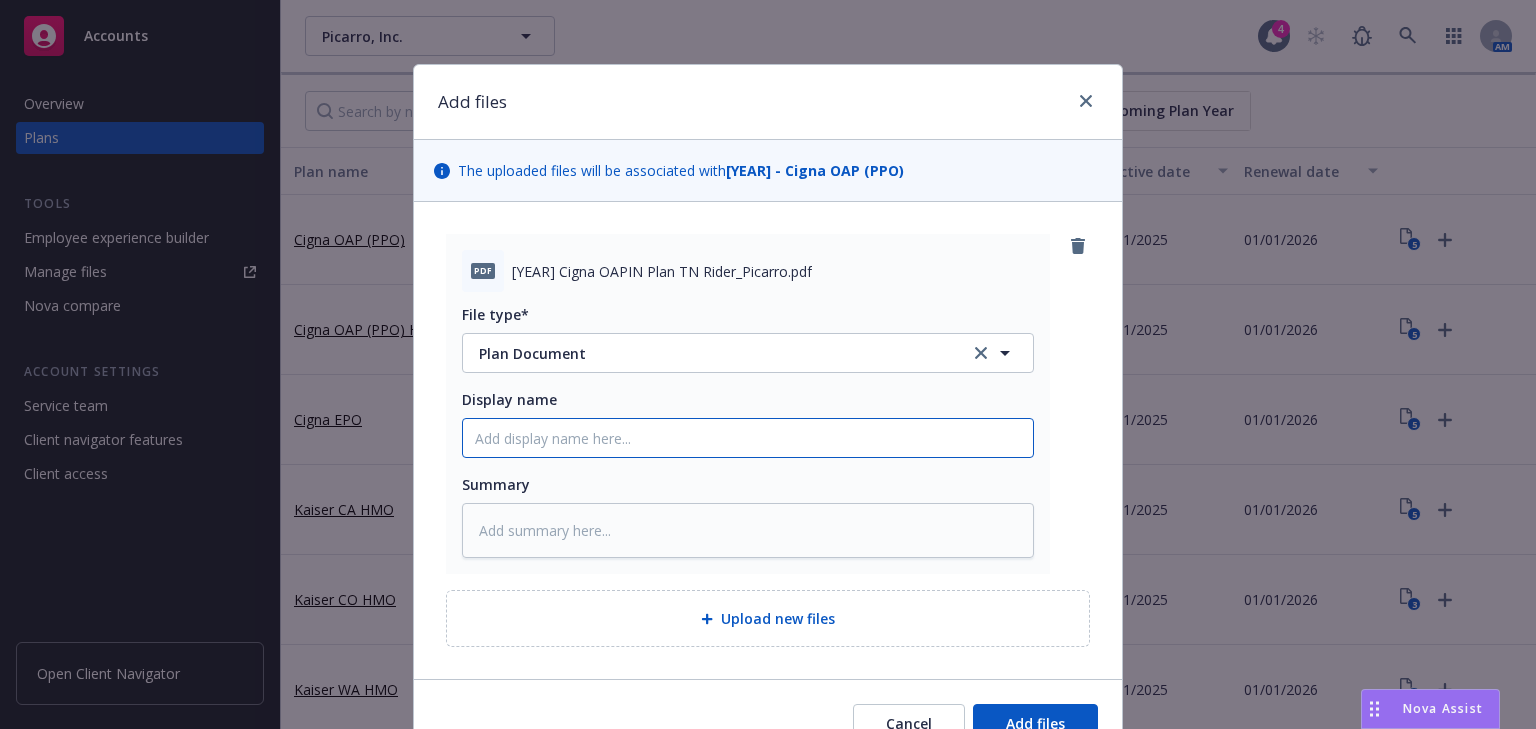 type on "2" 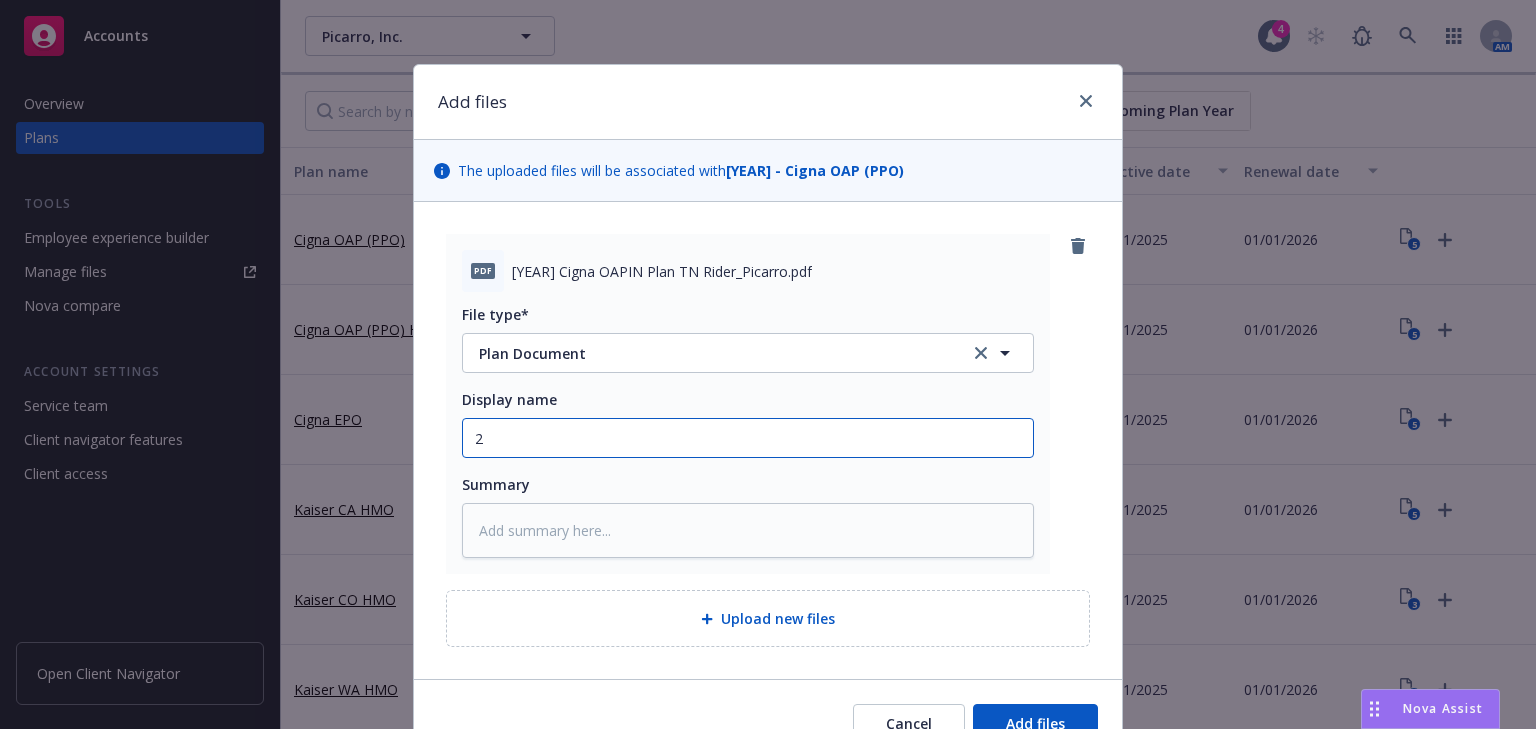 type on "x" 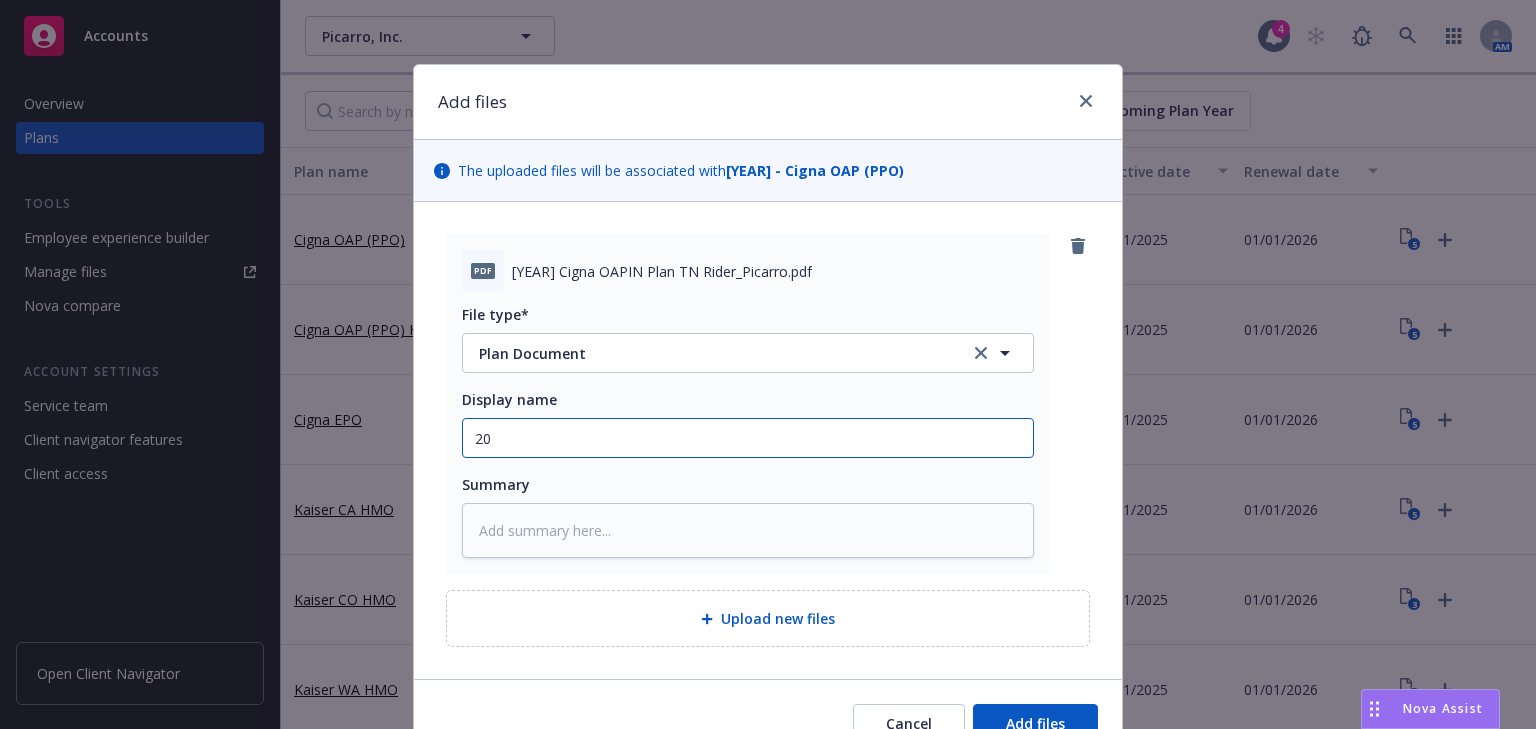 type on "x" 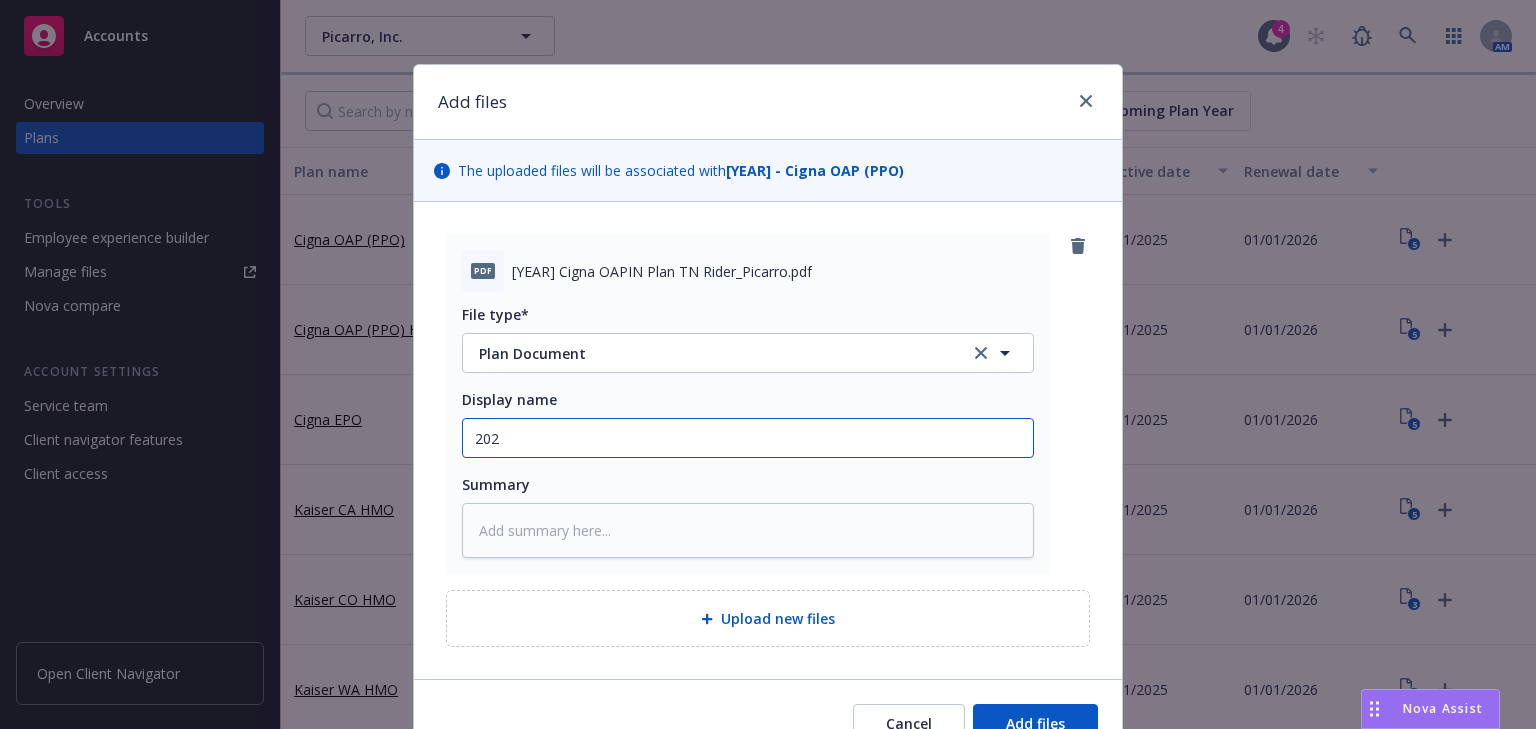 type on "x" 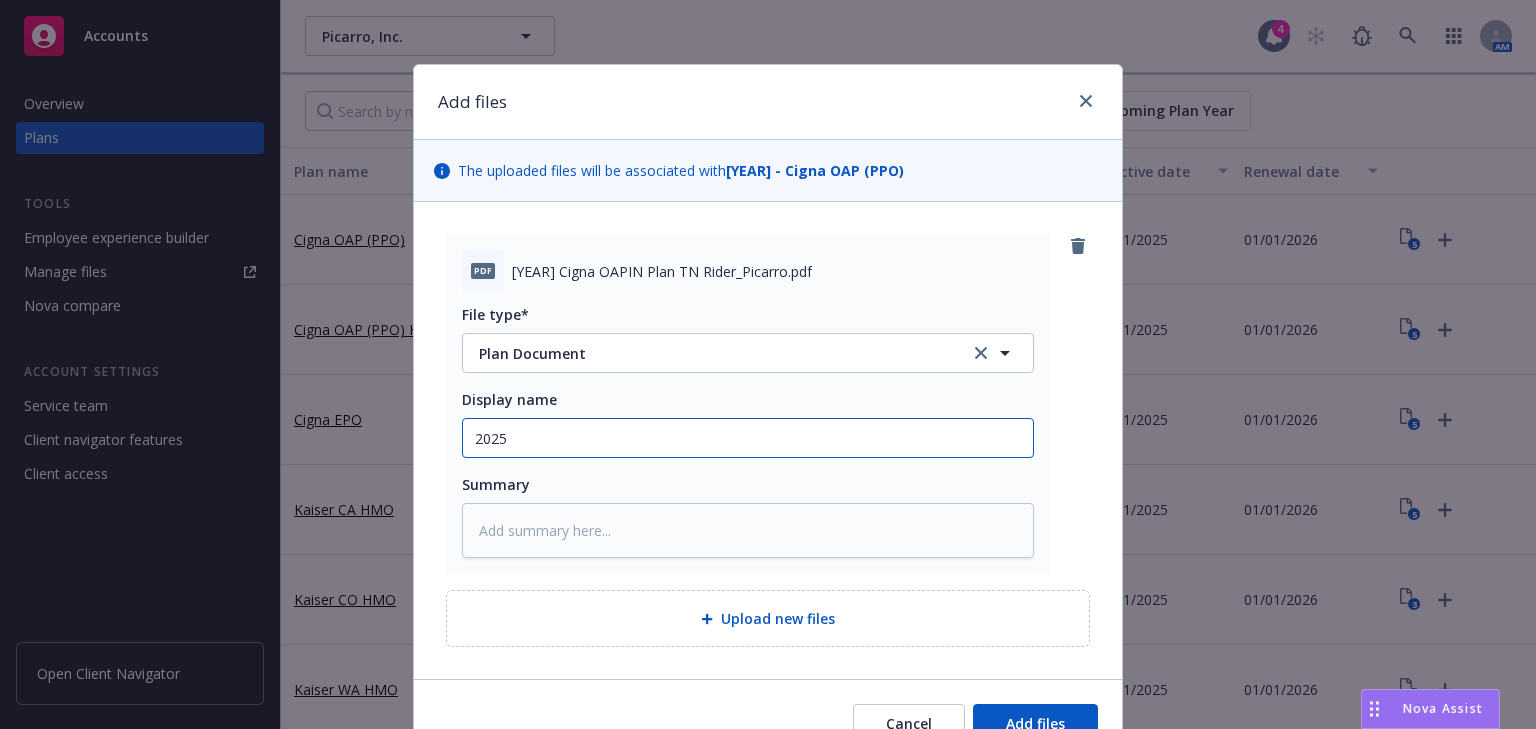 type on "x" 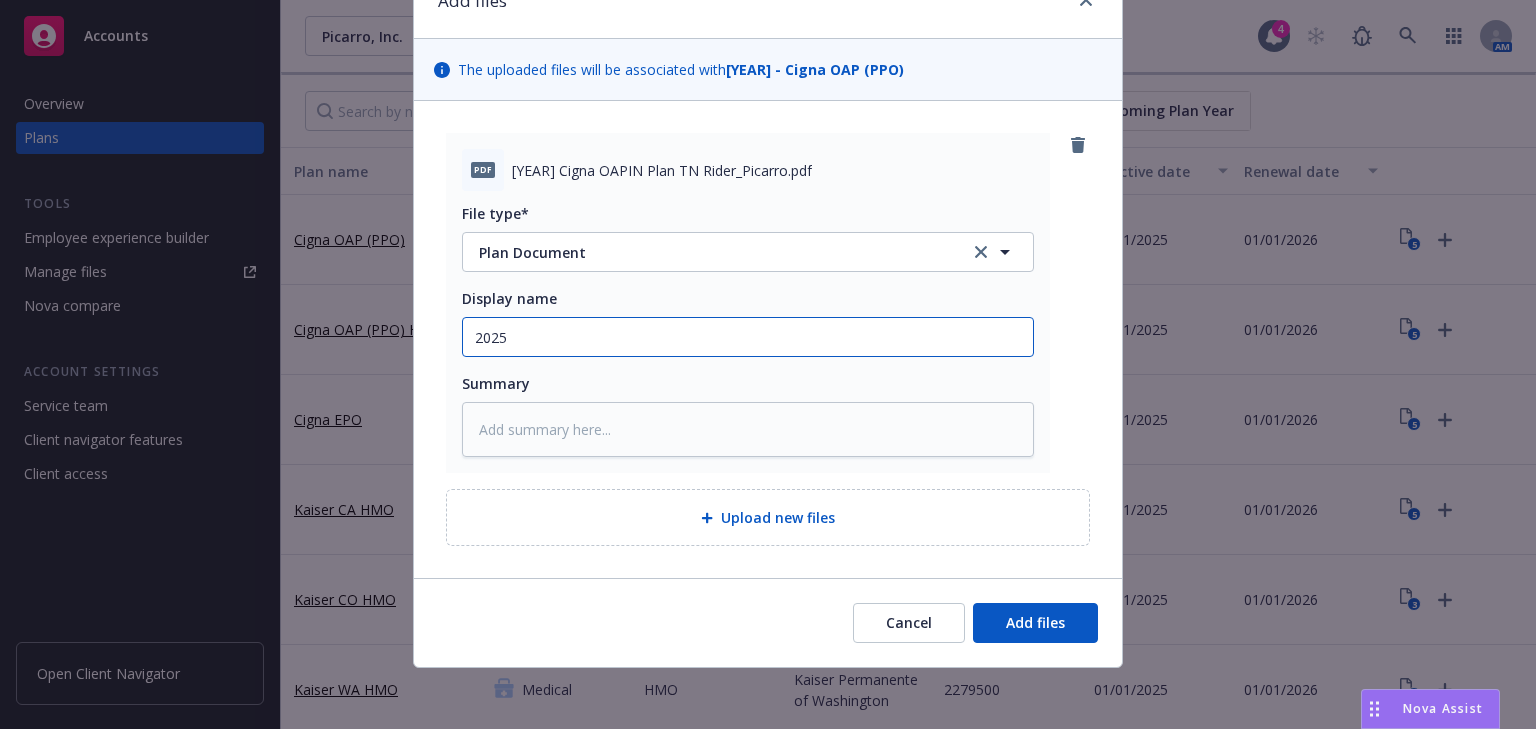 scroll, scrollTop: 103, scrollLeft: 0, axis: vertical 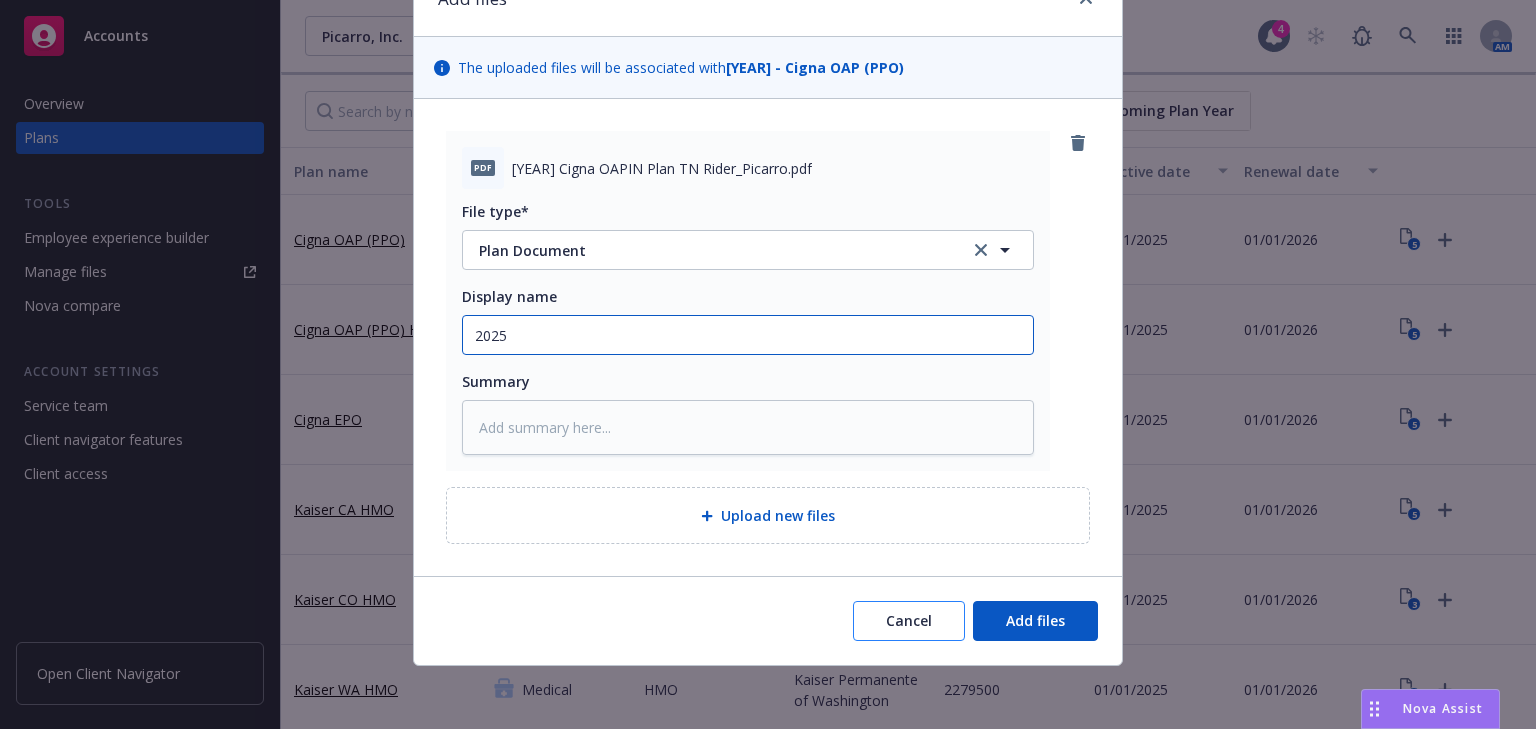 type on "2025" 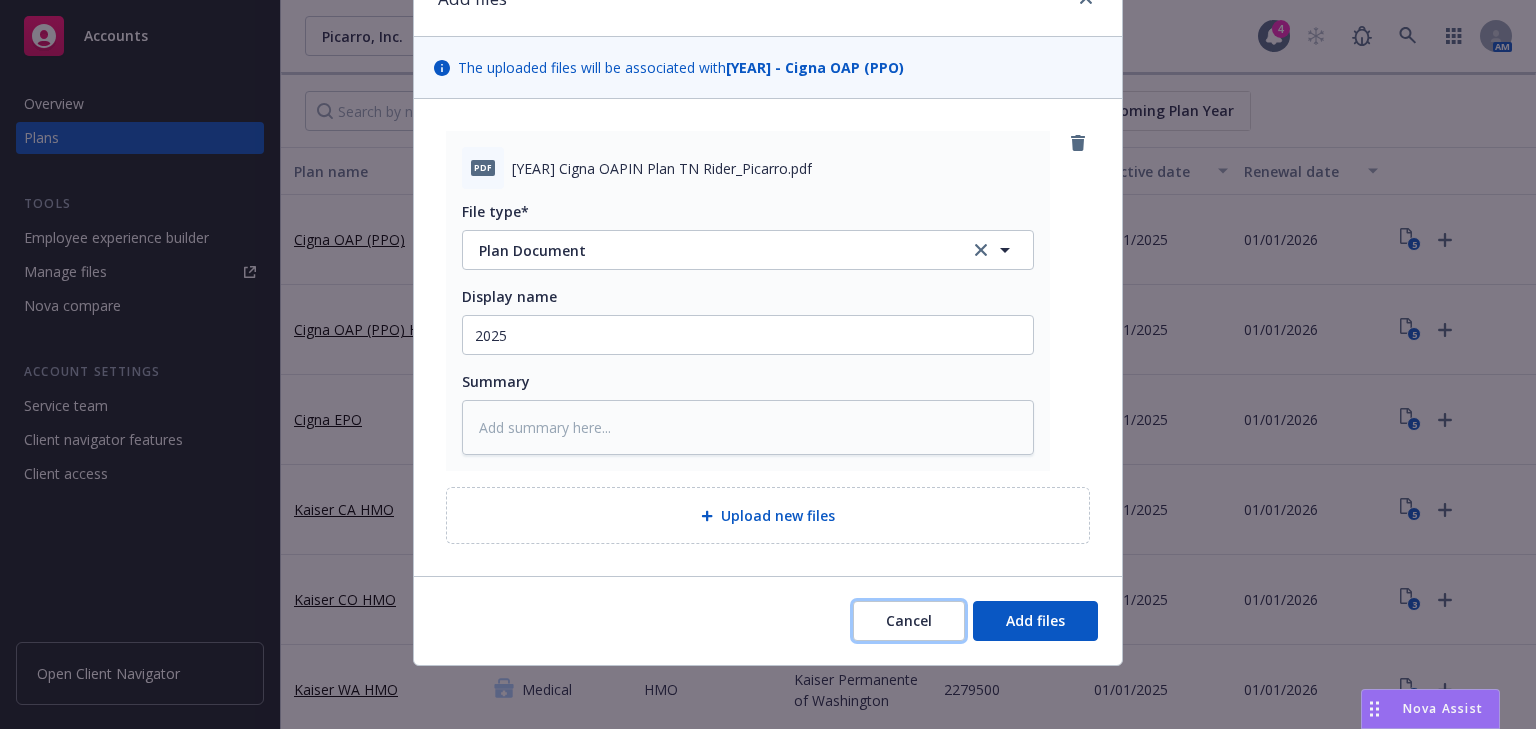 click on "Cancel" at bounding box center [909, 620] 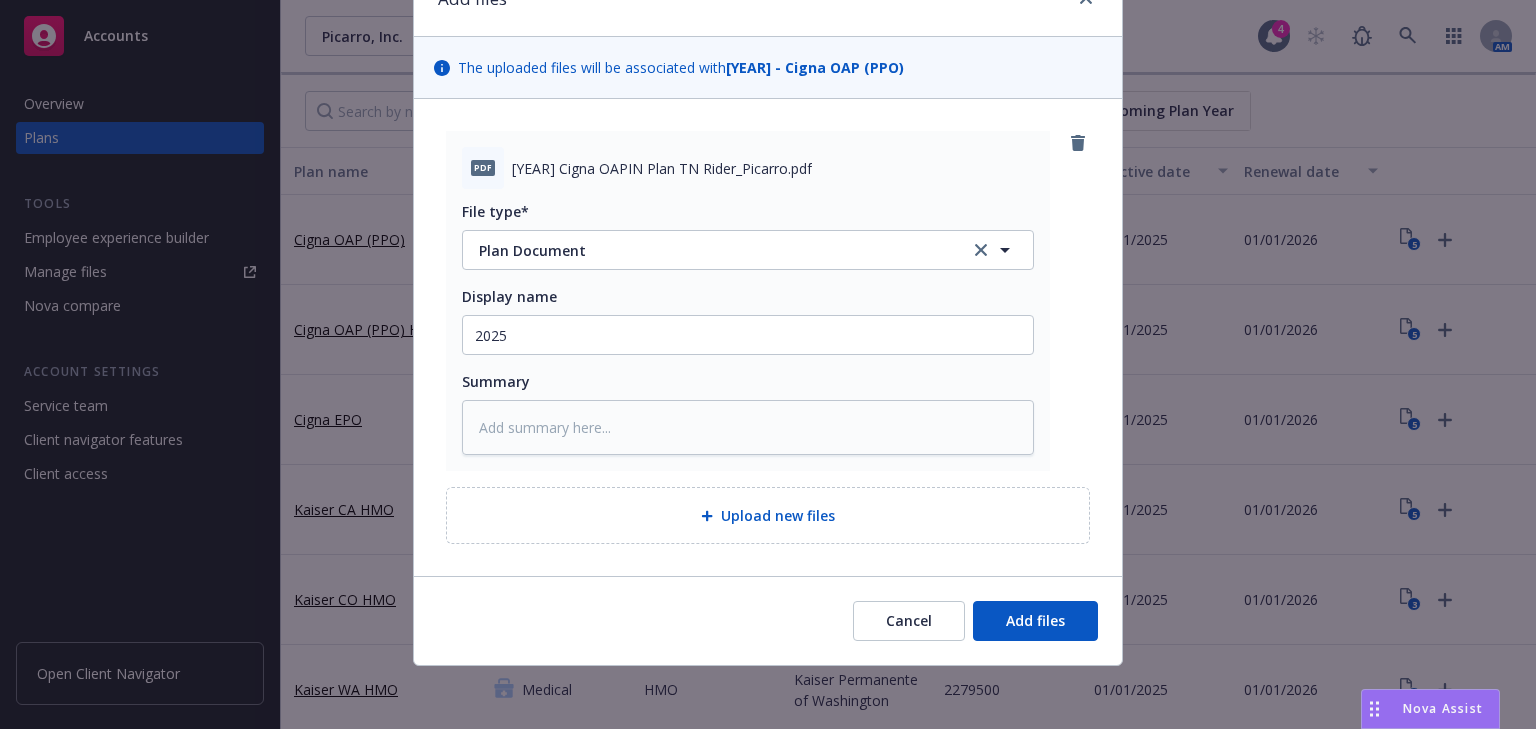 scroll, scrollTop: 0, scrollLeft: 0, axis: both 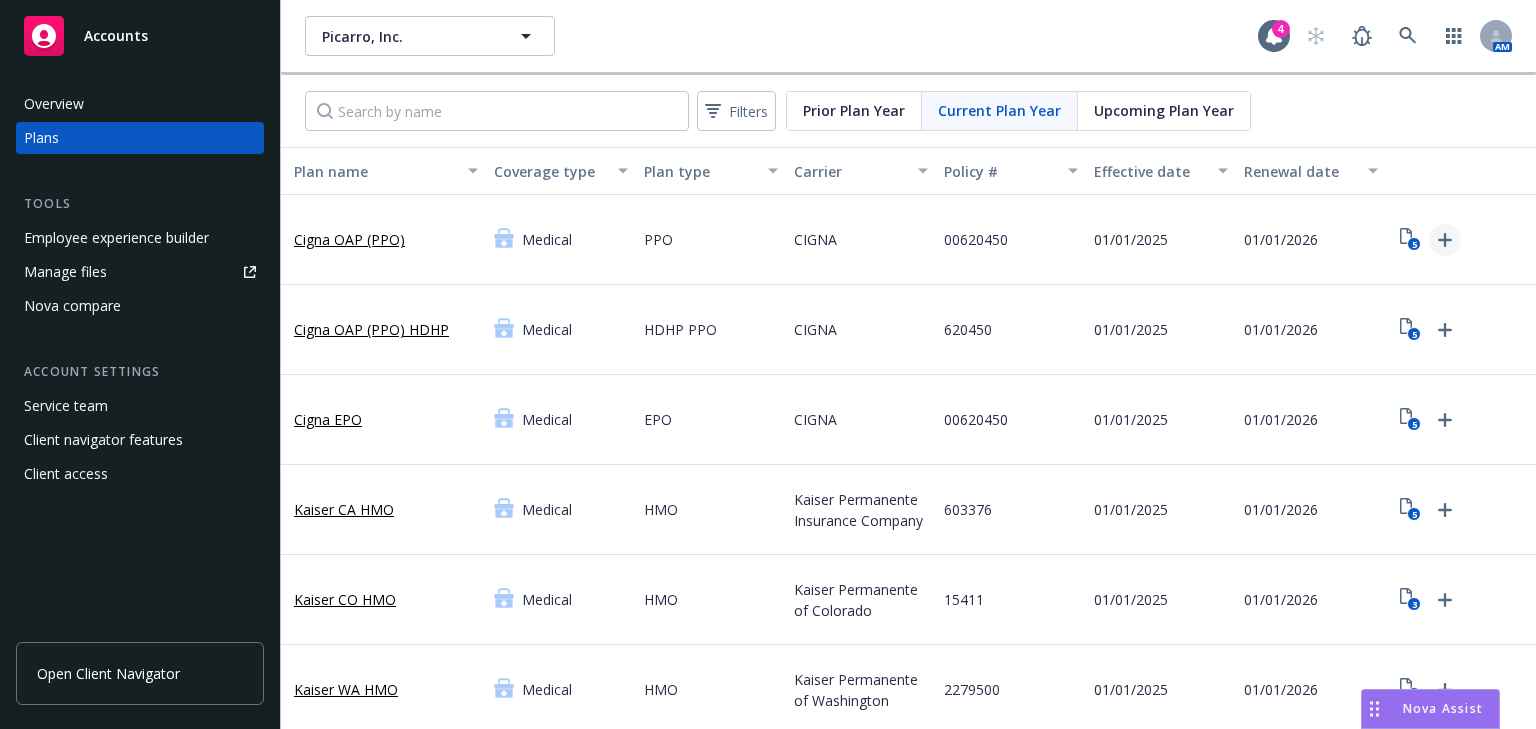 click 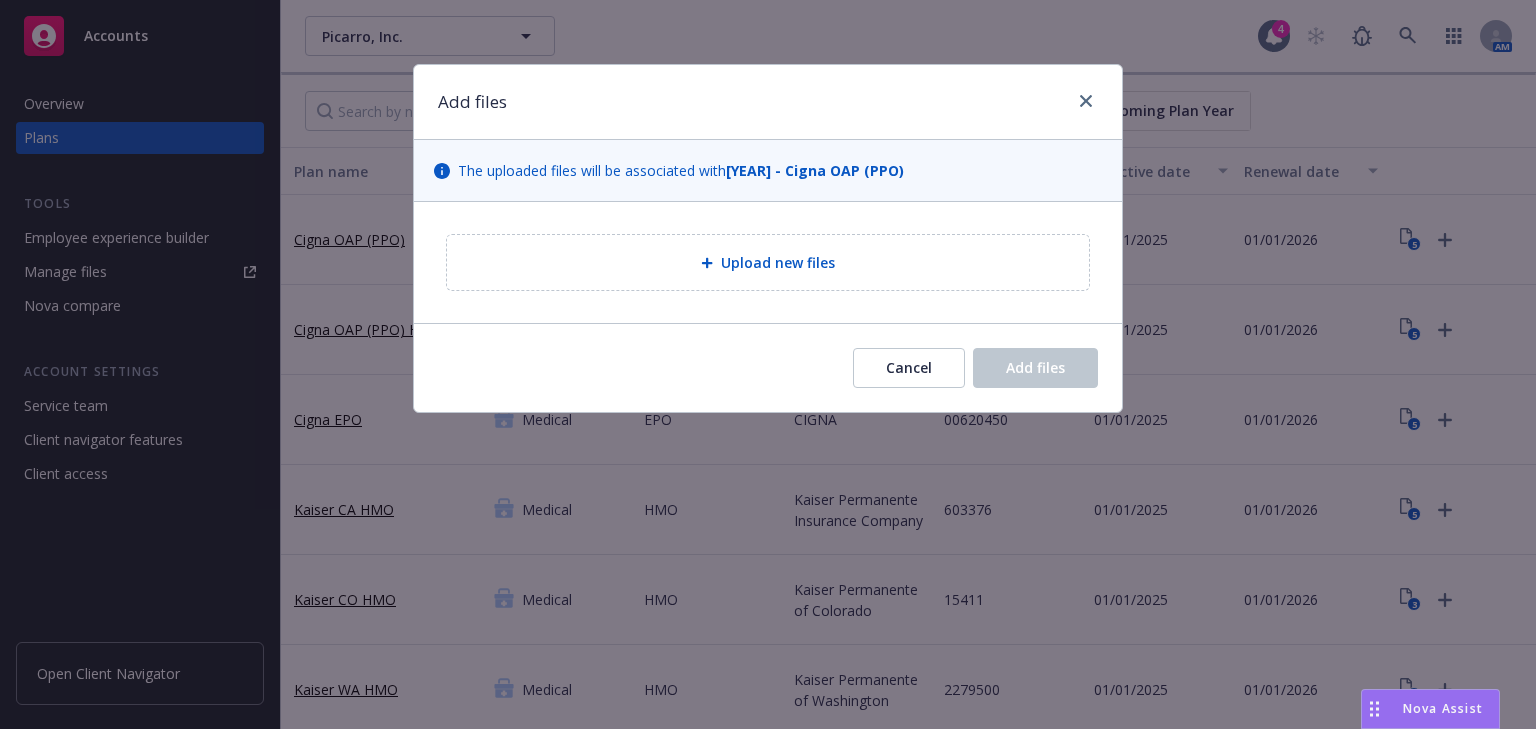 click on "Upload new files" at bounding box center [778, 262] 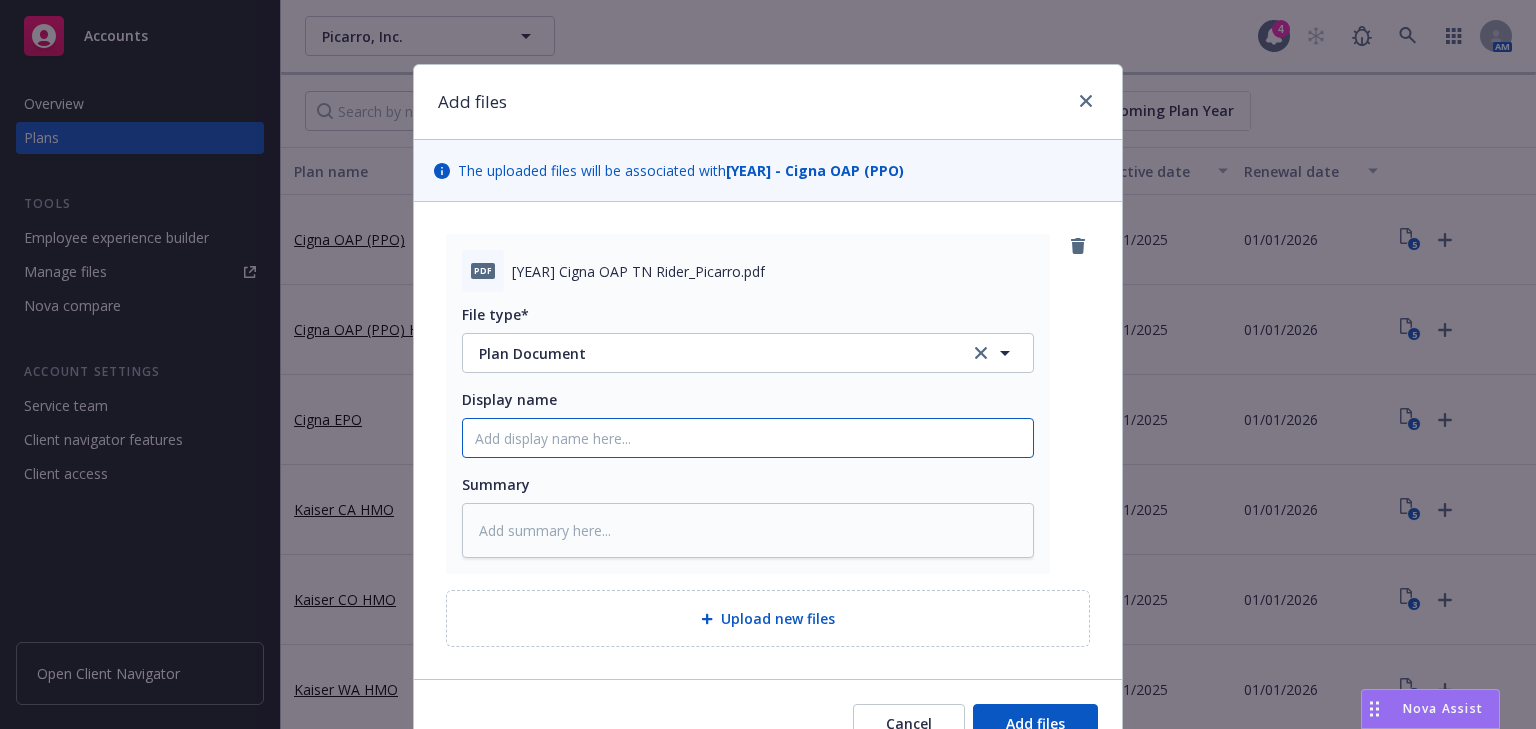 click on "Display name" at bounding box center (748, 438) 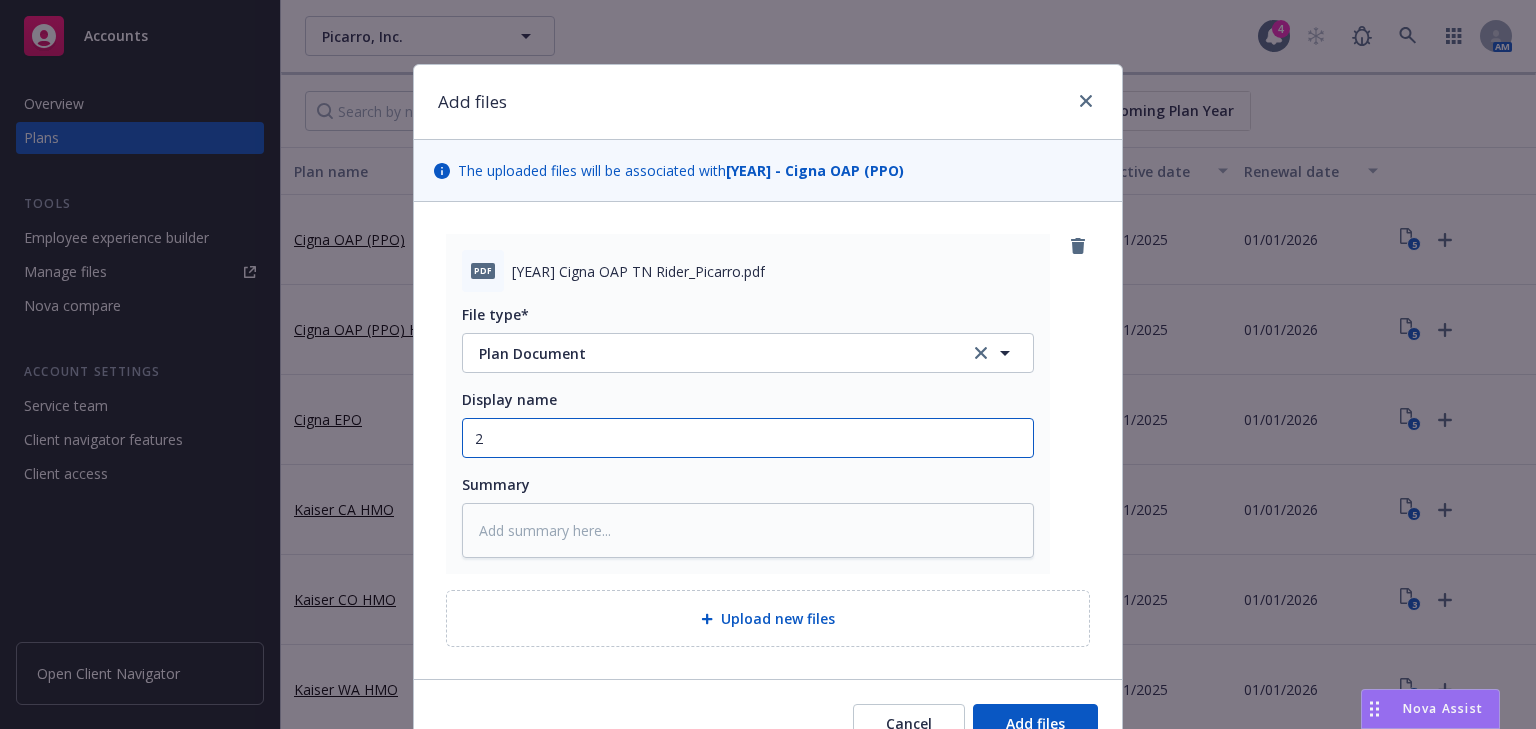 type on "x" 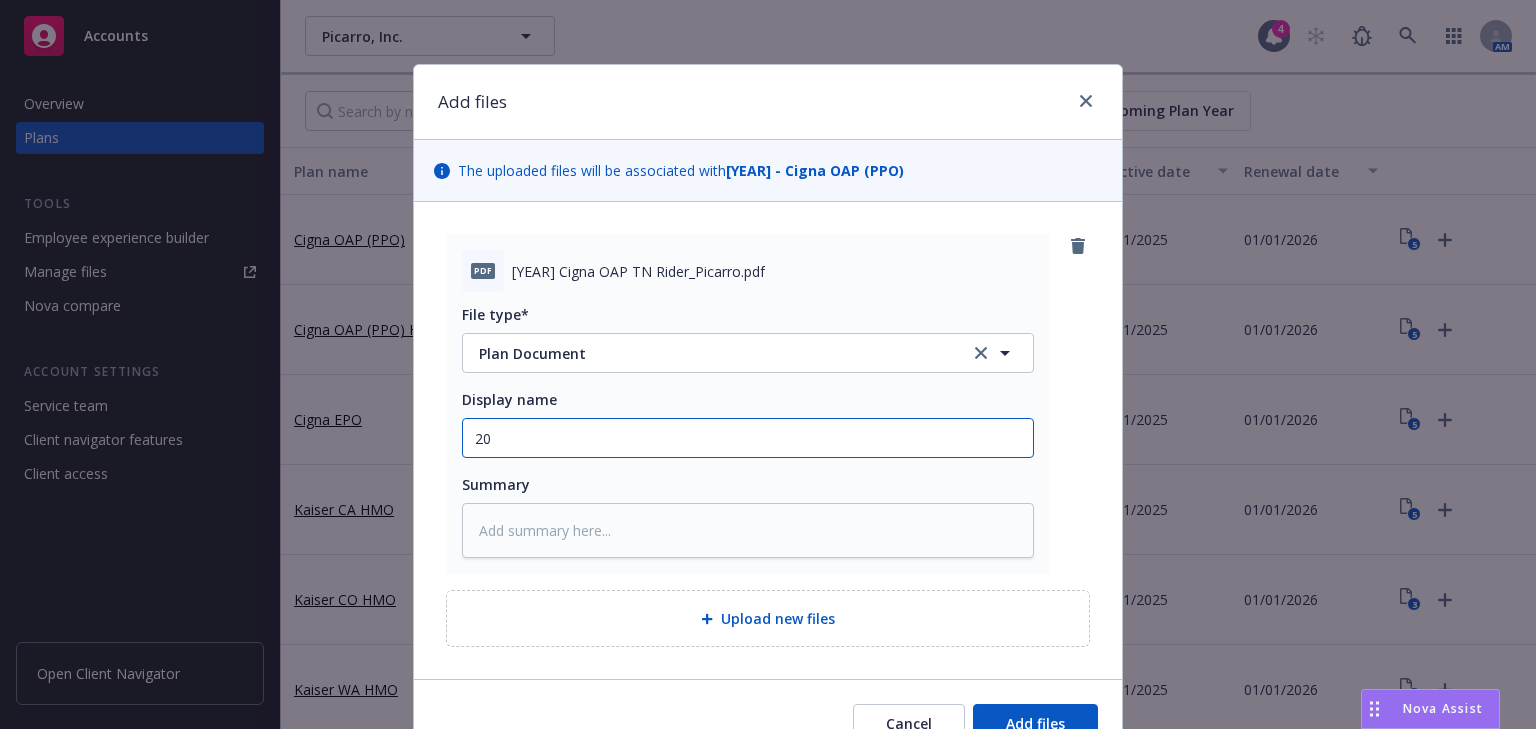 type on "x" 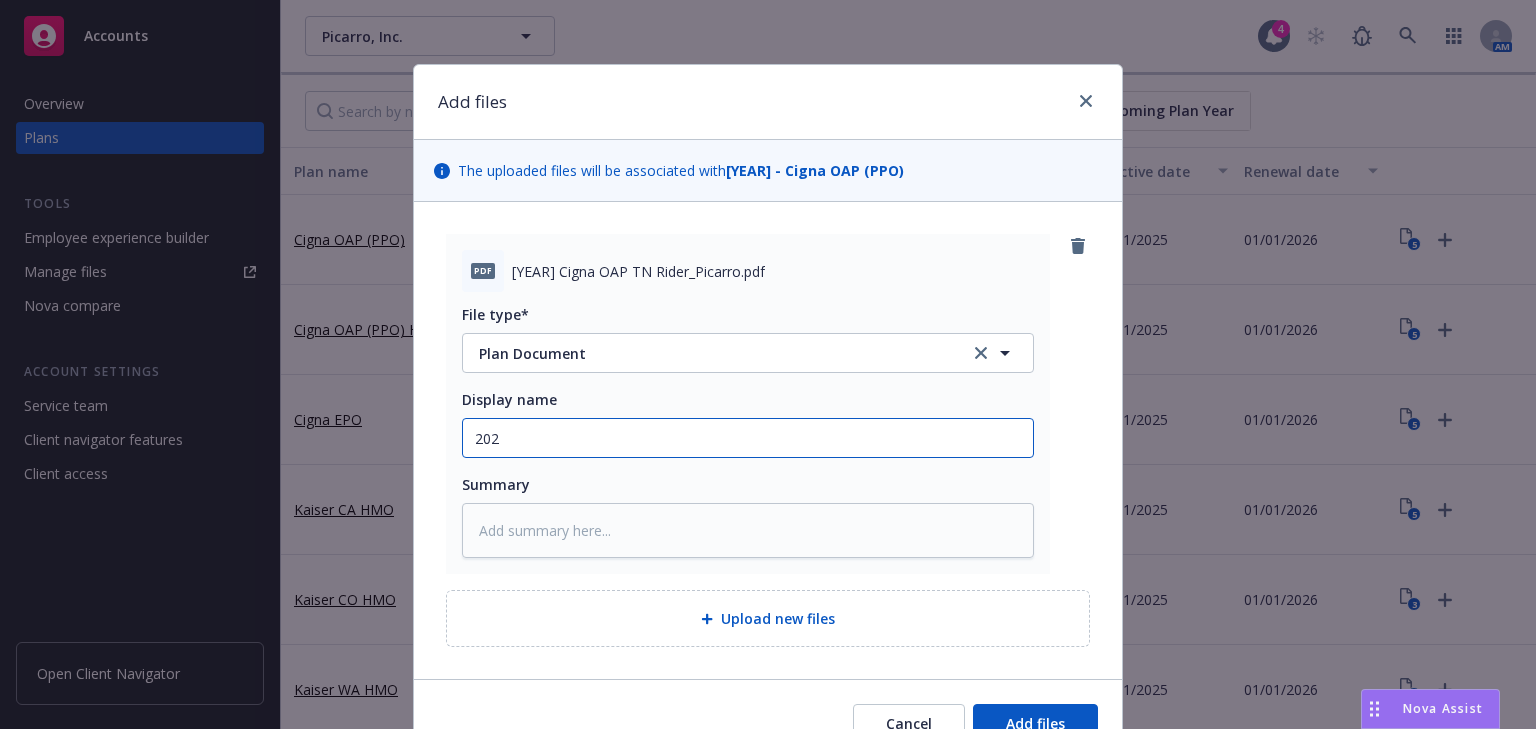 type on "x" 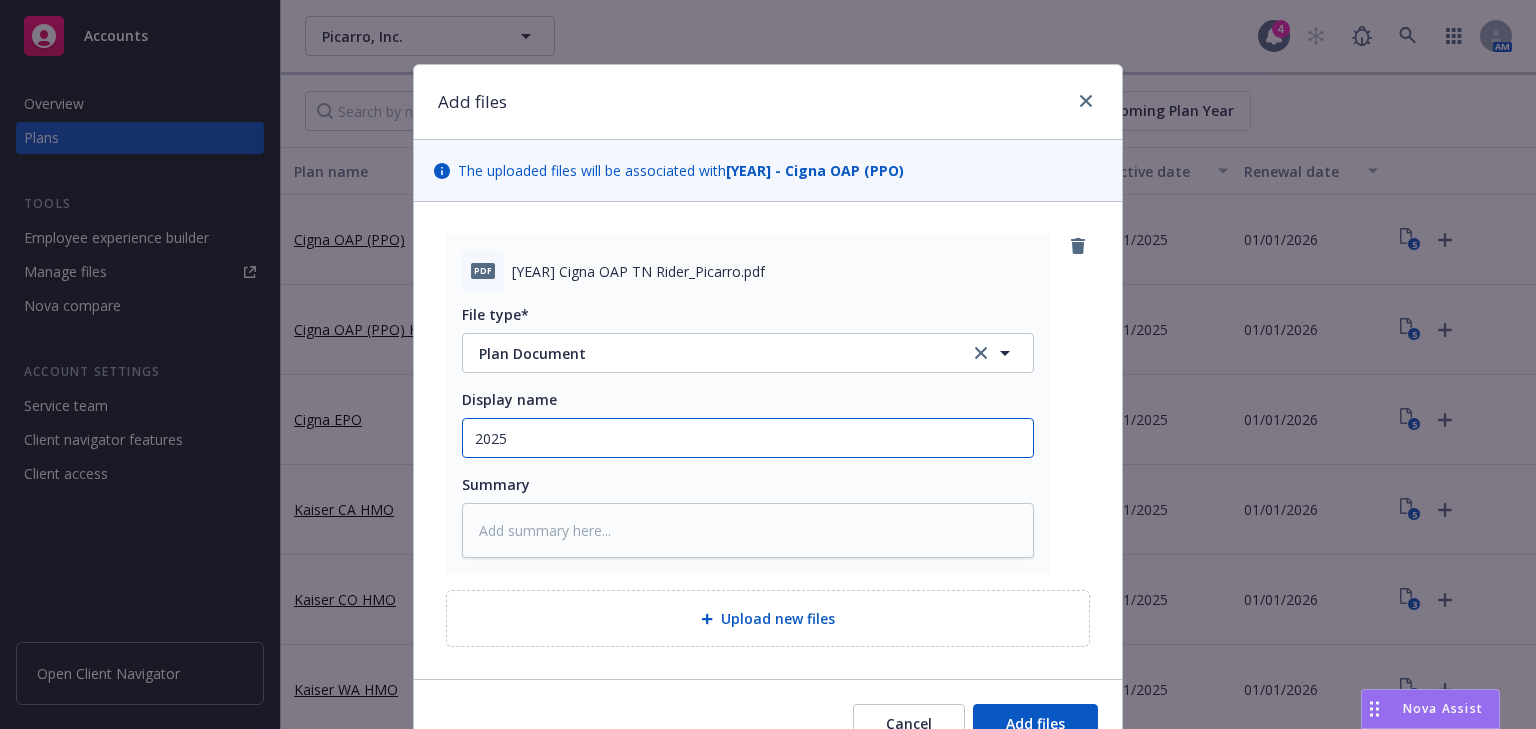 type on "x" 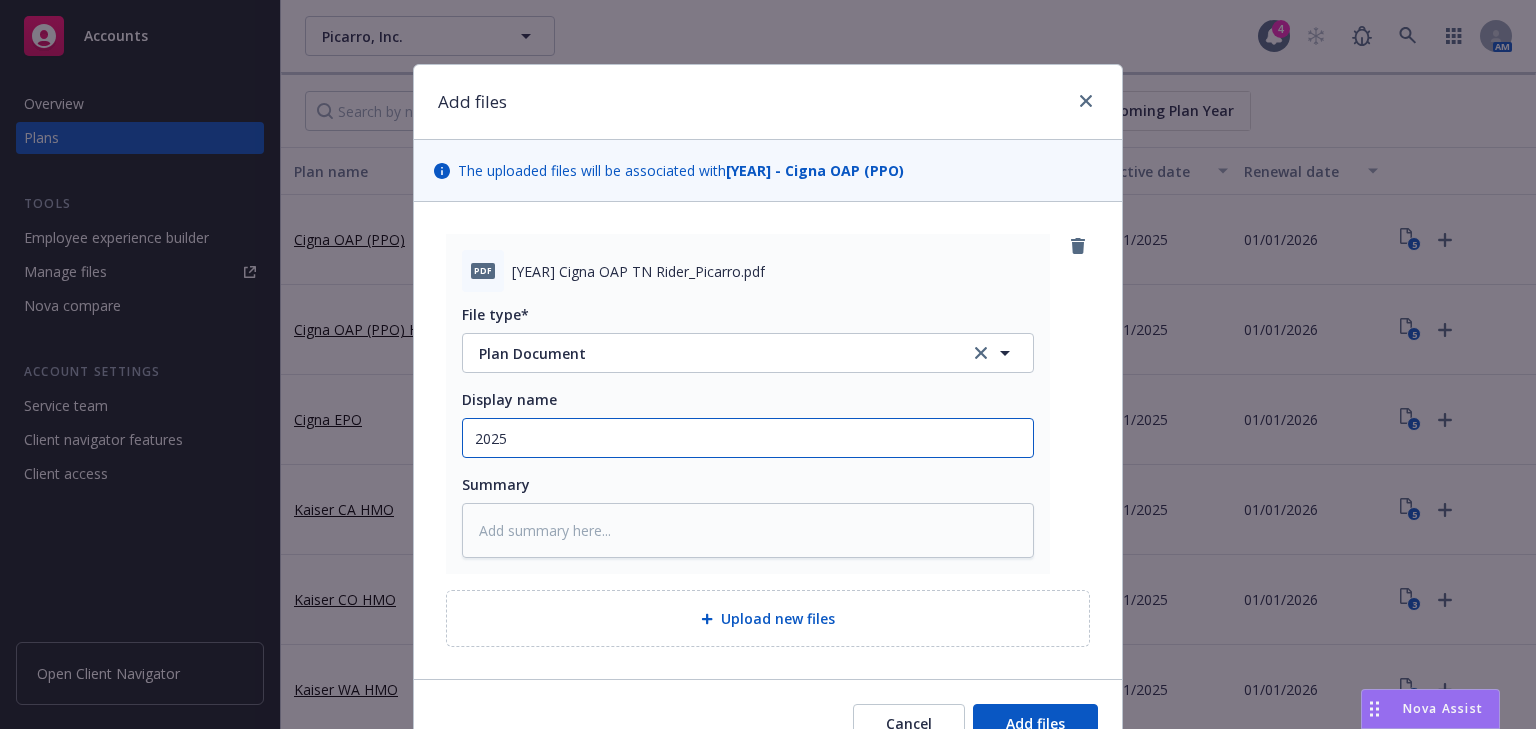 type on "2025" 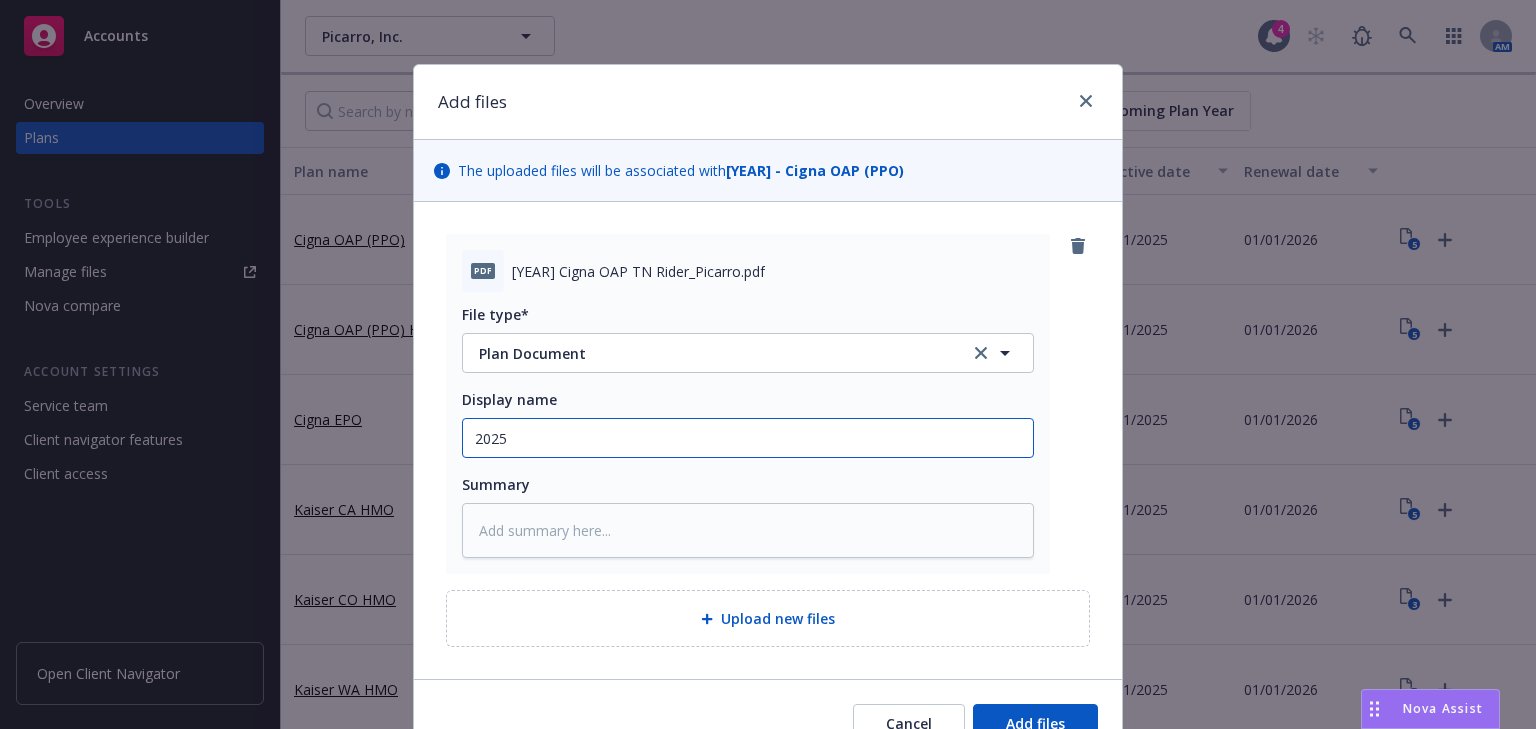 type on "x" 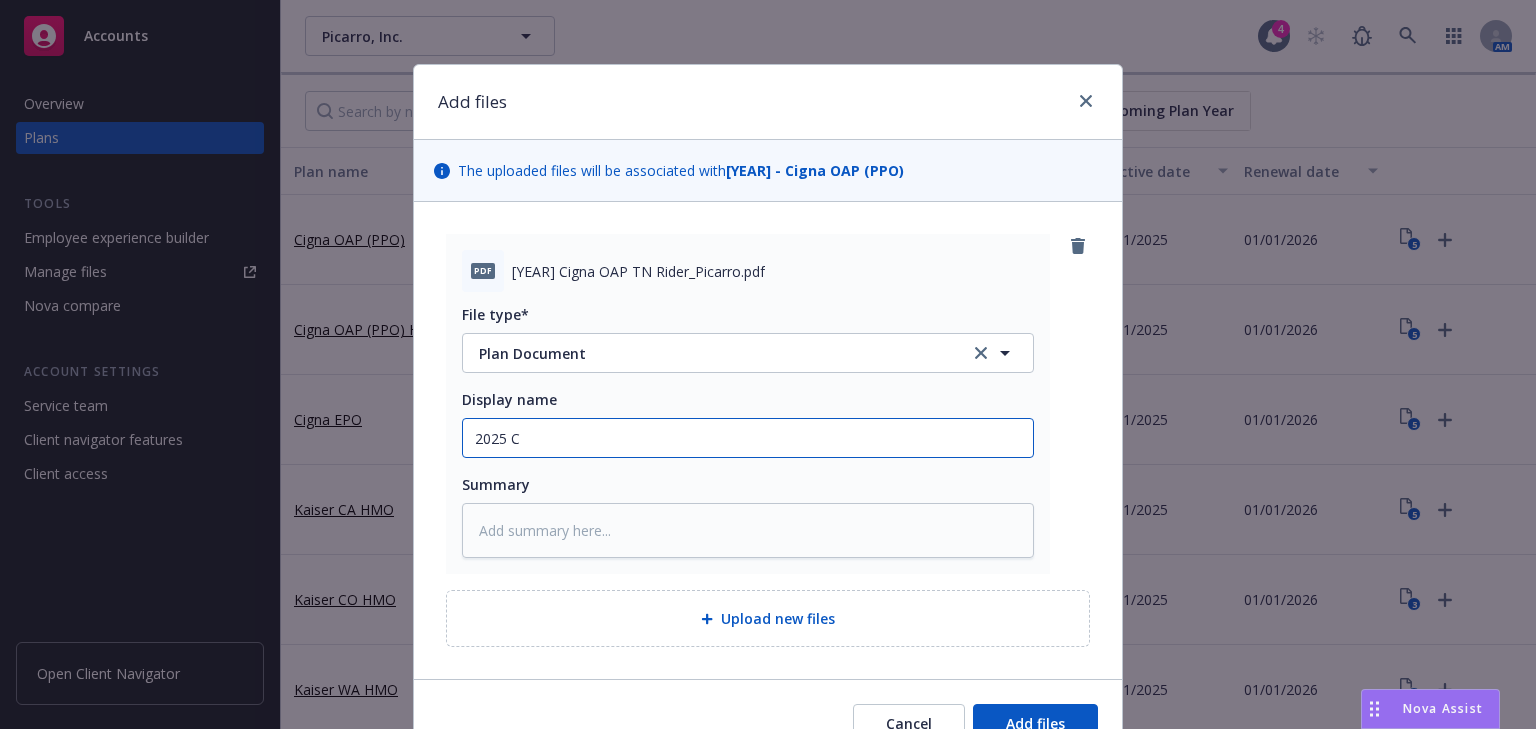 type on "x" 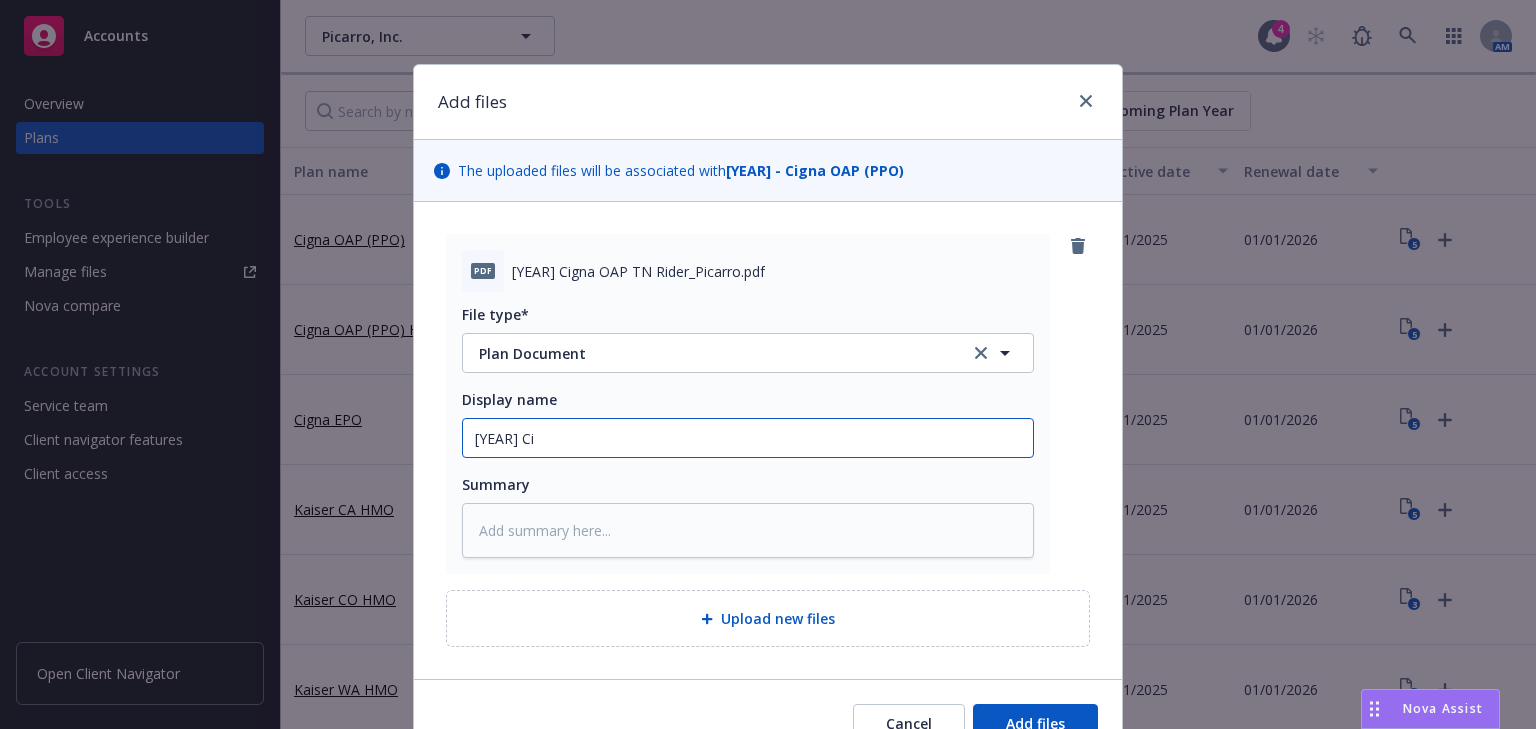 type on "x" 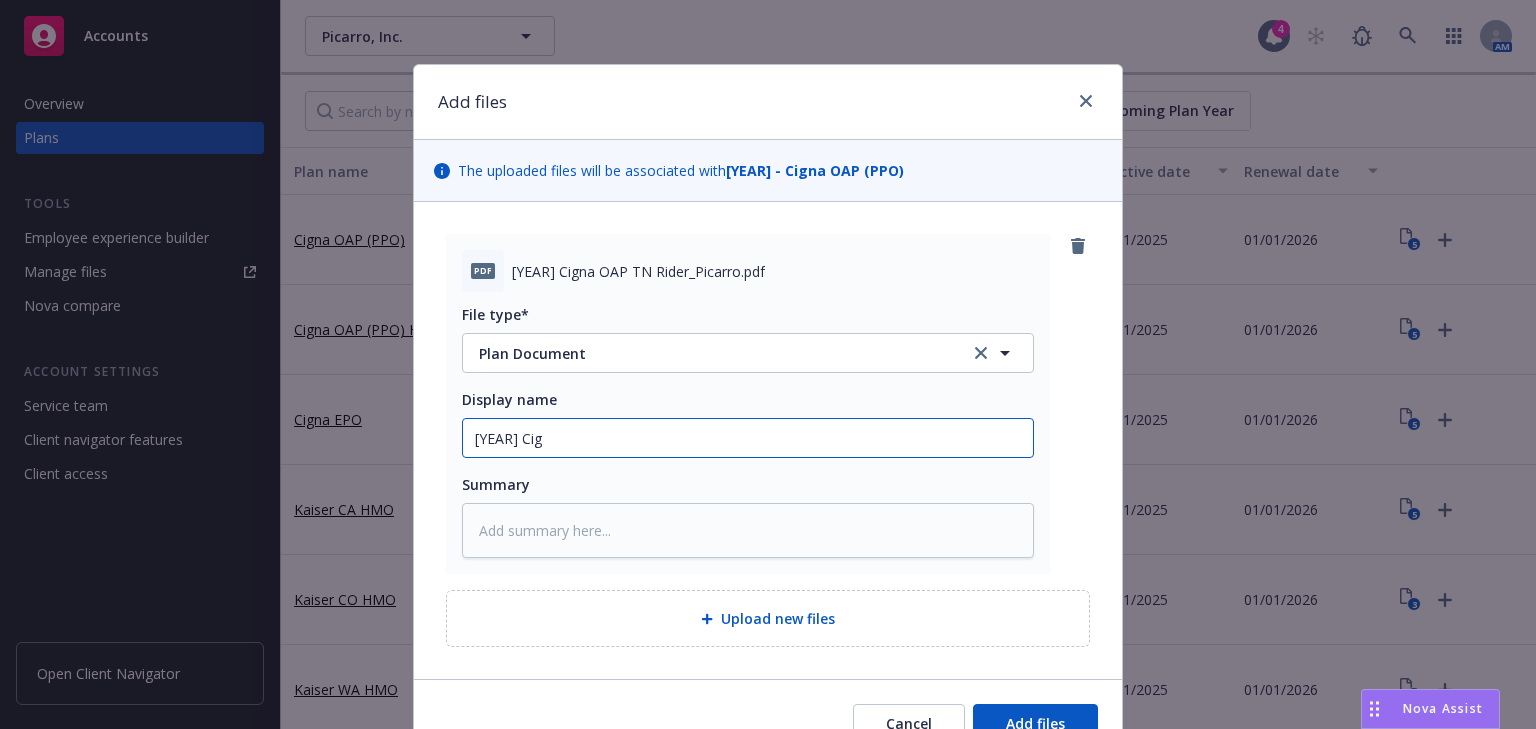 type on "x" 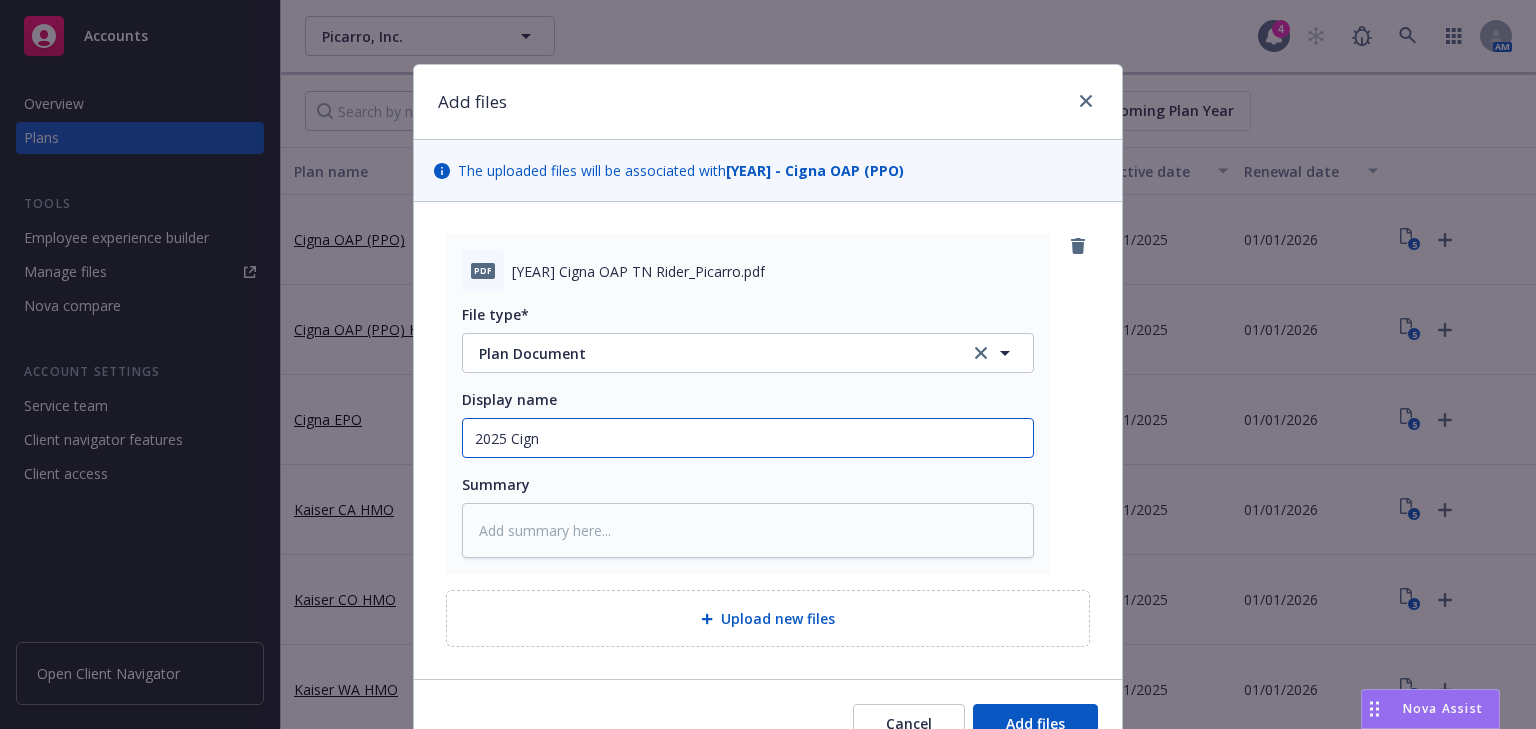 type on "x" 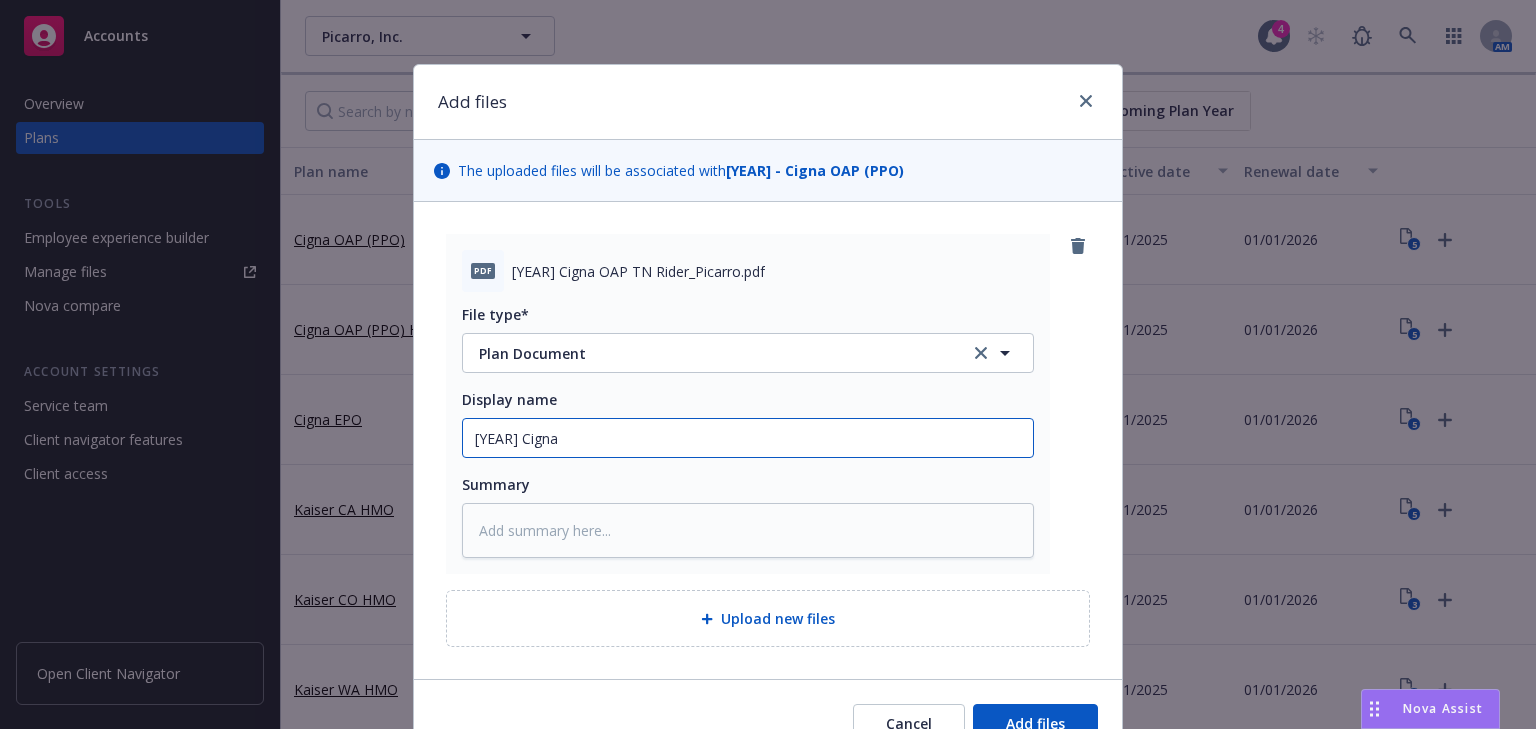 type on "x" 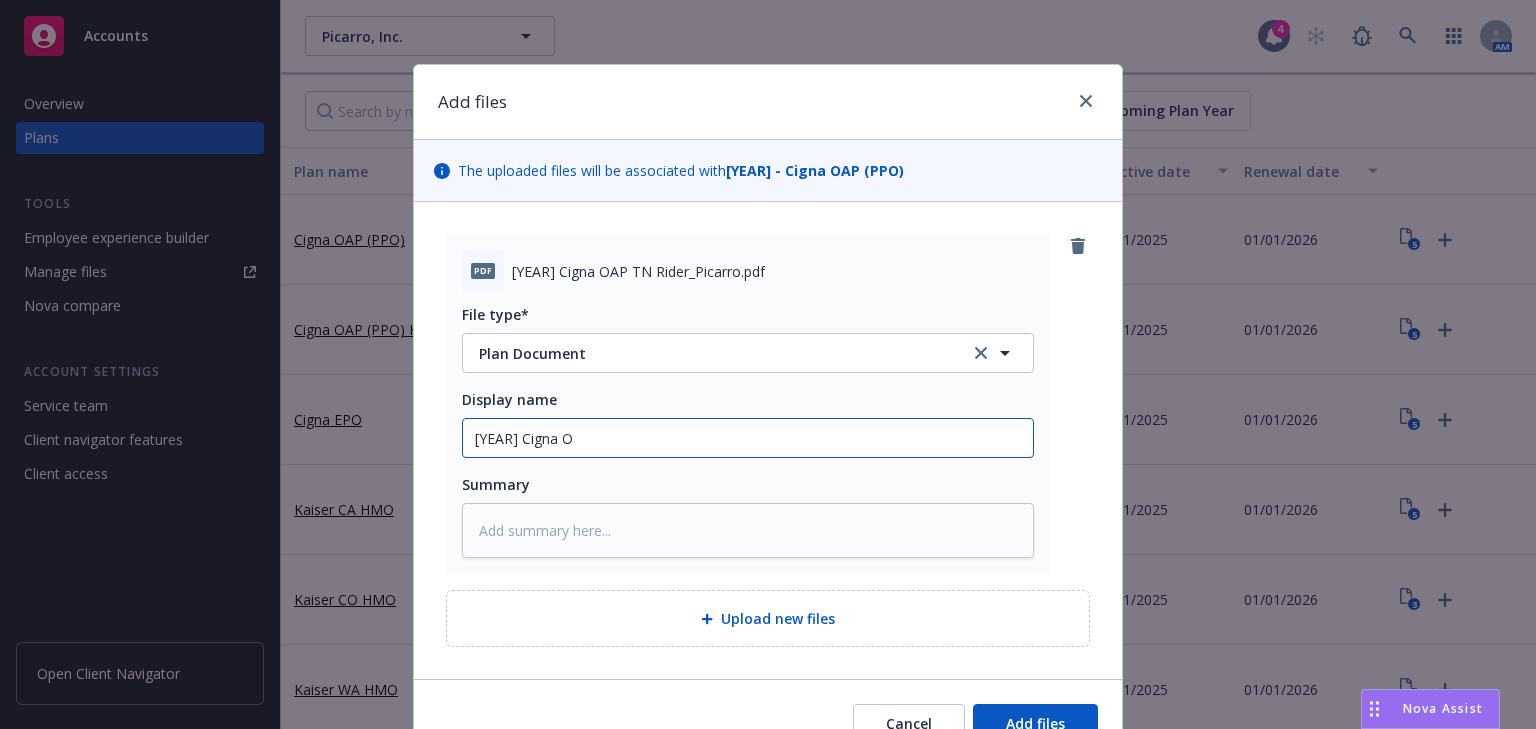 type on "x" 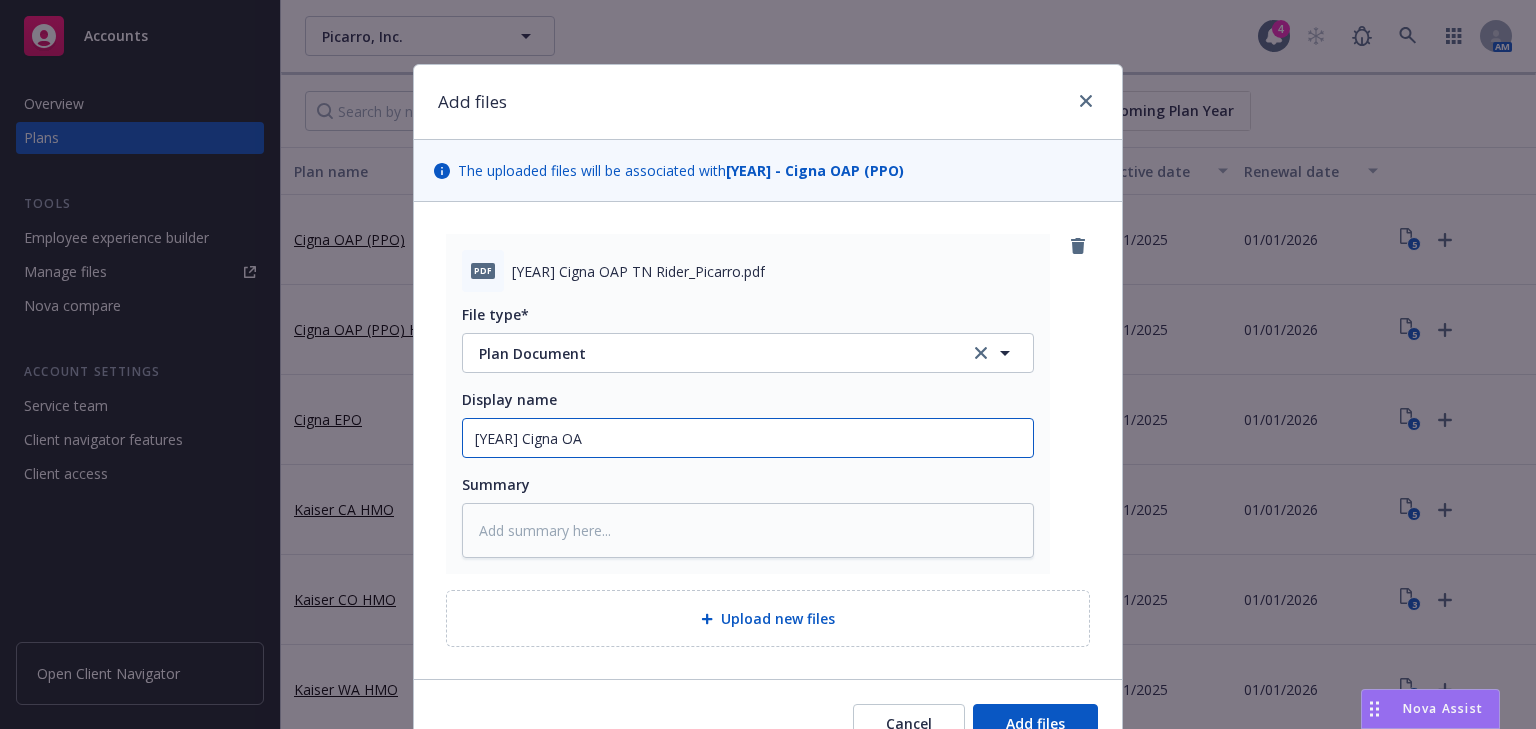 type on "x" 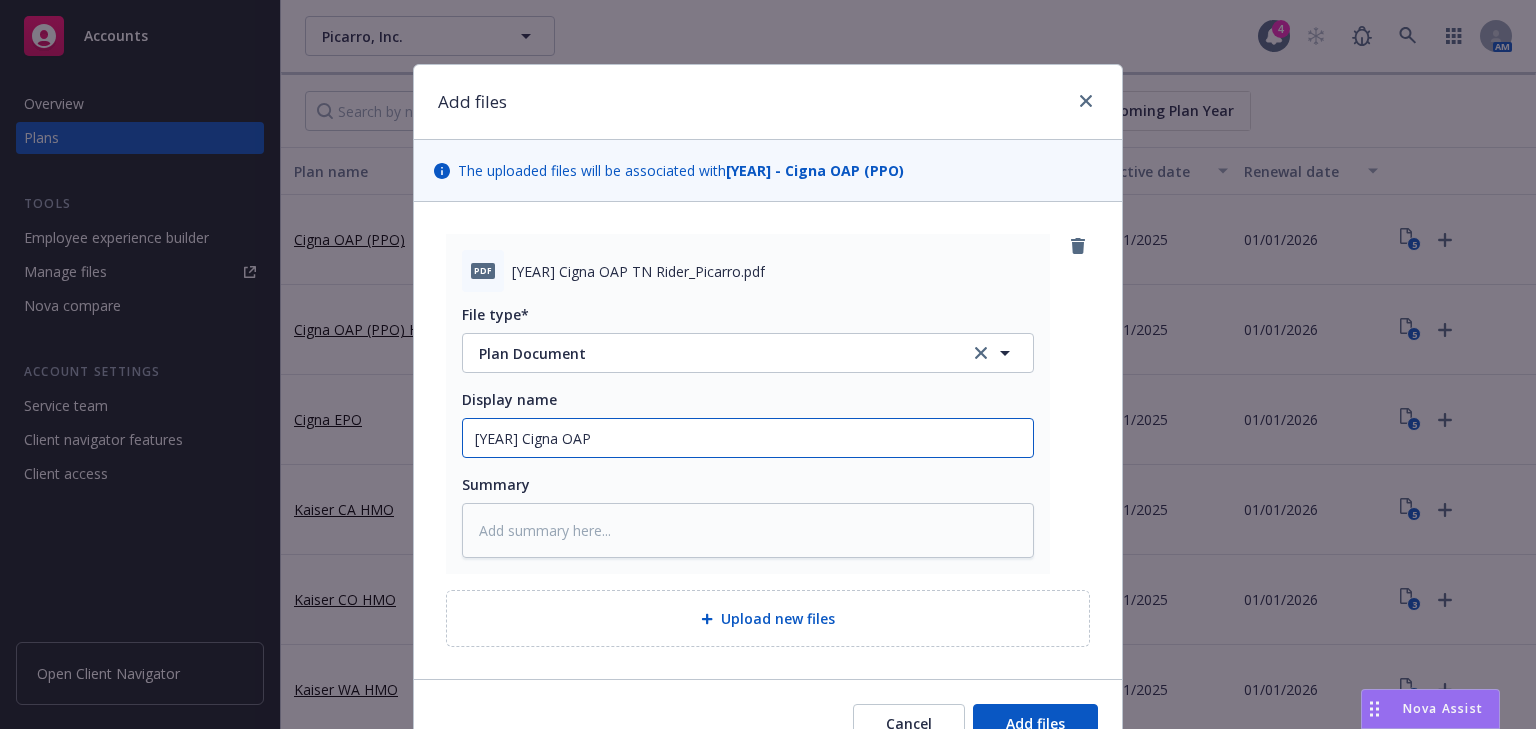 type on "x" 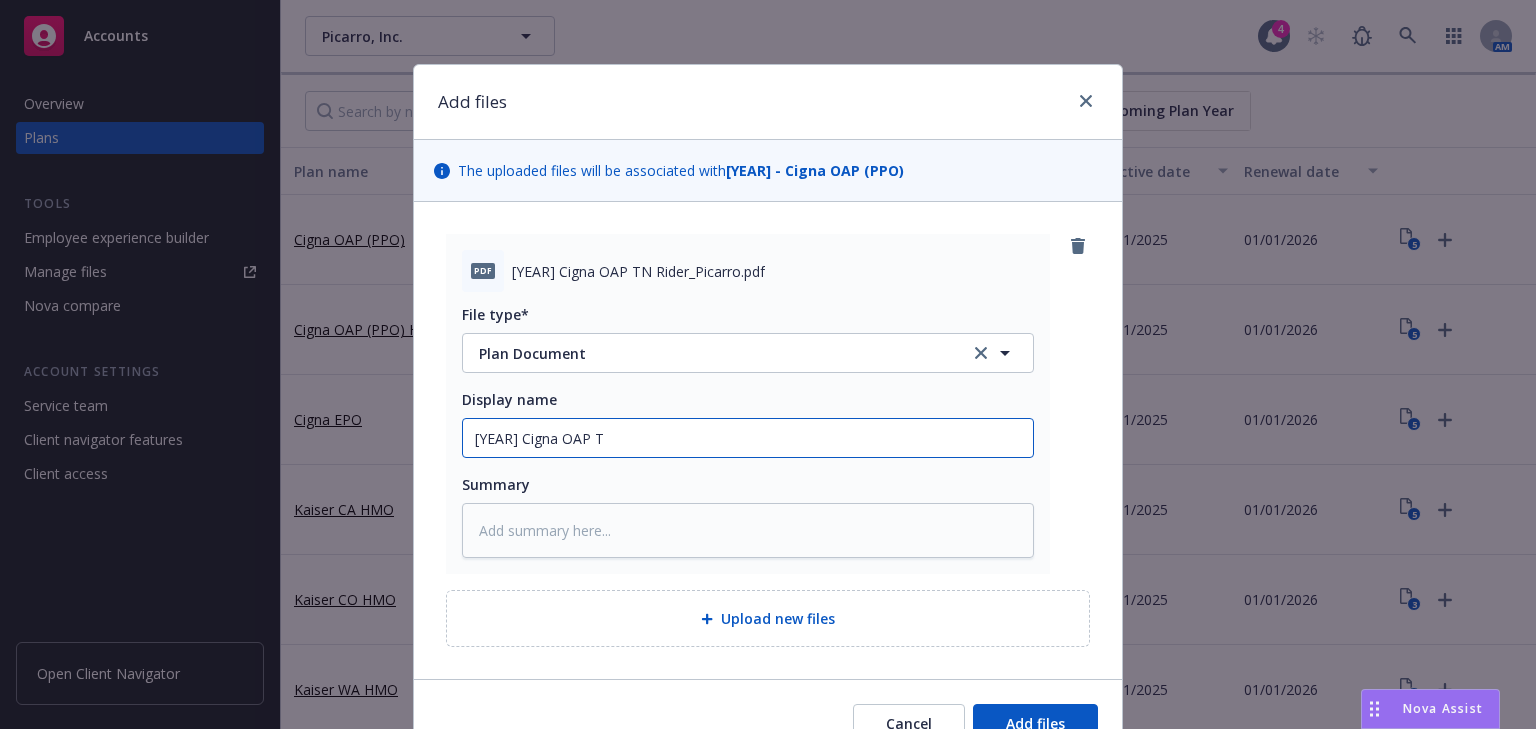 type on "x" 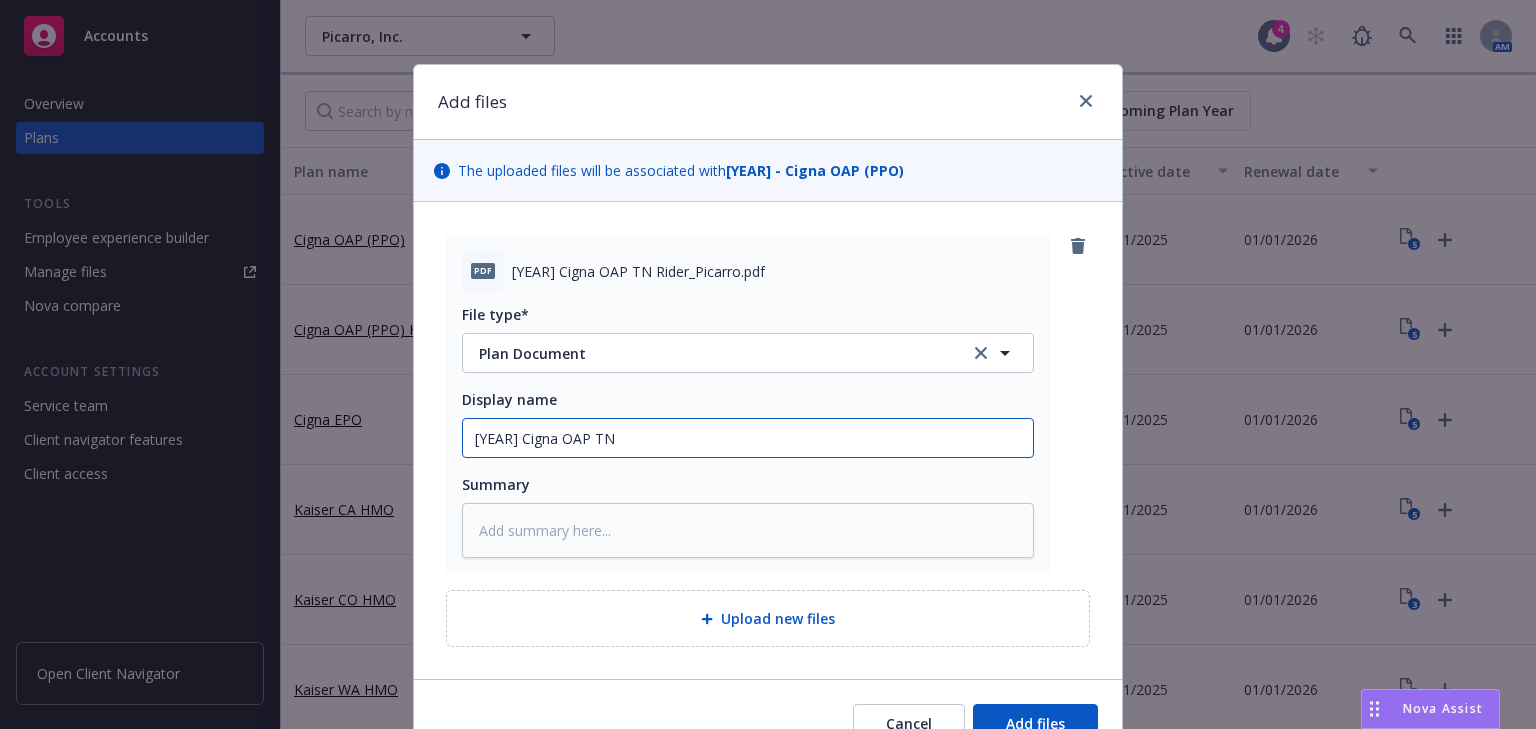 type on "x" 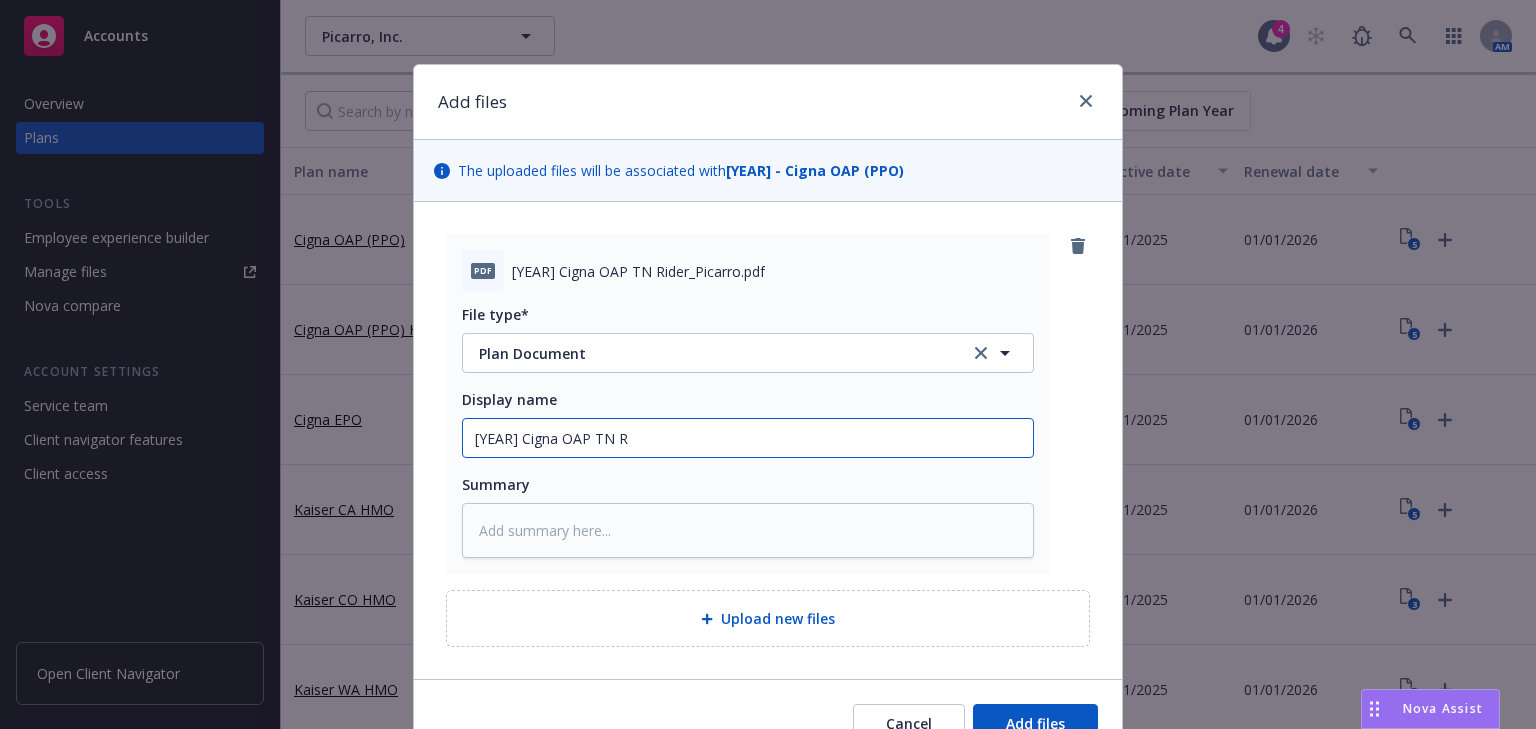 type on "x" 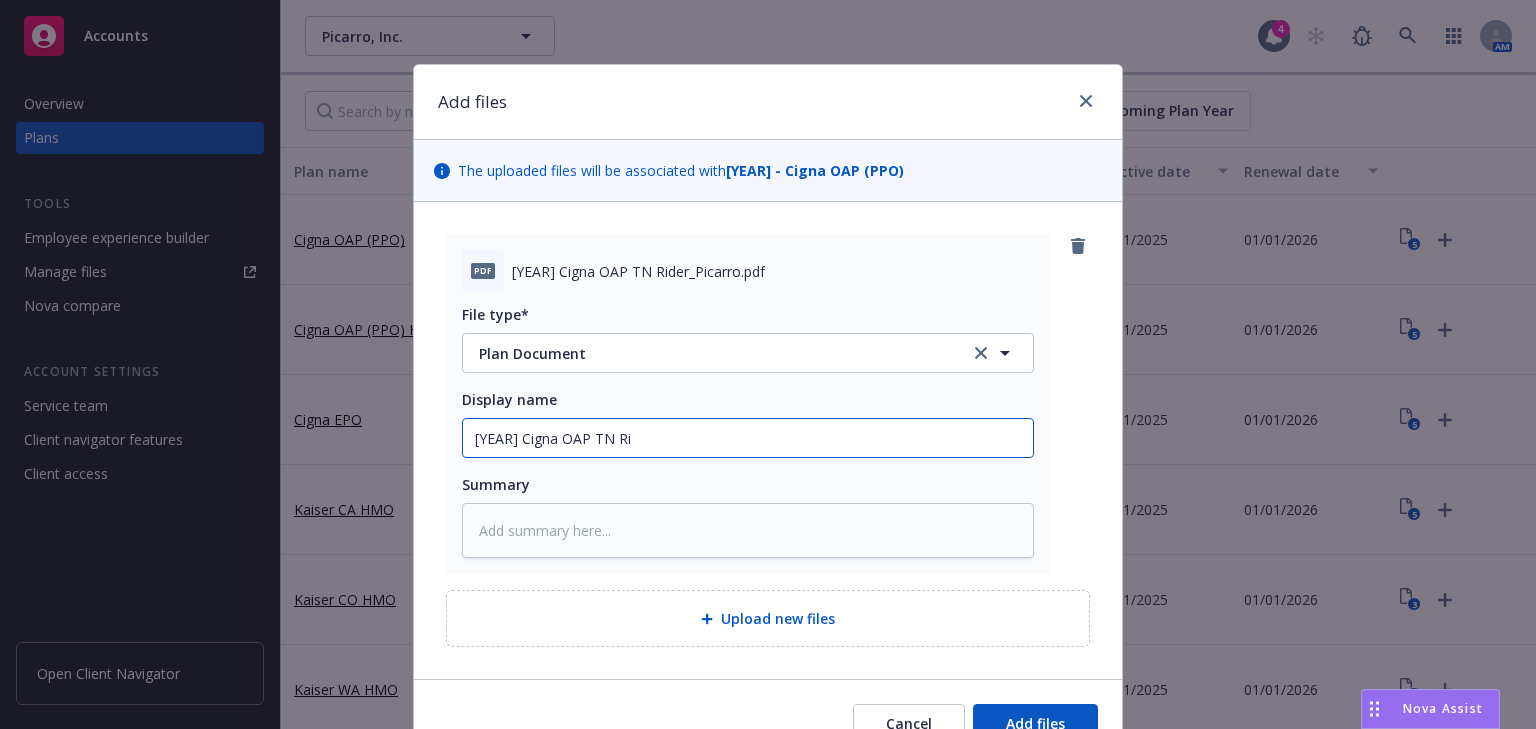 type on "x" 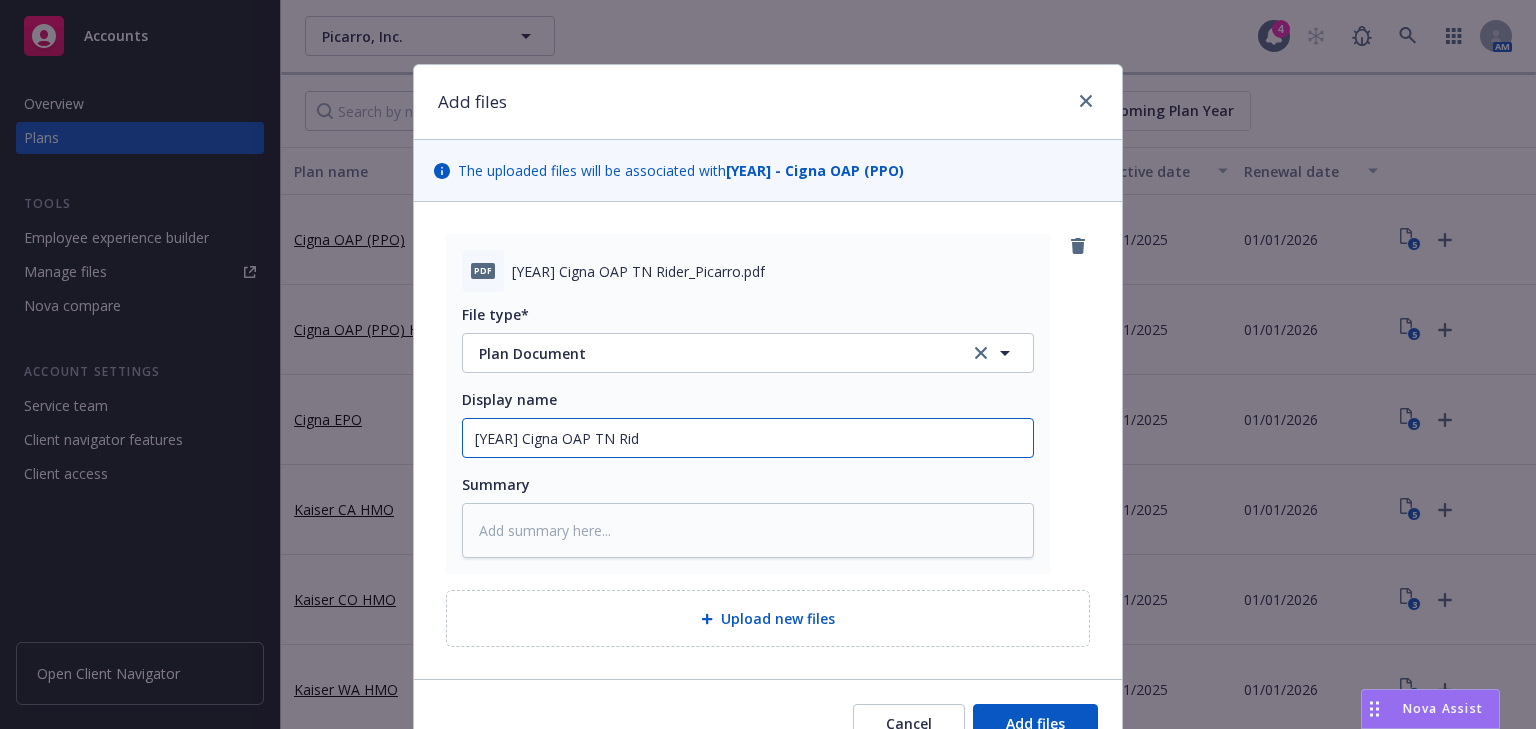 type on "x" 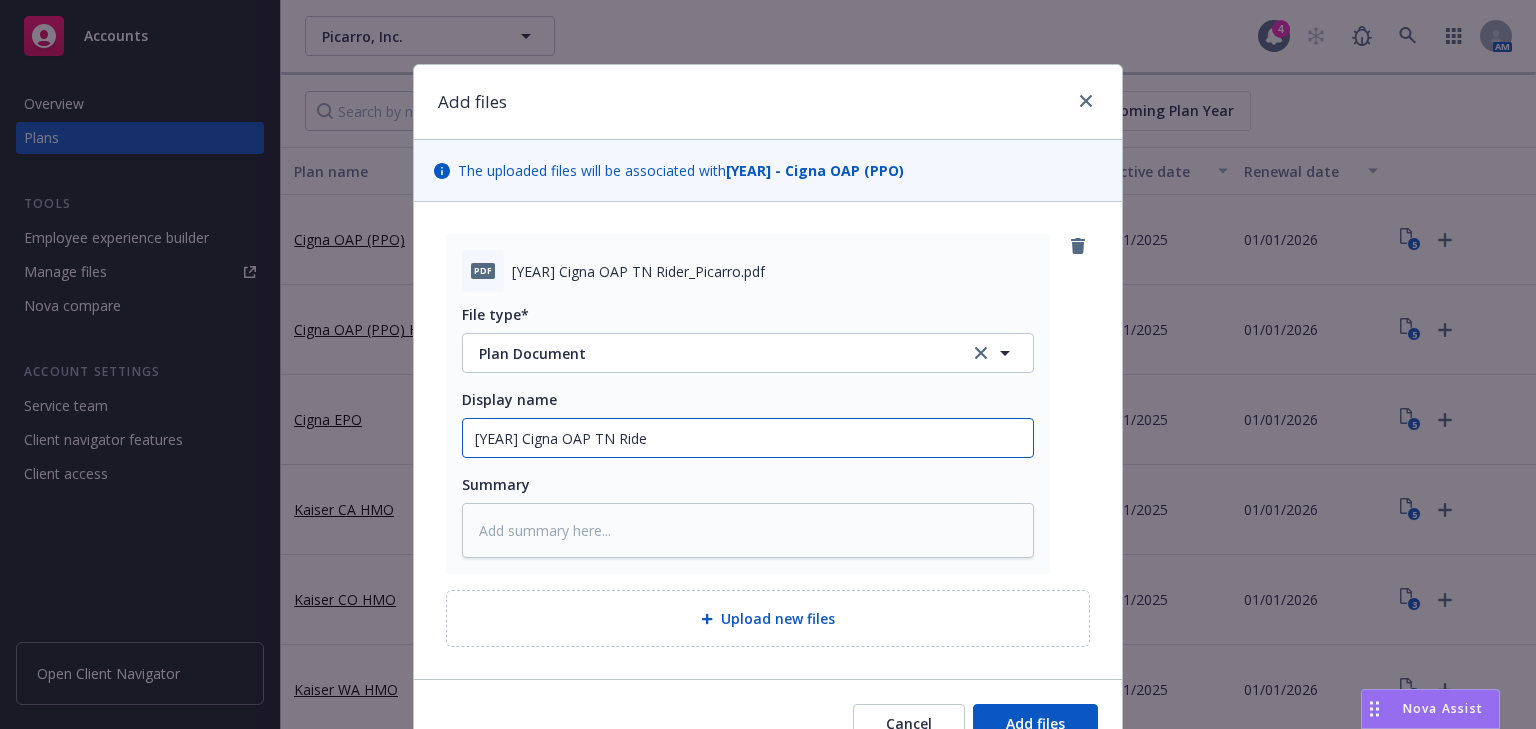 type on "2025 Cigna OAP TN Rider" 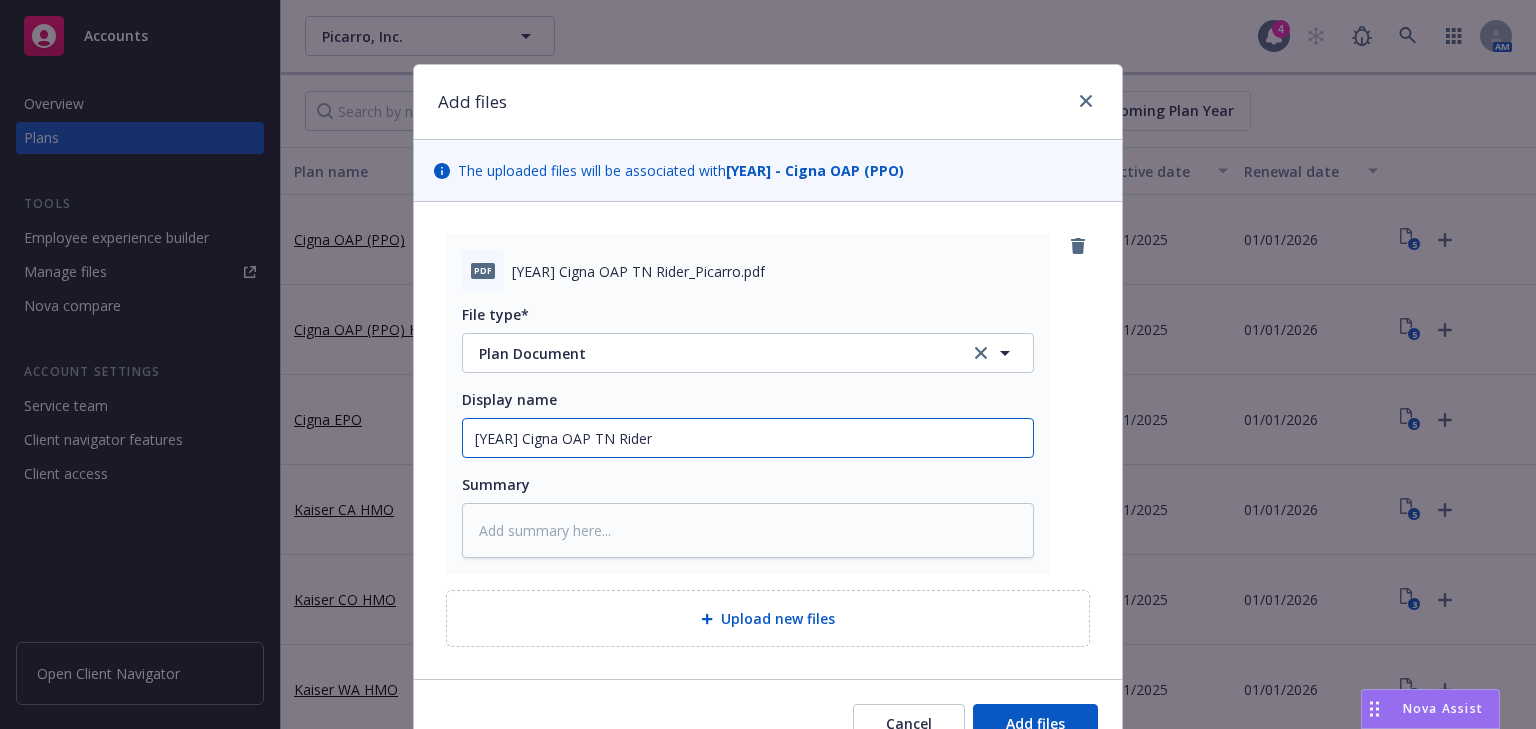 type on "x" 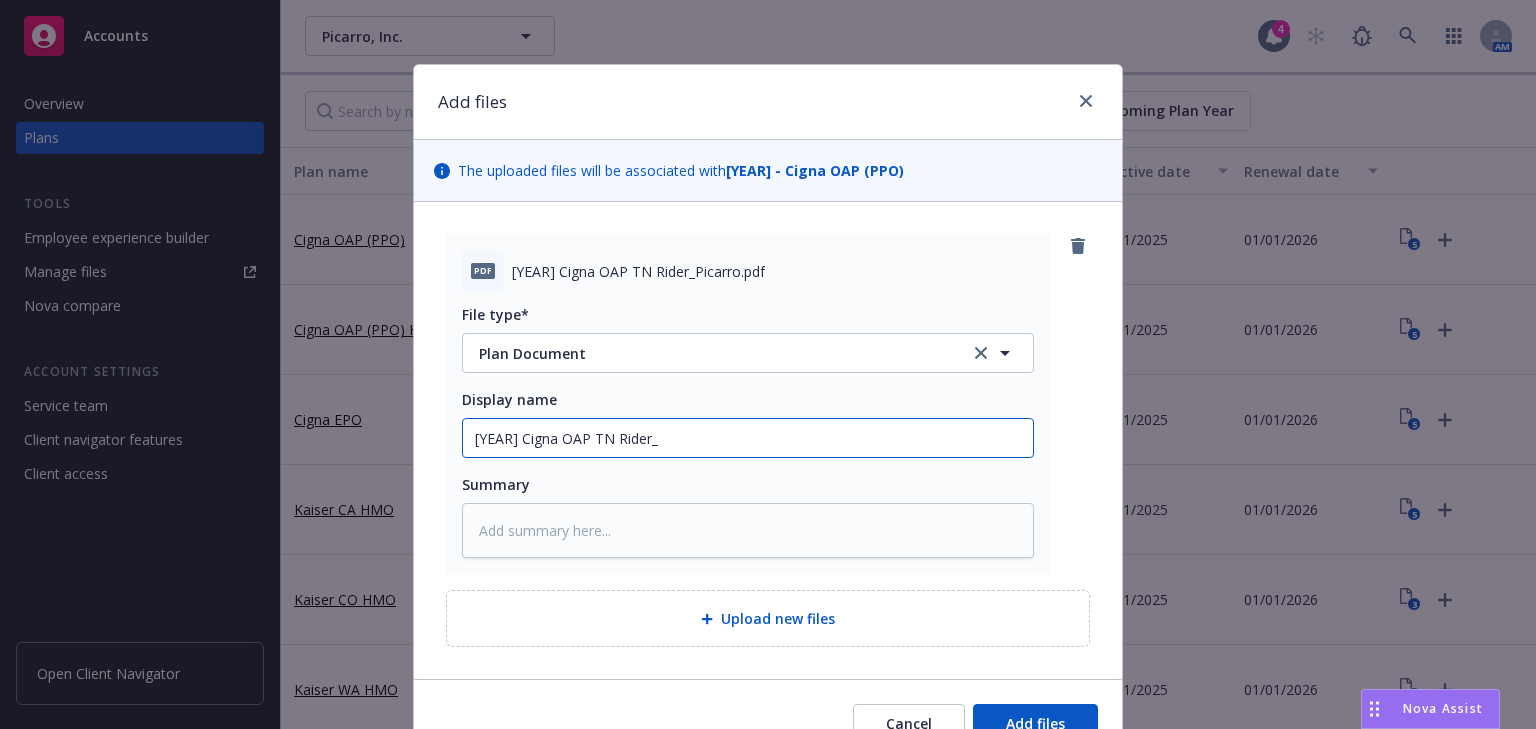 type on "x" 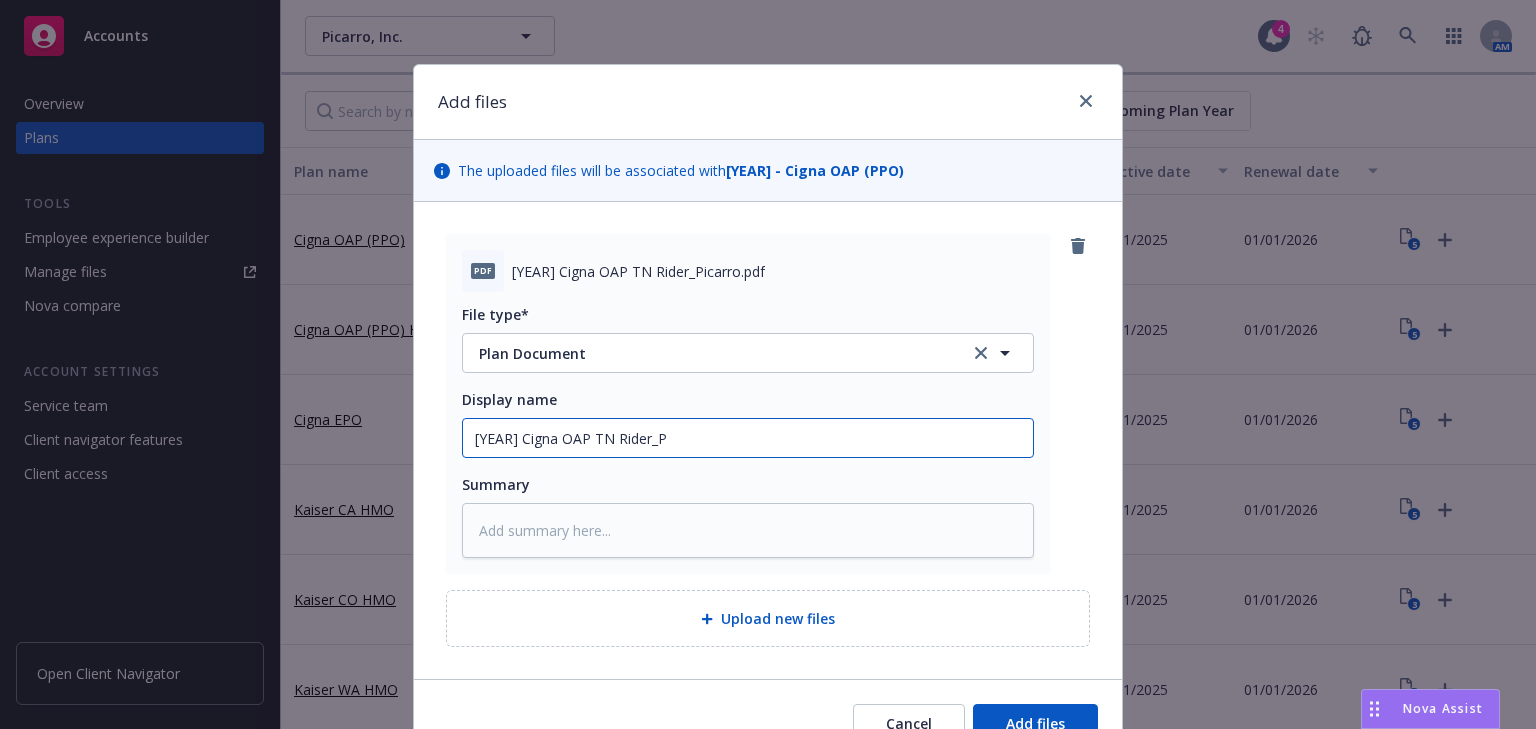 type on "x" 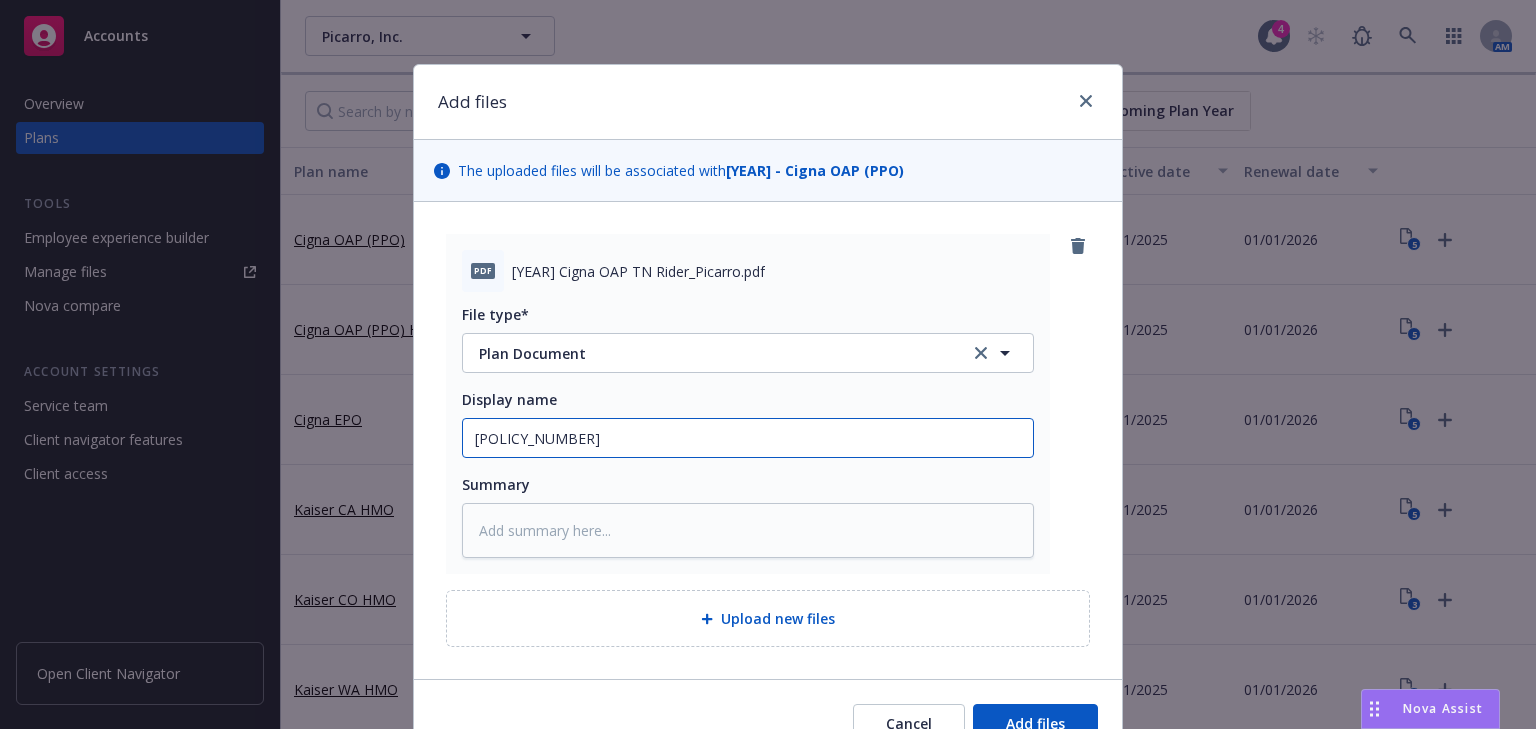 type on "x" 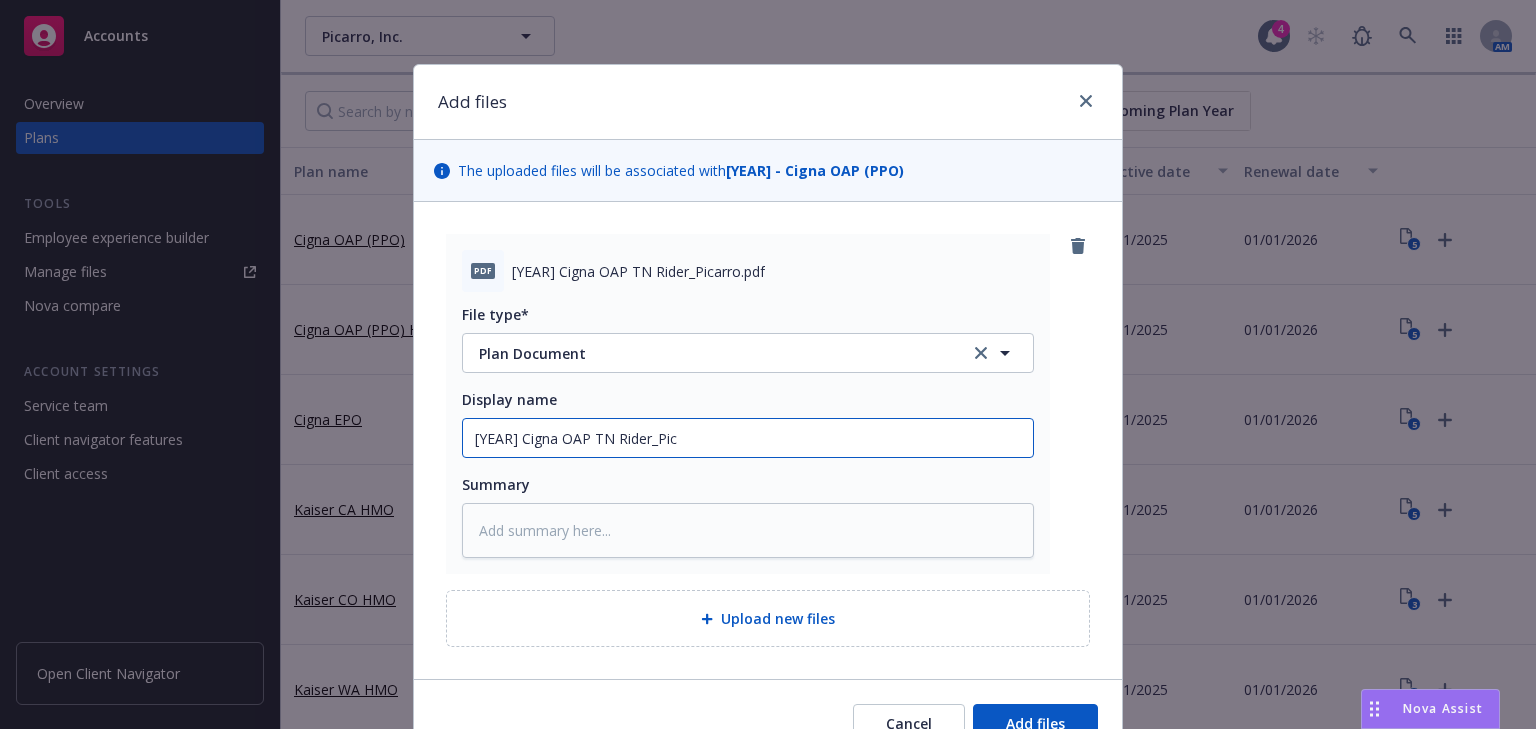 type on "x" 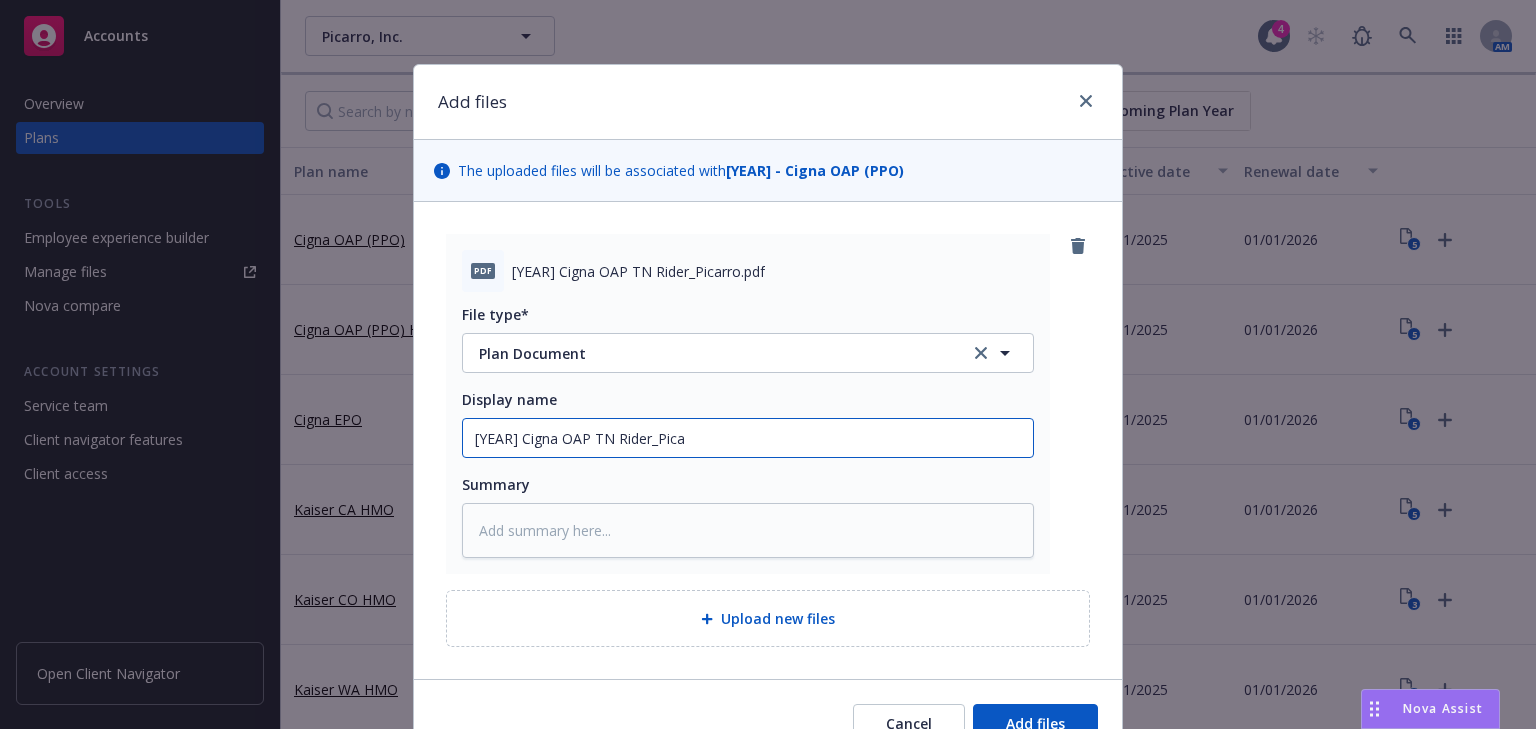 type on "x" 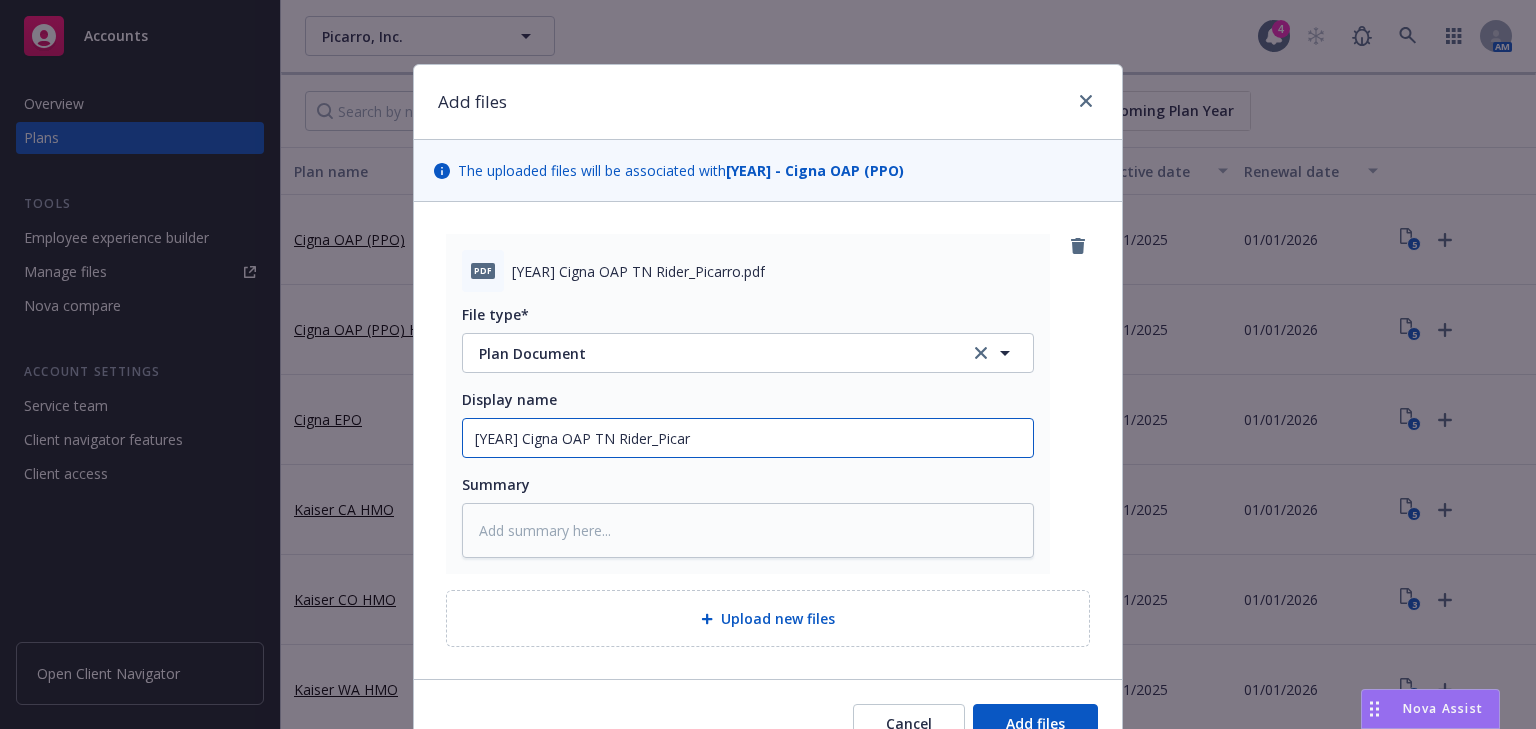 type on "x" 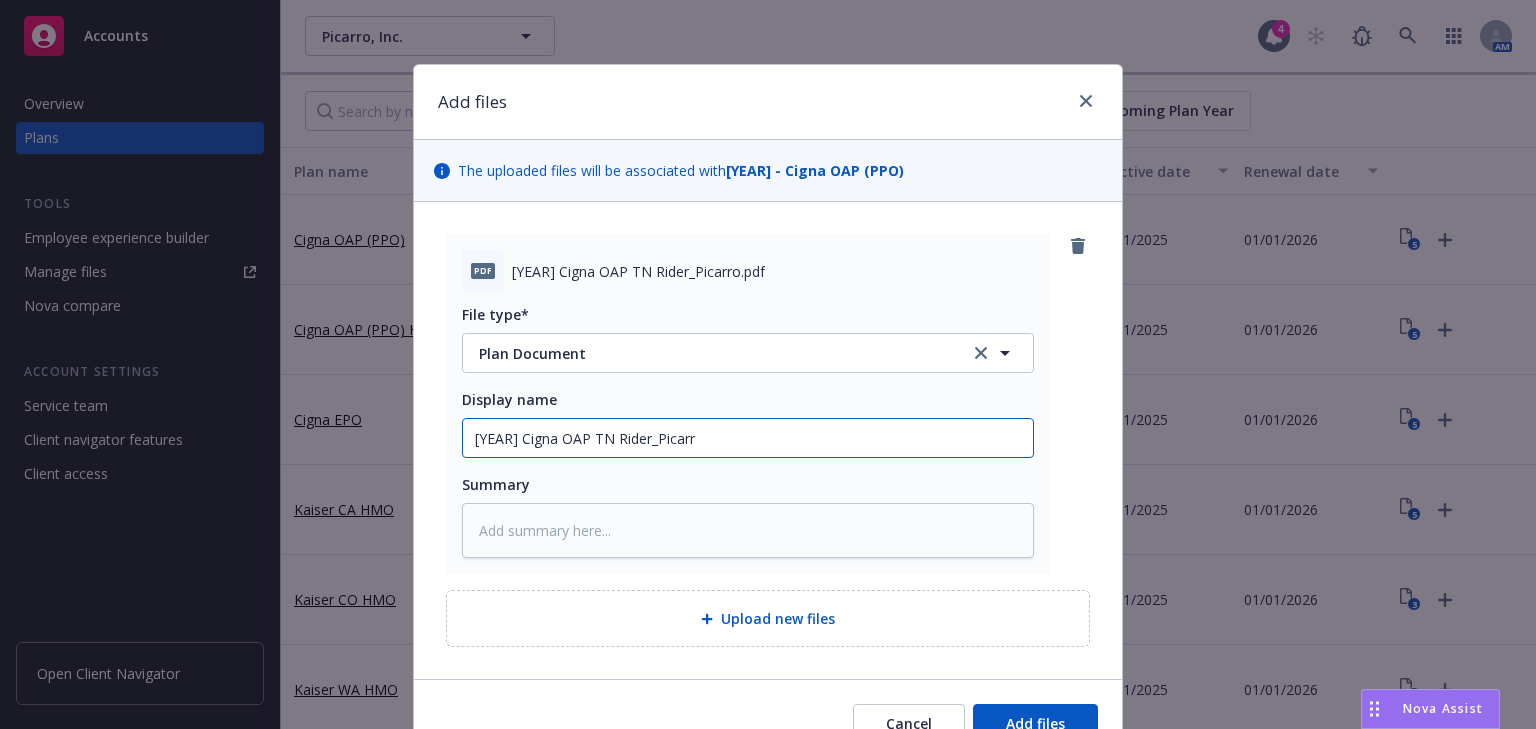 type on "x" 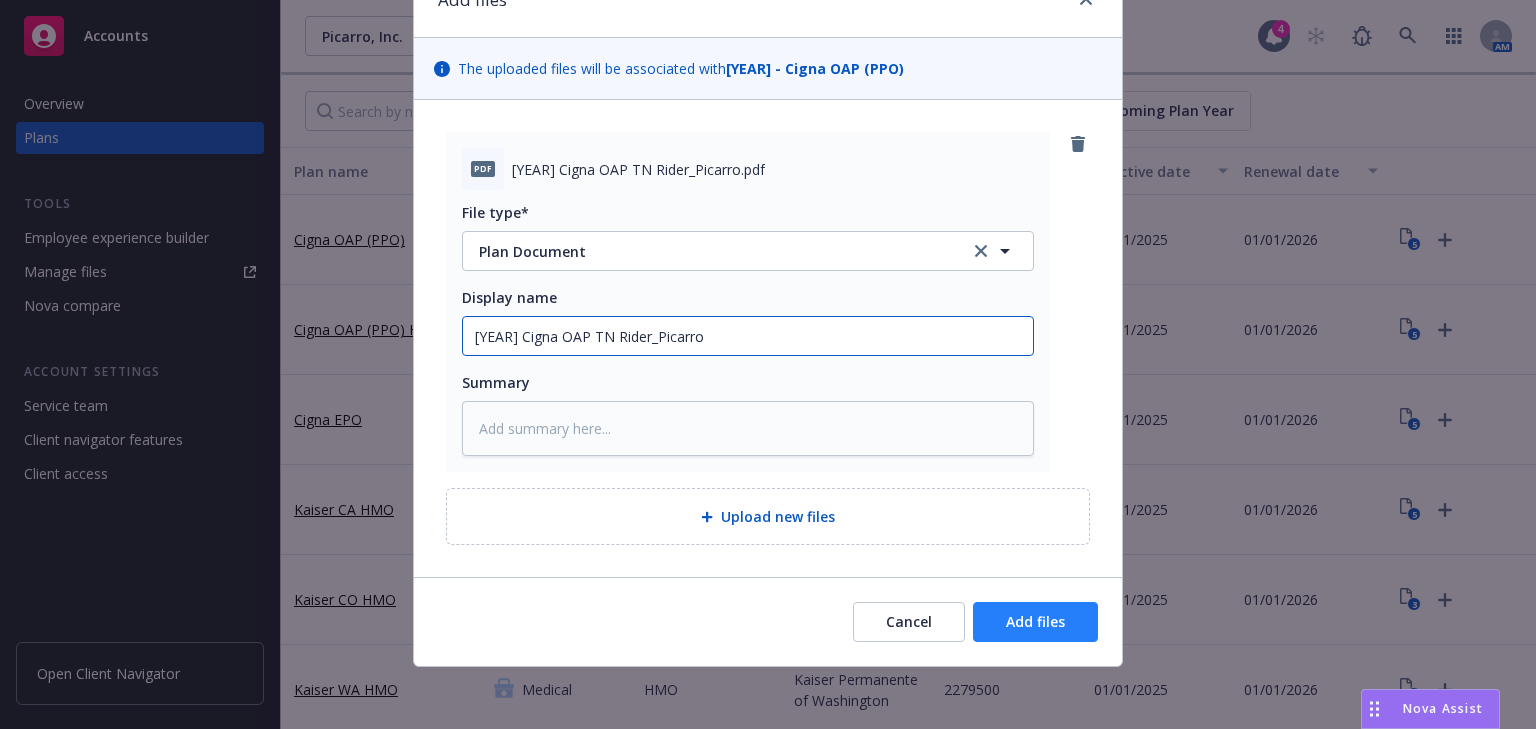 scroll, scrollTop: 103, scrollLeft: 0, axis: vertical 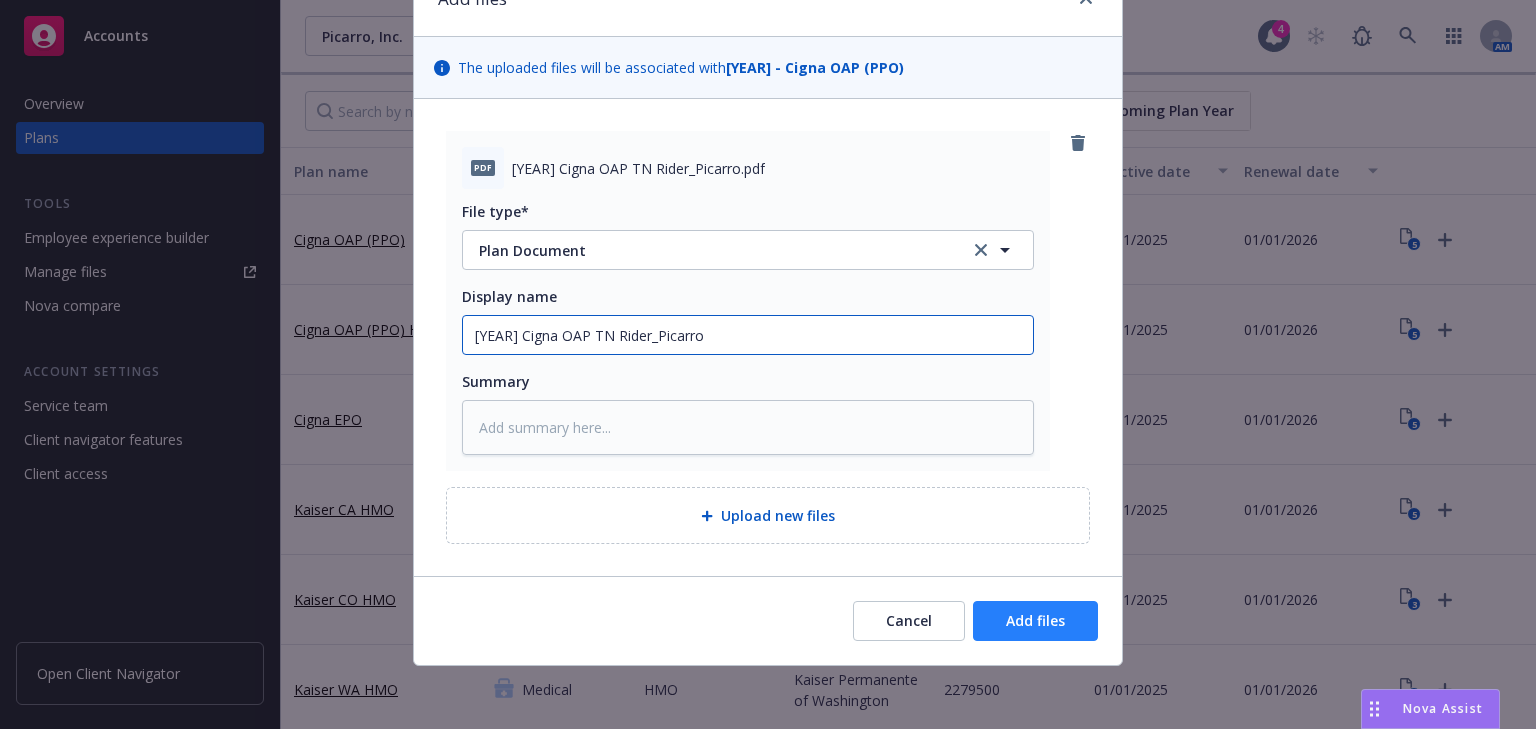 type on "2025 Cigna OAP TN Rider_Picarro" 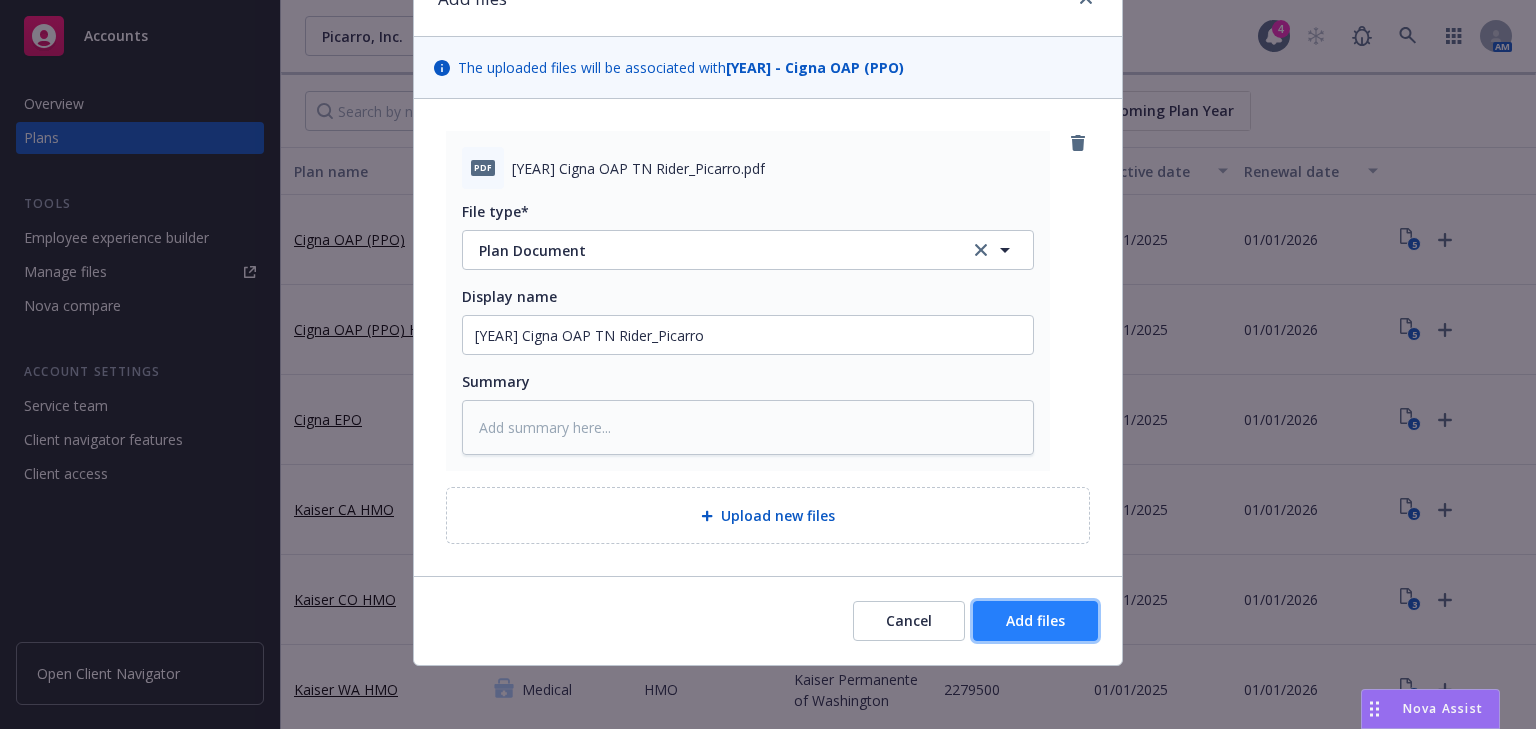 click on "Add files" at bounding box center (1035, 620) 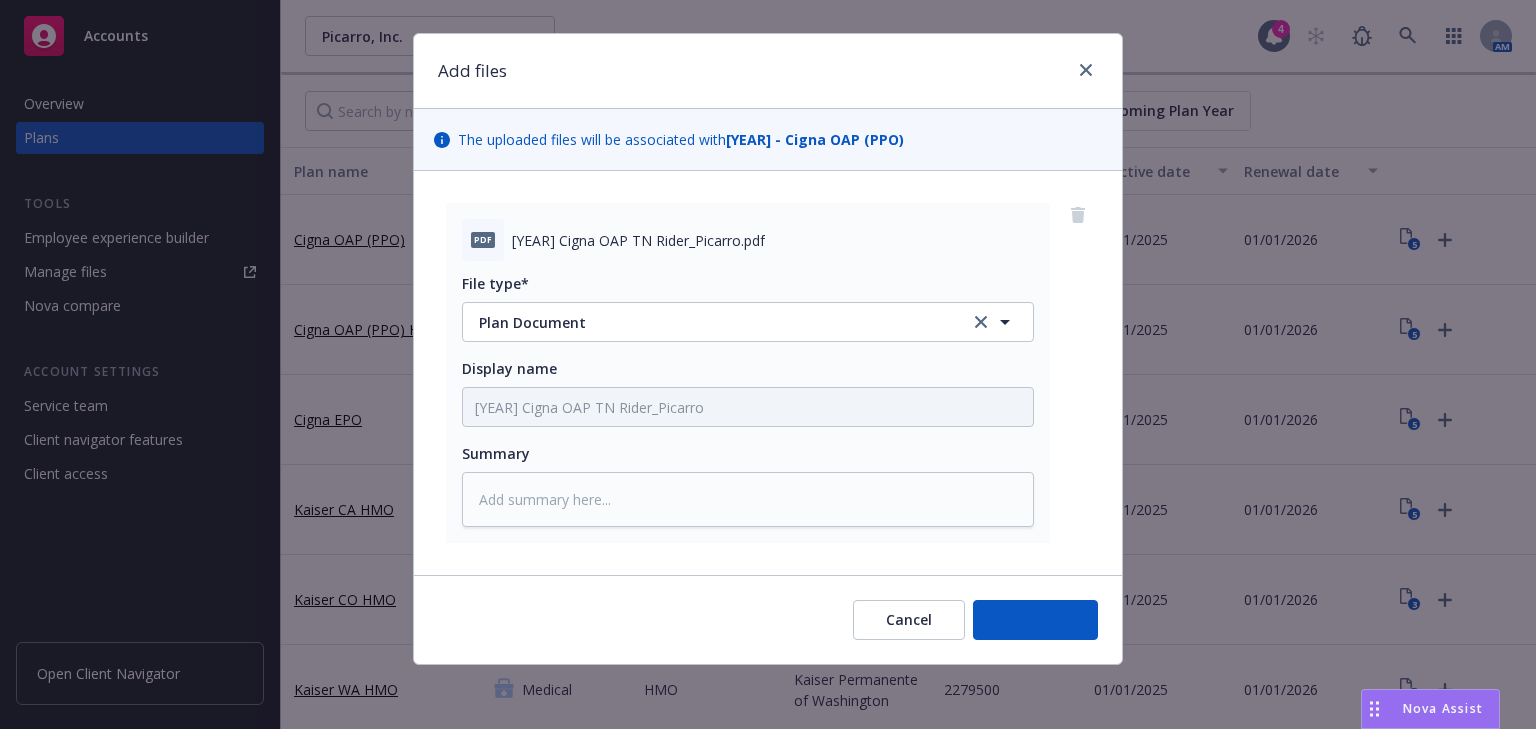 scroll, scrollTop: 30, scrollLeft: 0, axis: vertical 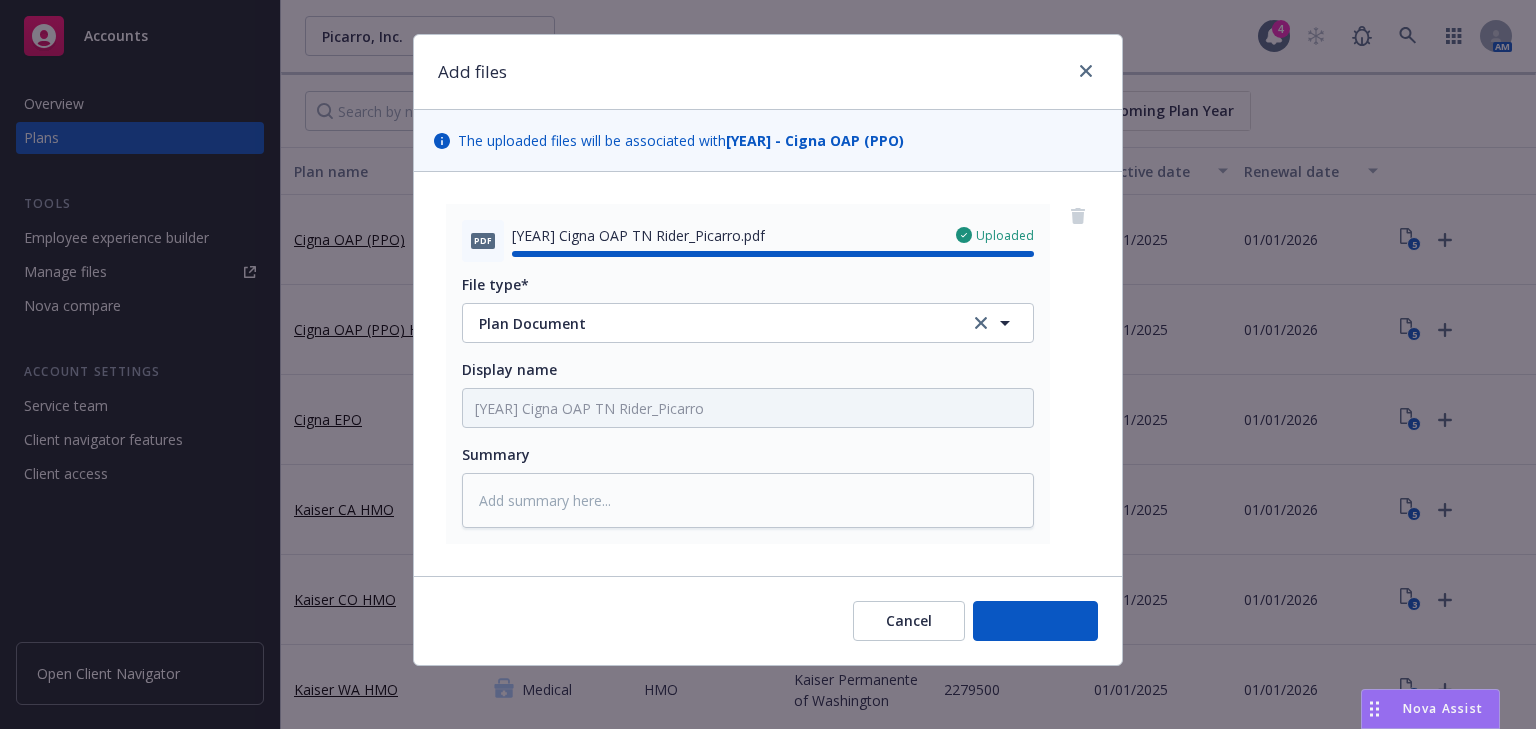 type on "x" 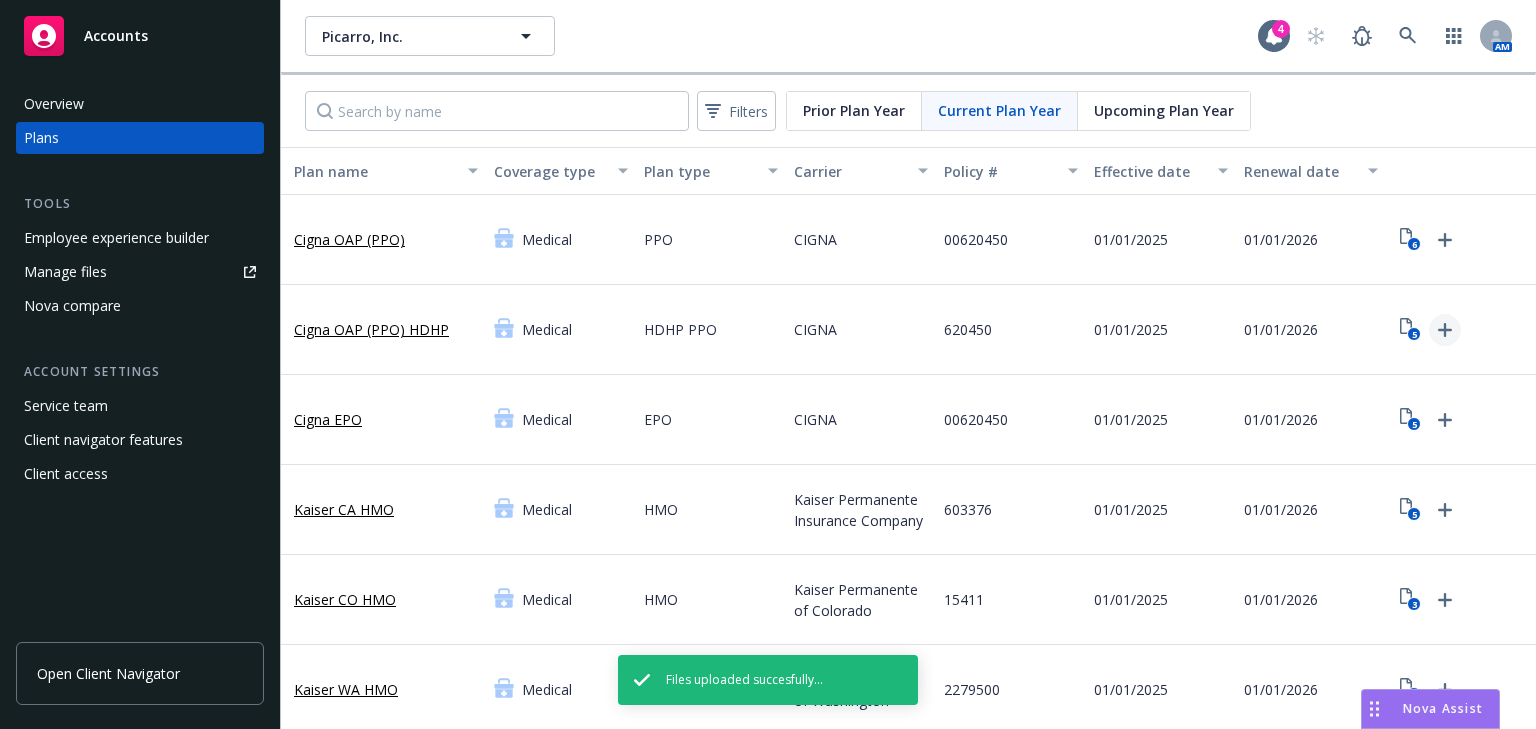 click 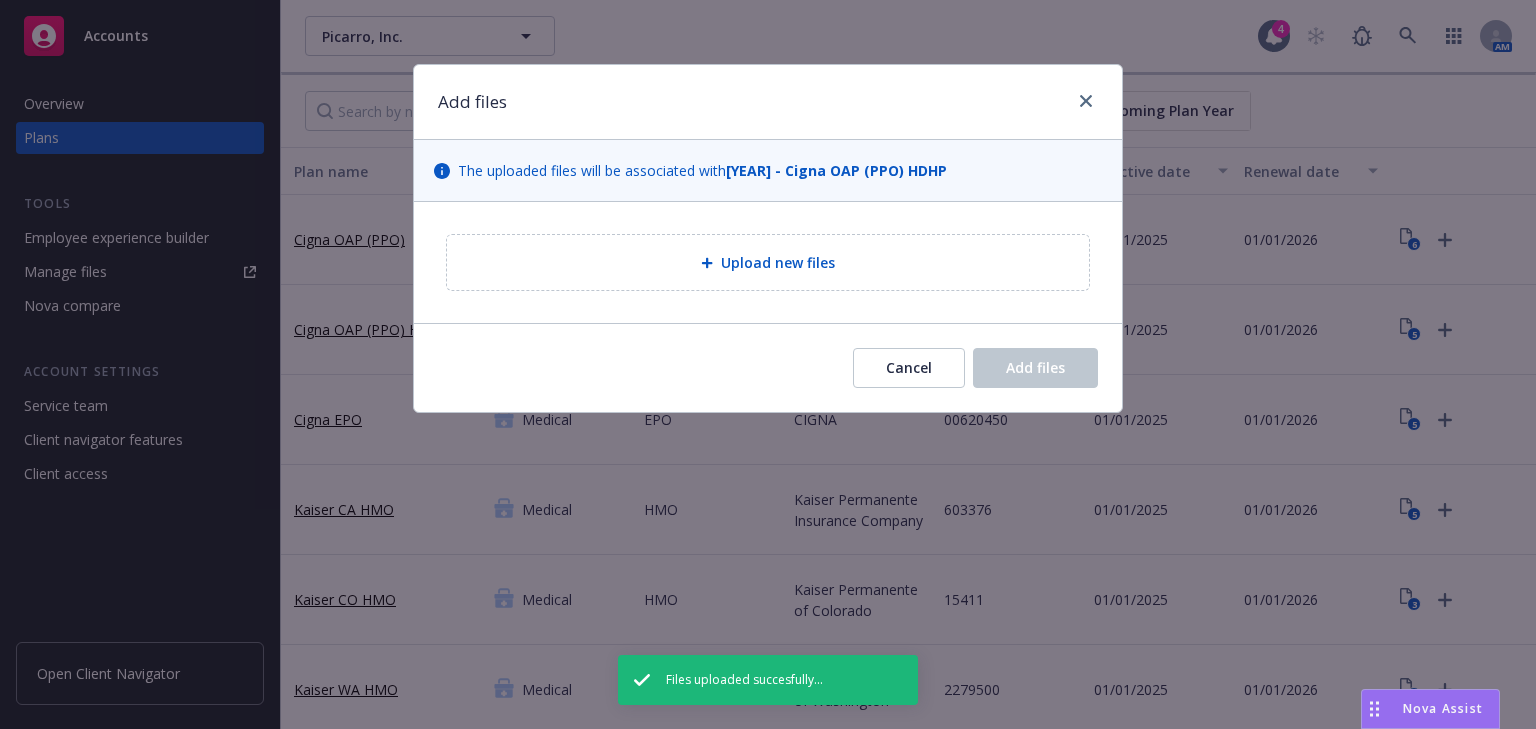 click on "Upload new files" at bounding box center (778, 262) 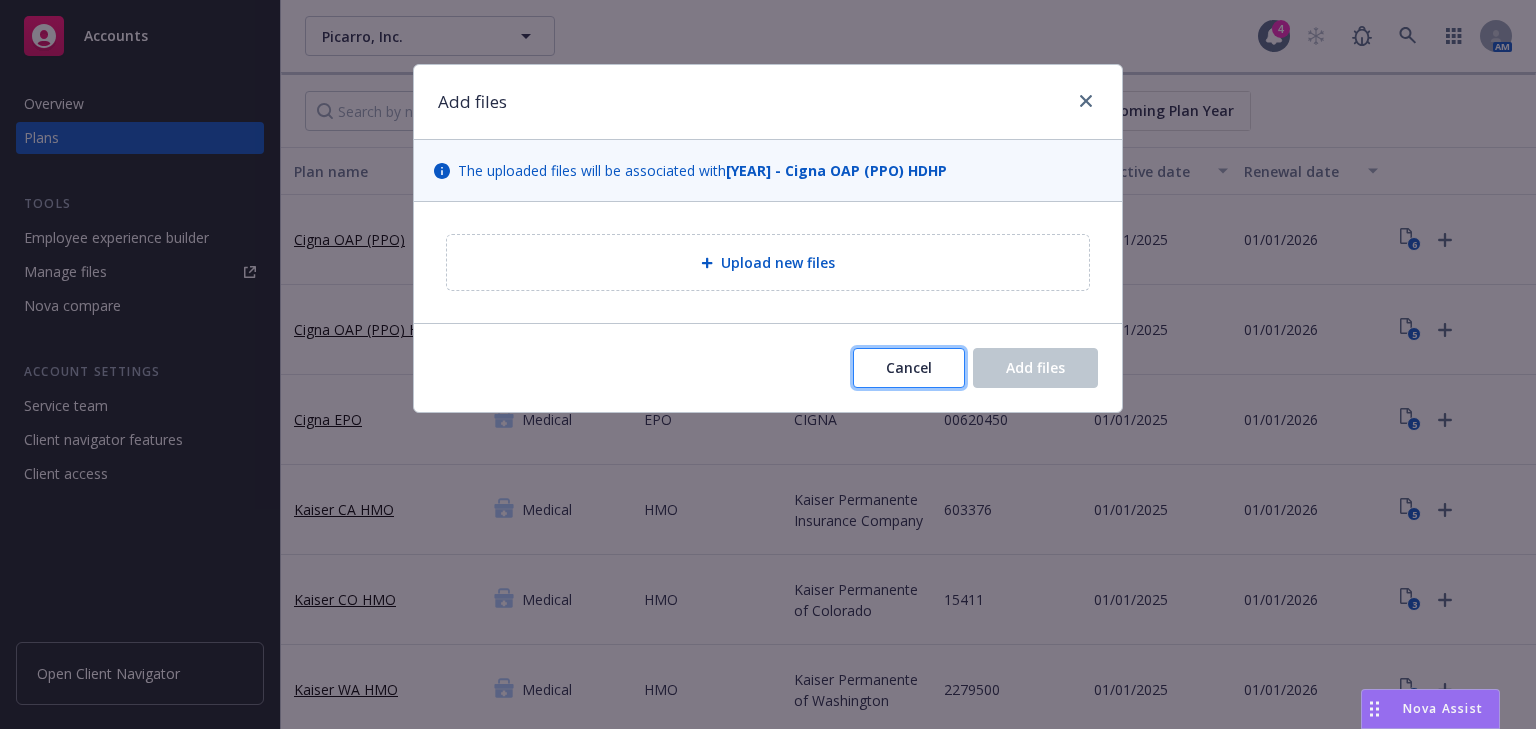 click on "Cancel" at bounding box center (909, 368) 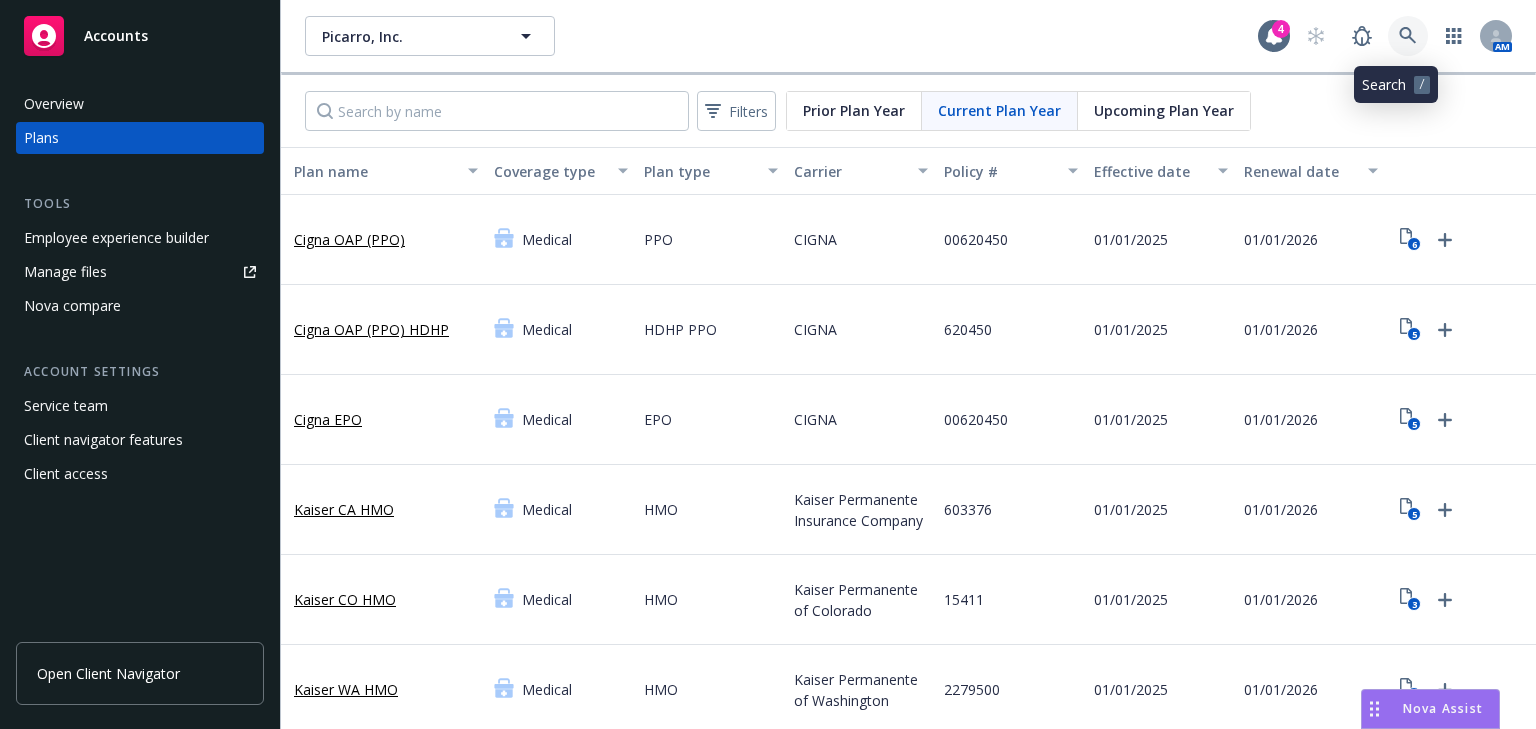click 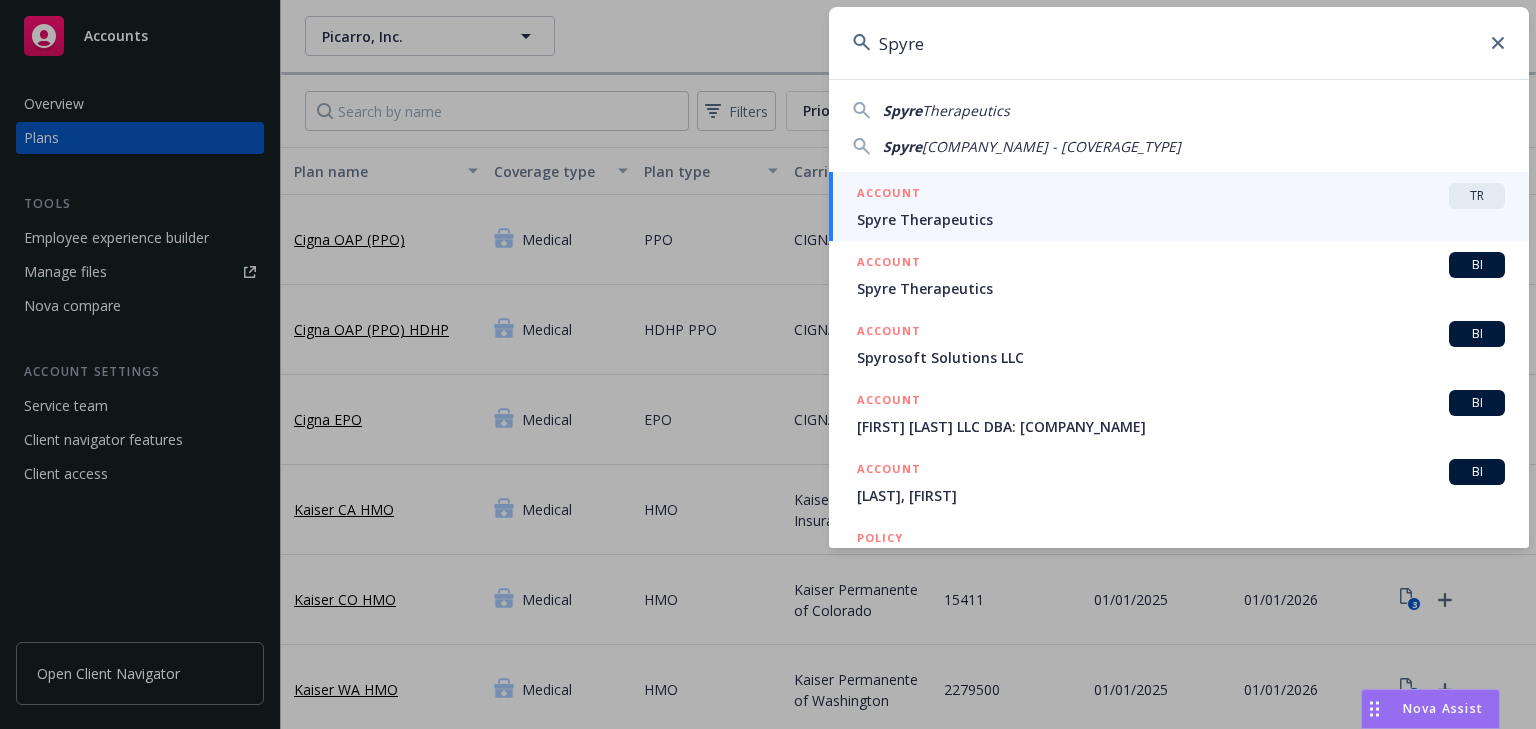 type on "Spyre" 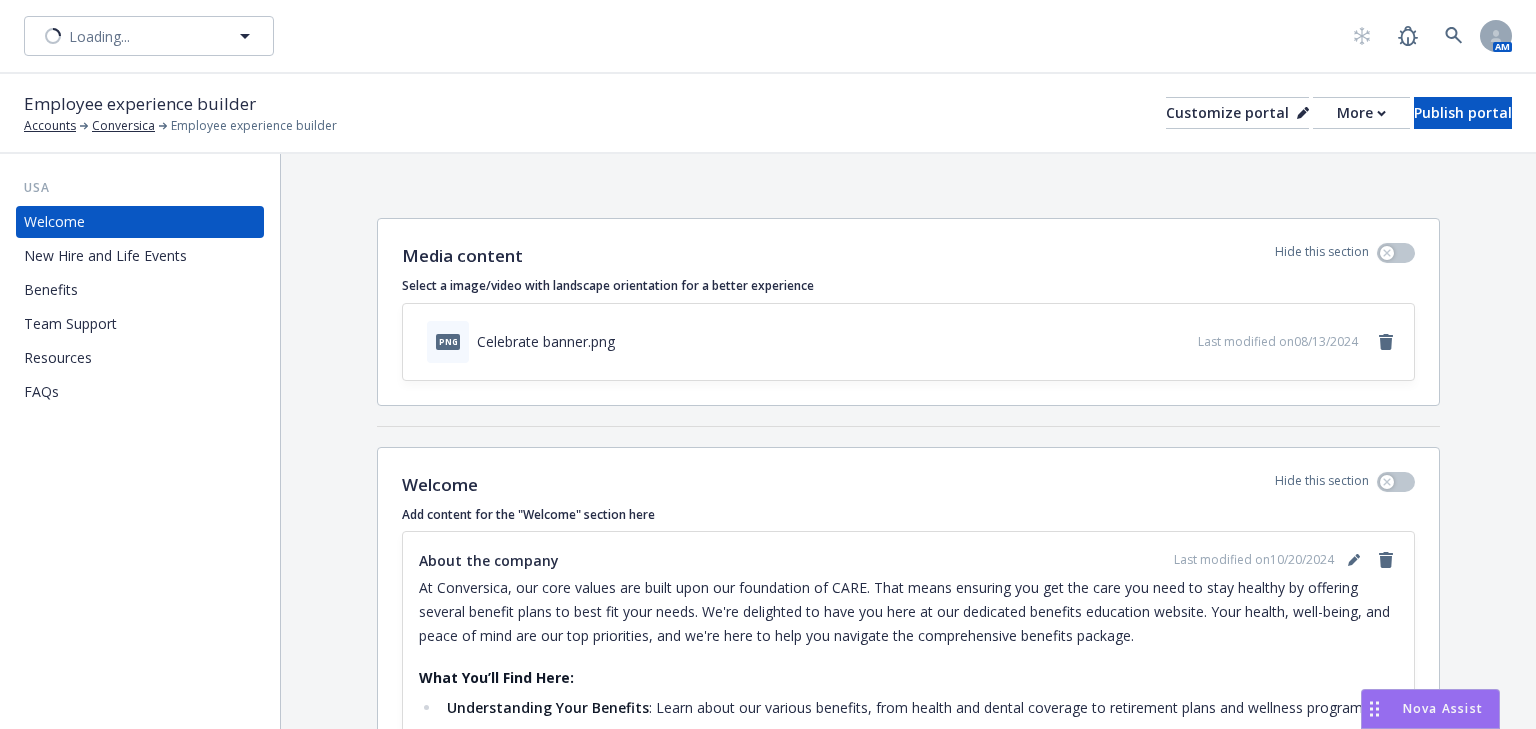 scroll, scrollTop: 0, scrollLeft: 0, axis: both 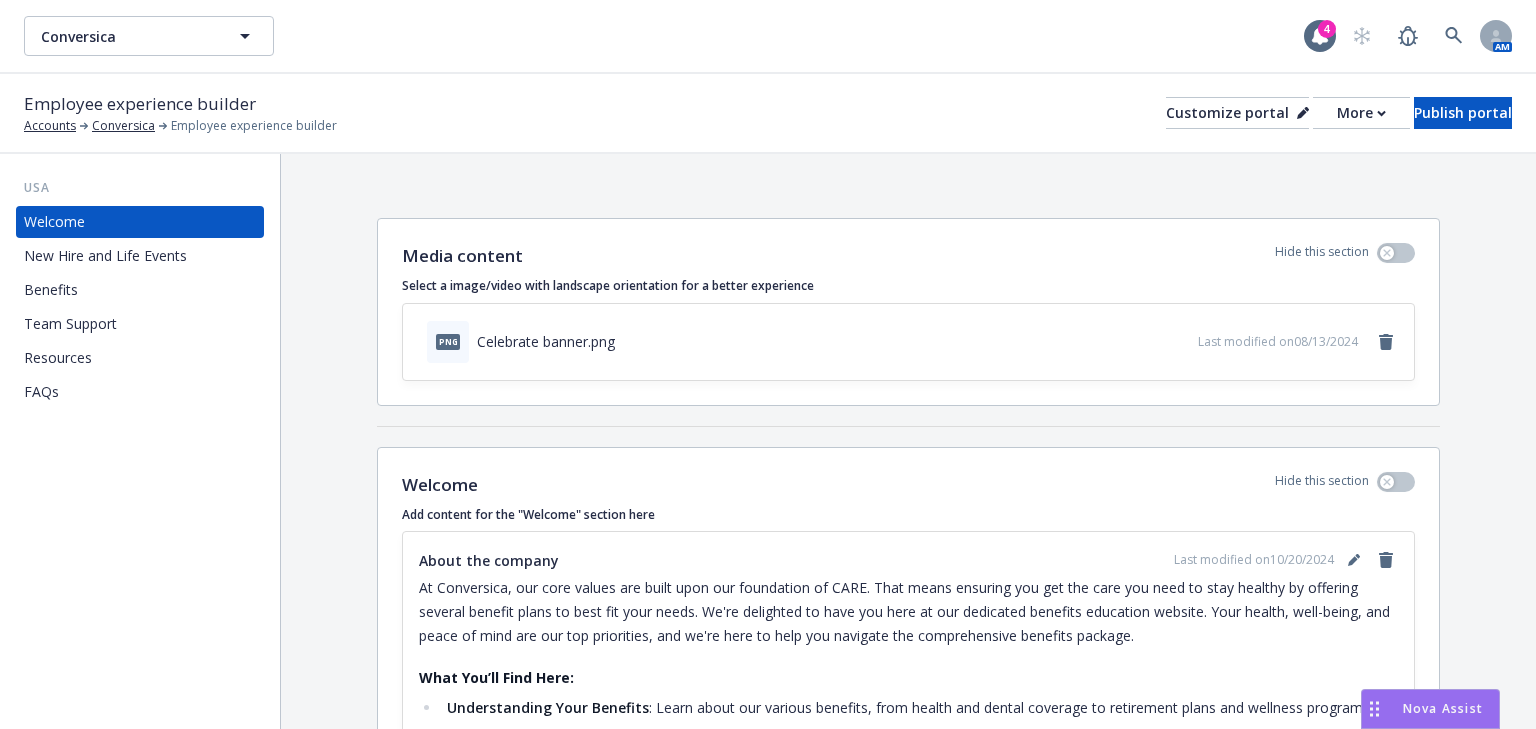 click on "New Hire and Life Events" at bounding box center [105, 256] 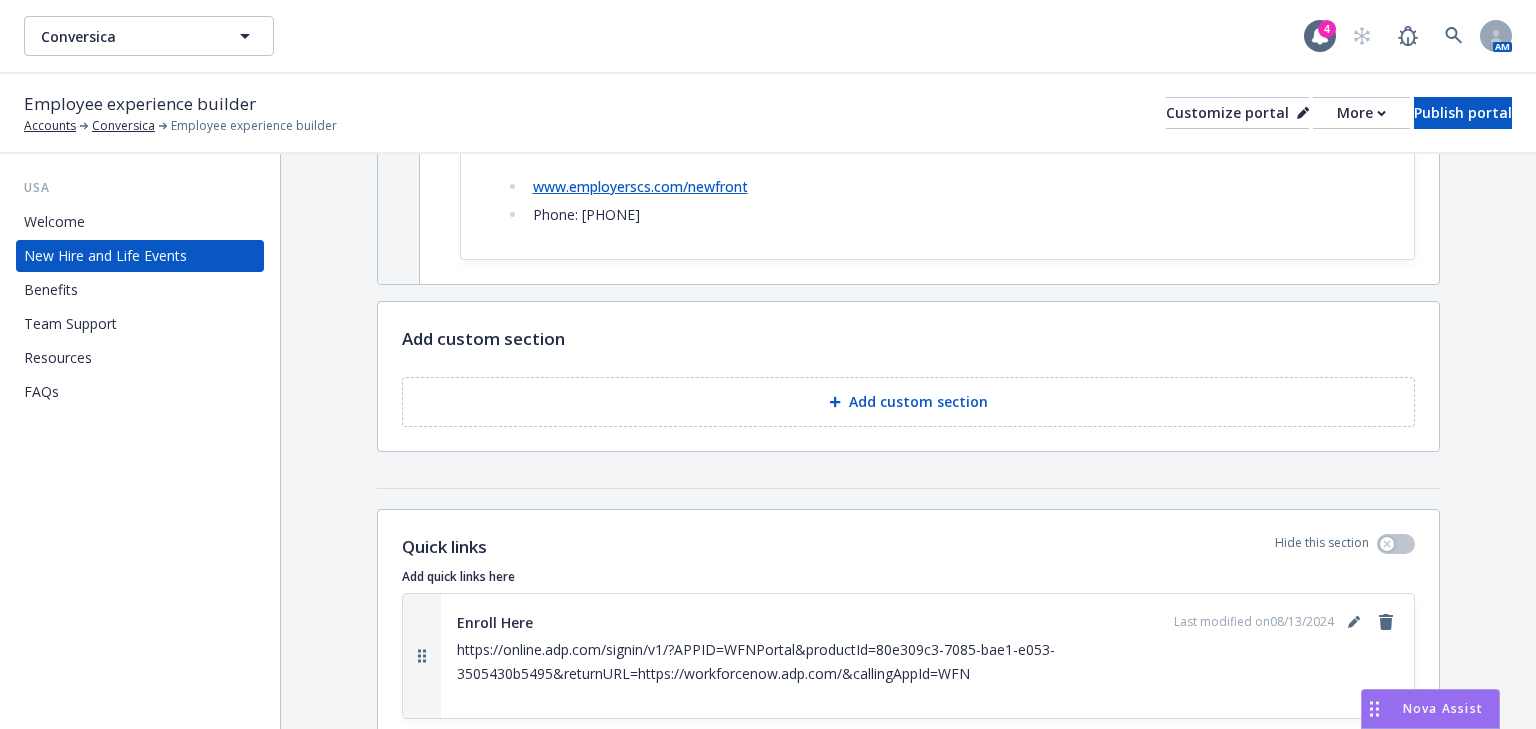 scroll, scrollTop: 10535, scrollLeft: 0, axis: vertical 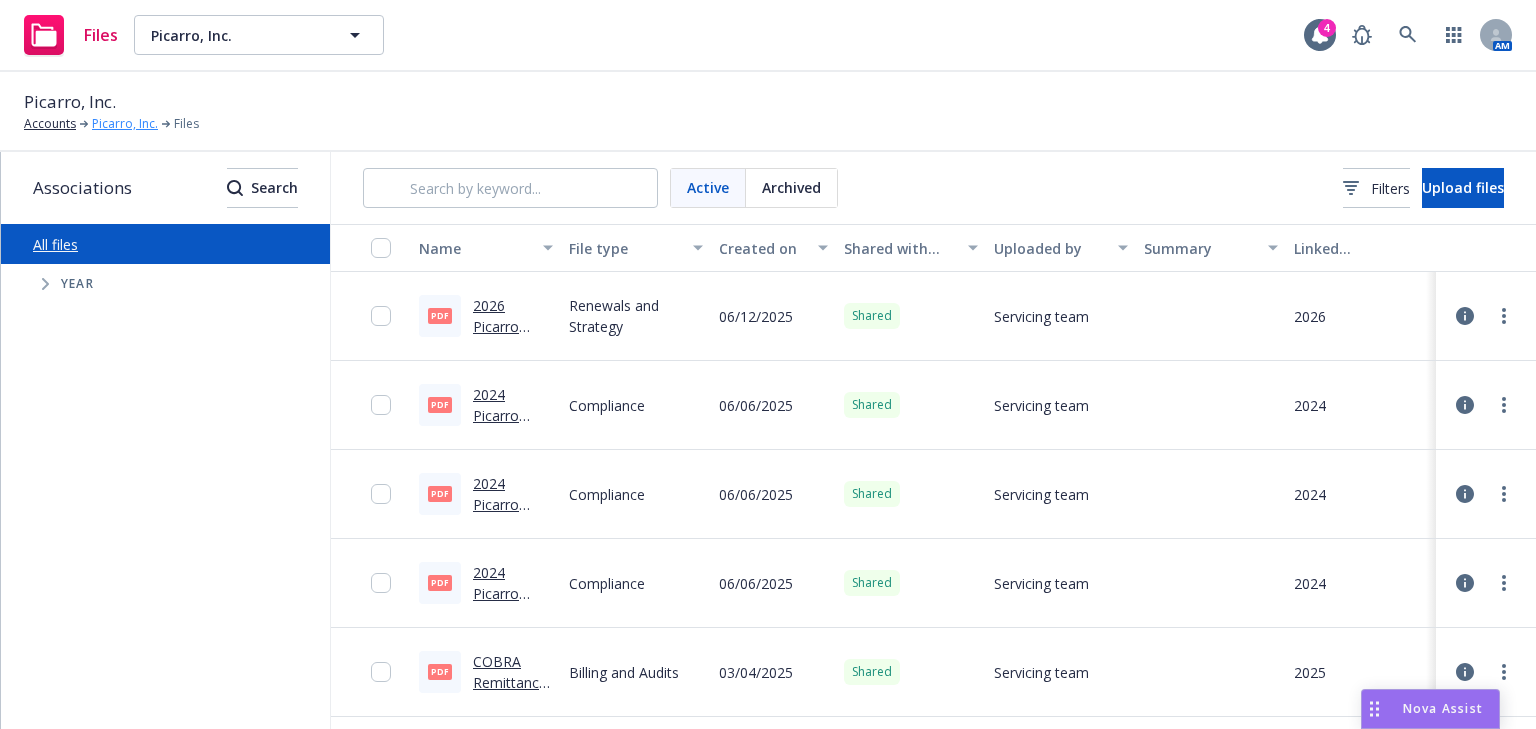 click on "Picarro, Inc." at bounding box center (125, 124) 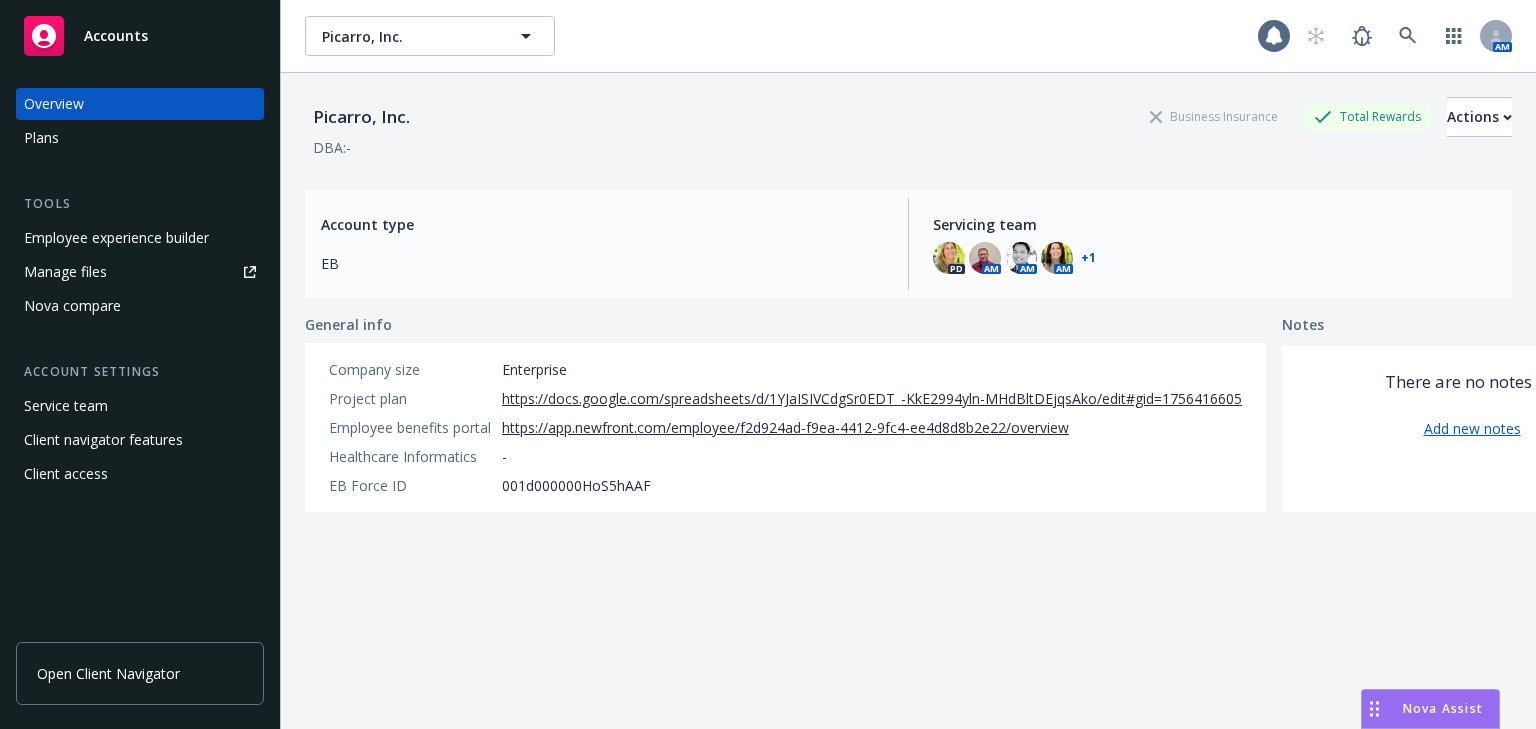 scroll, scrollTop: 0, scrollLeft: 0, axis: both 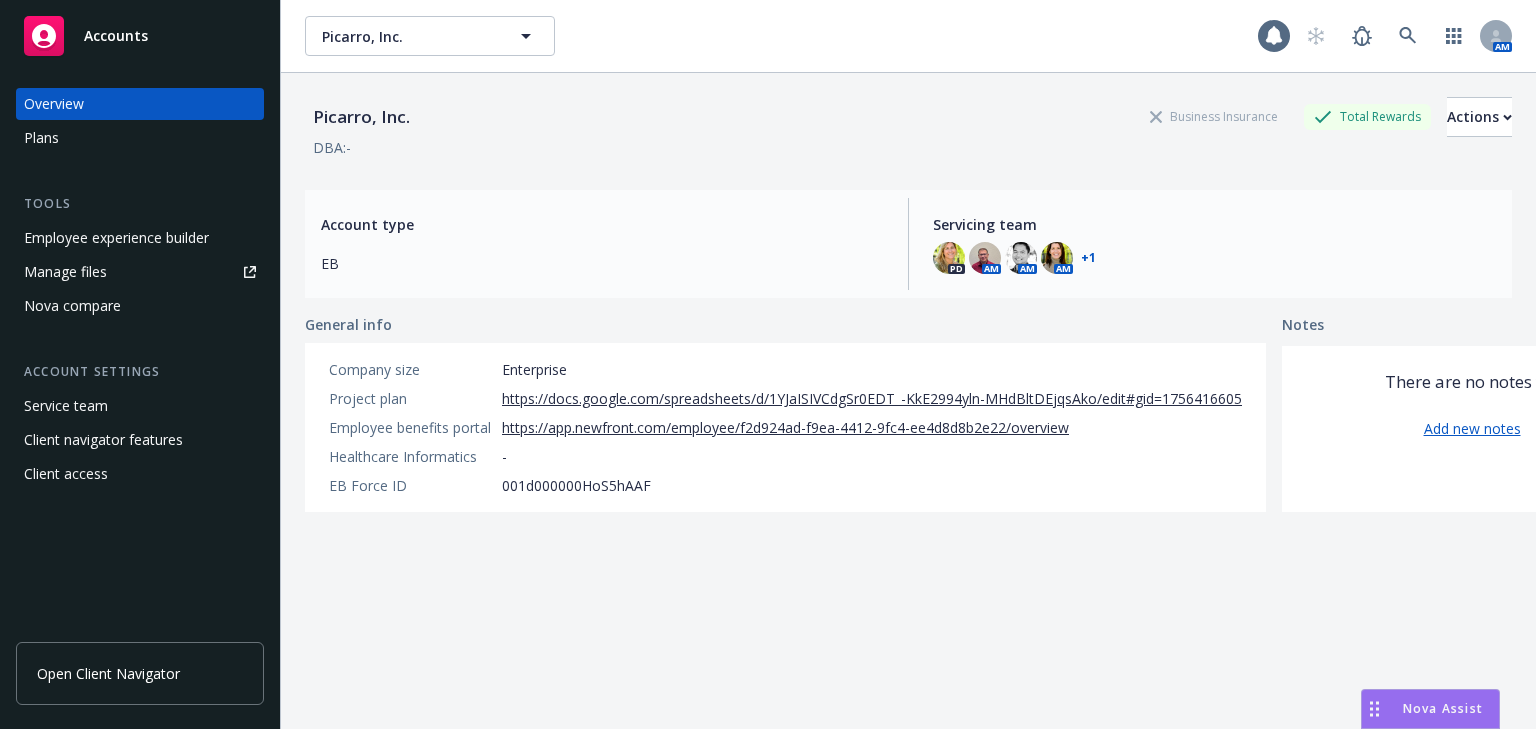 click on "Employee experience builder" at bounding box center [116, 238] 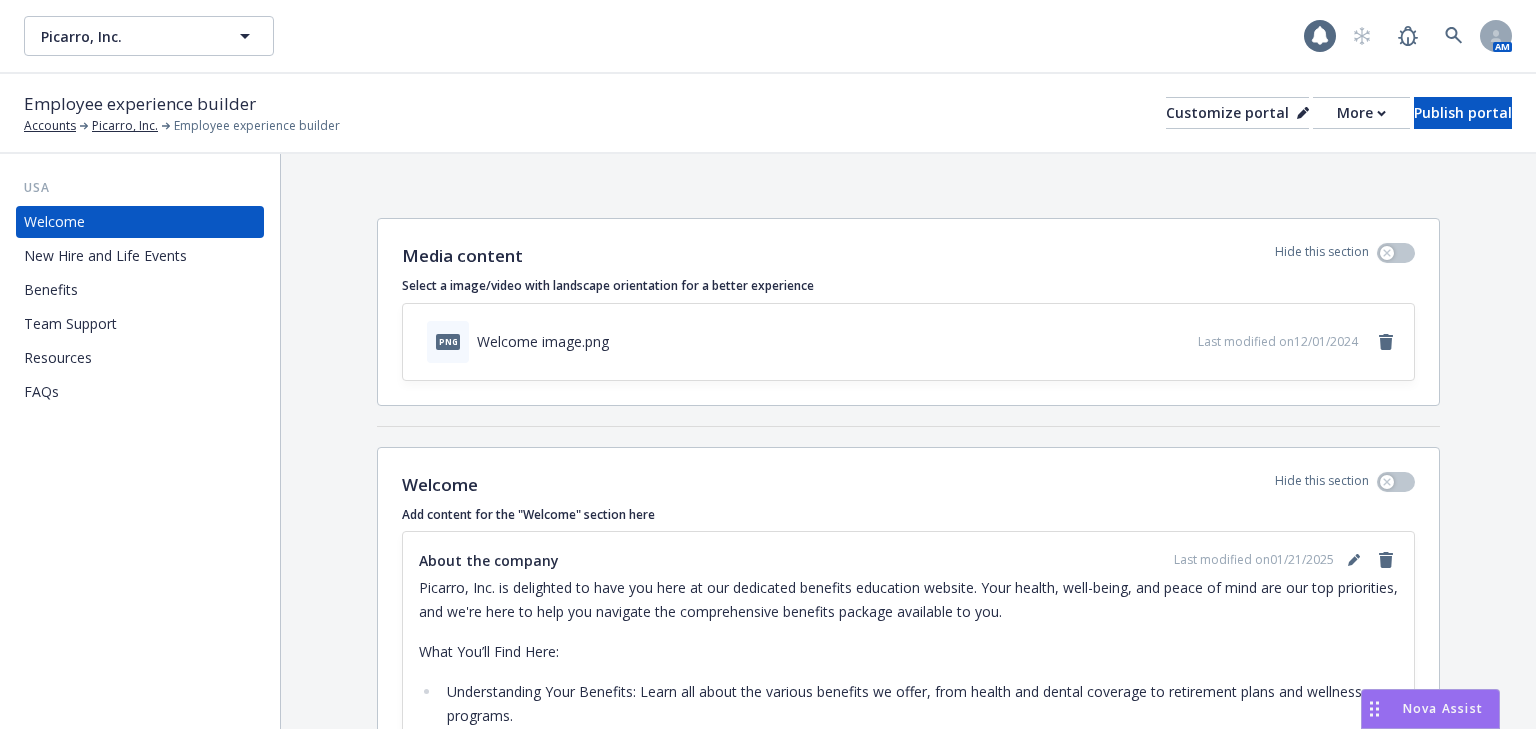 scroll, scrollTop: 0, scrollLeft: 0, axis: both 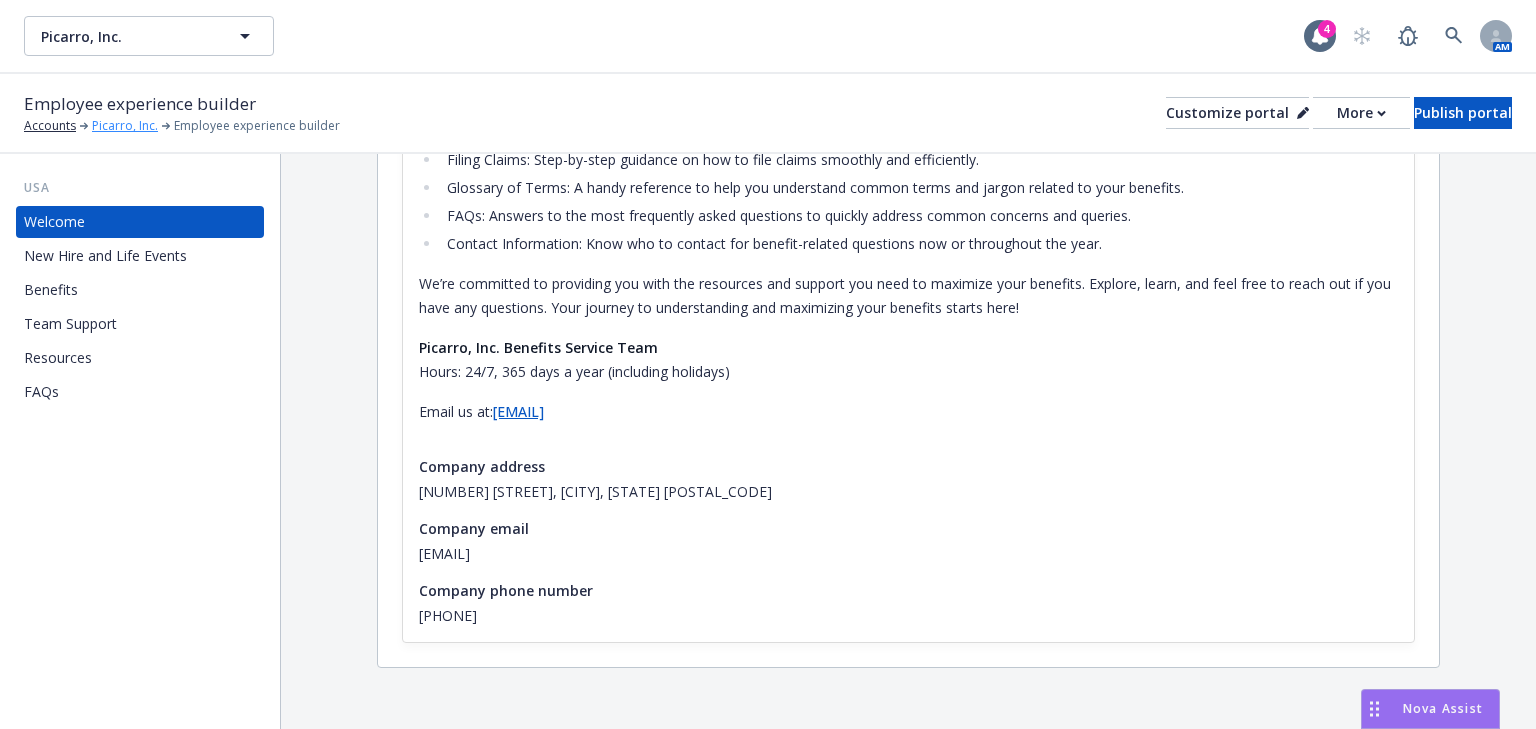 click on "Picarro, Inc." at bounding box center (125, 126) 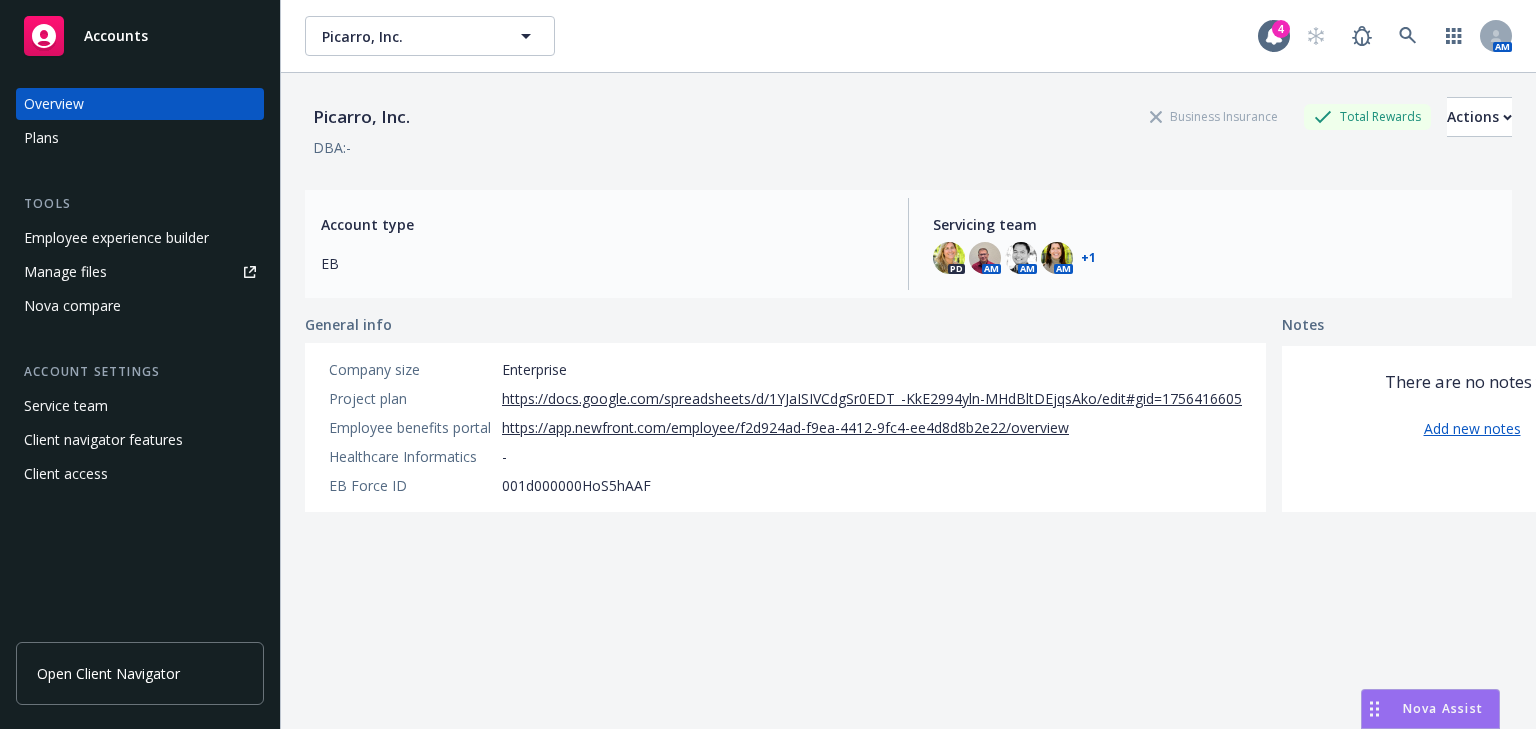 click on "Plans" at bounding box center [41, 138] 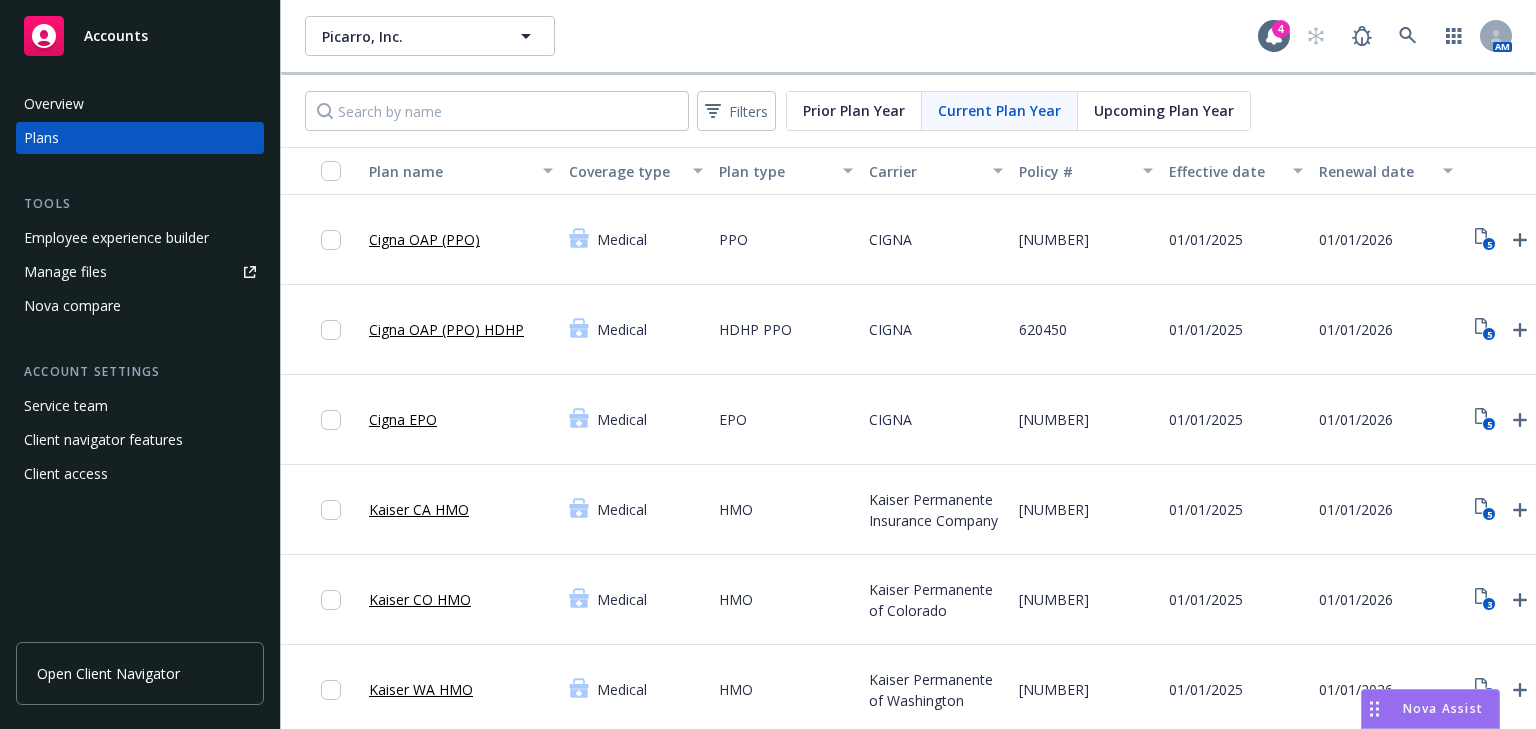 click on "Medical" at bounding box center (622, 239) 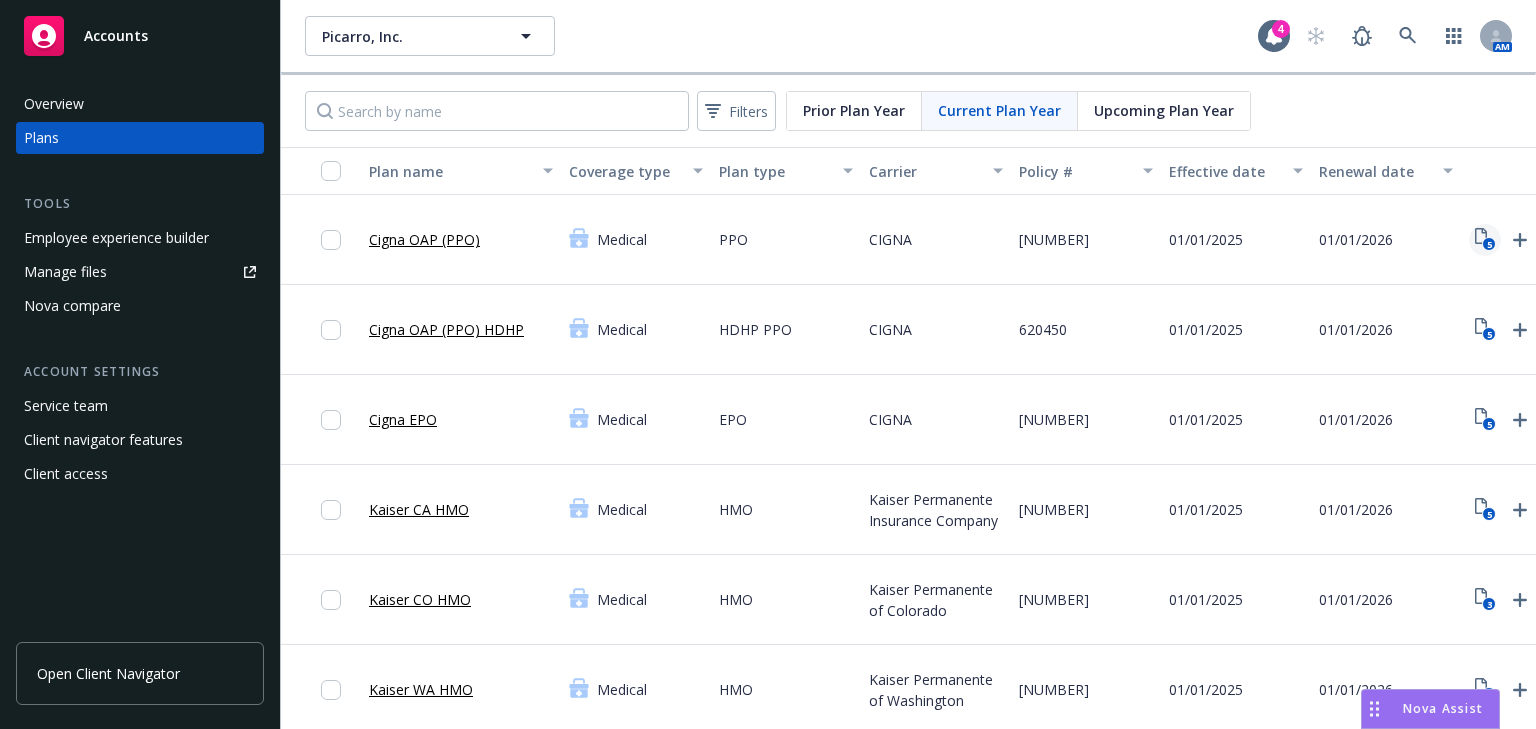 click 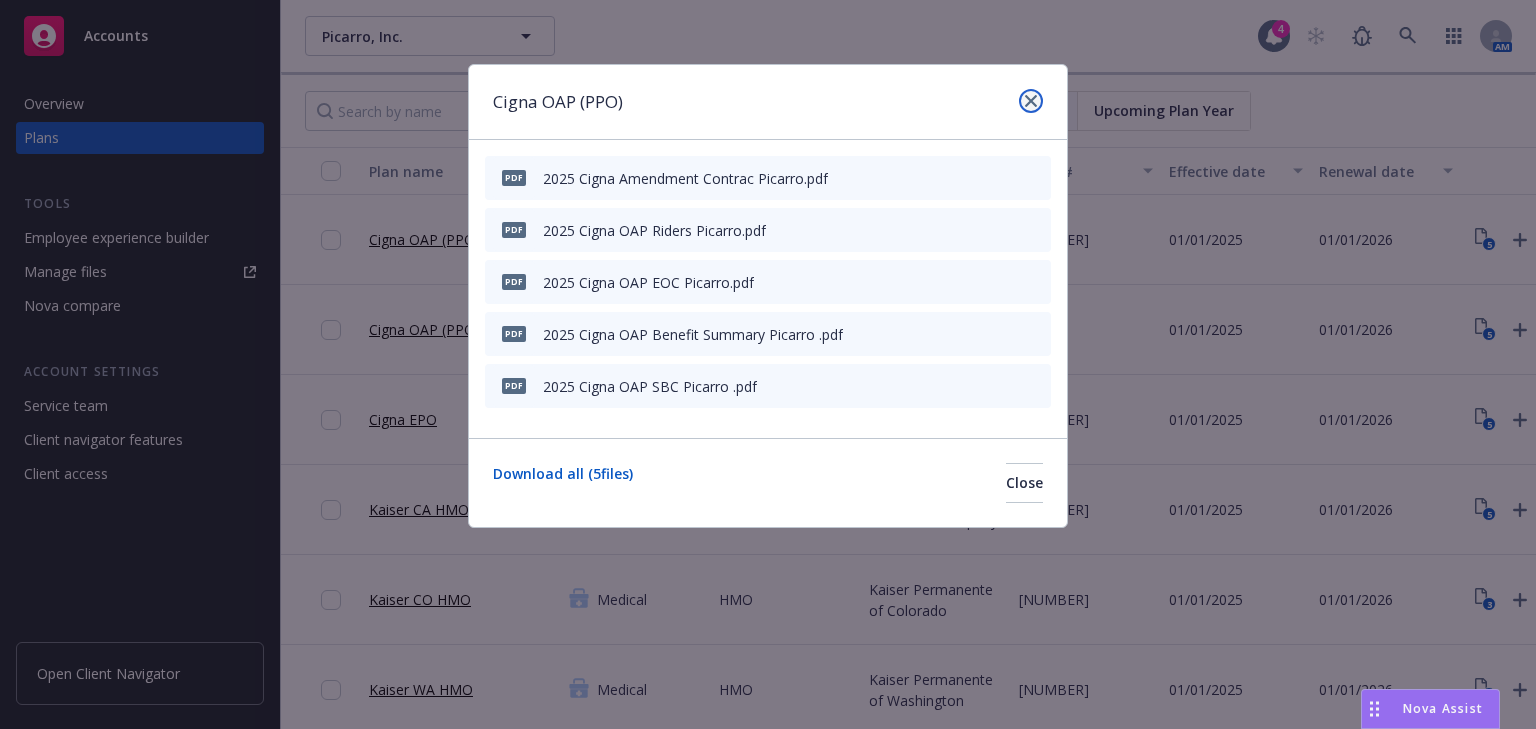 click 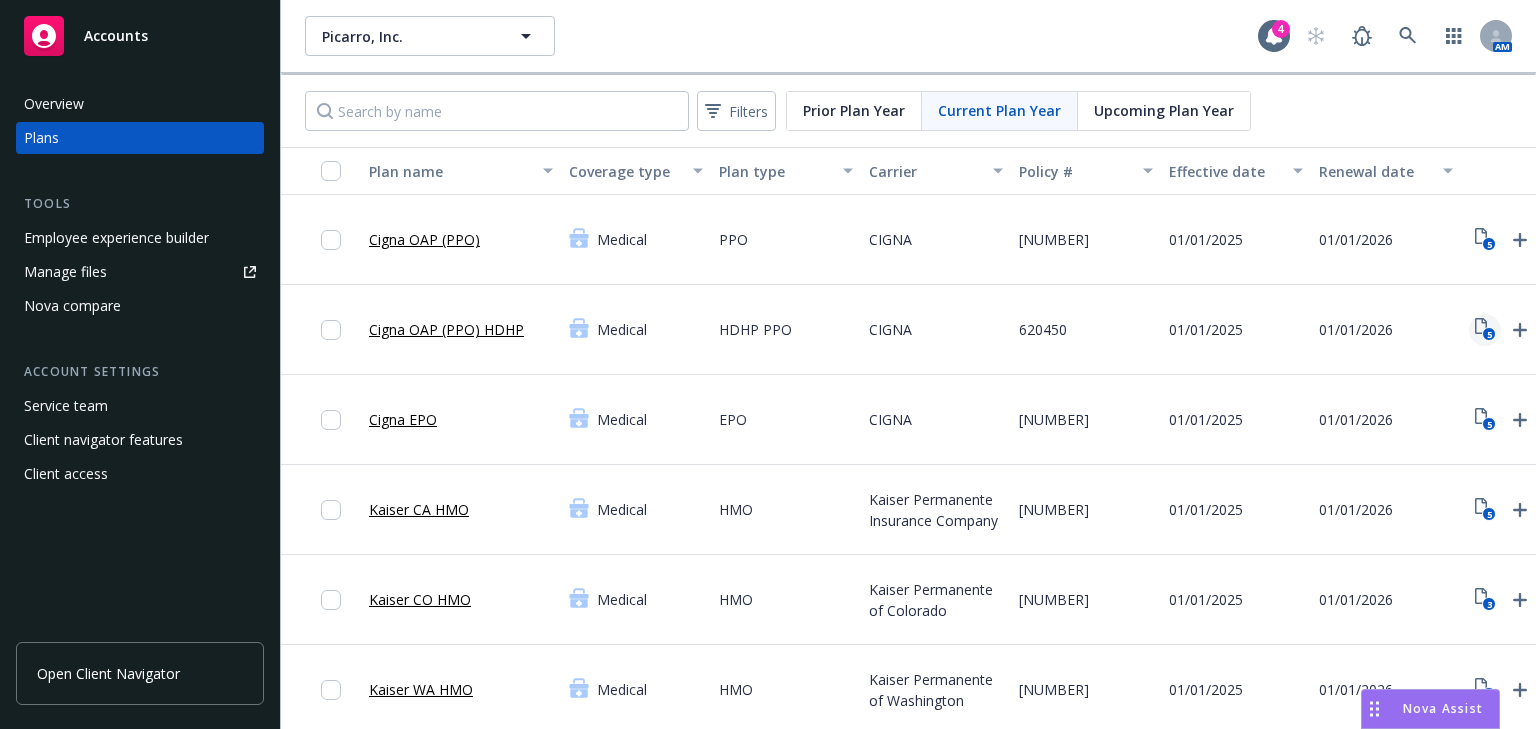 click on "5" 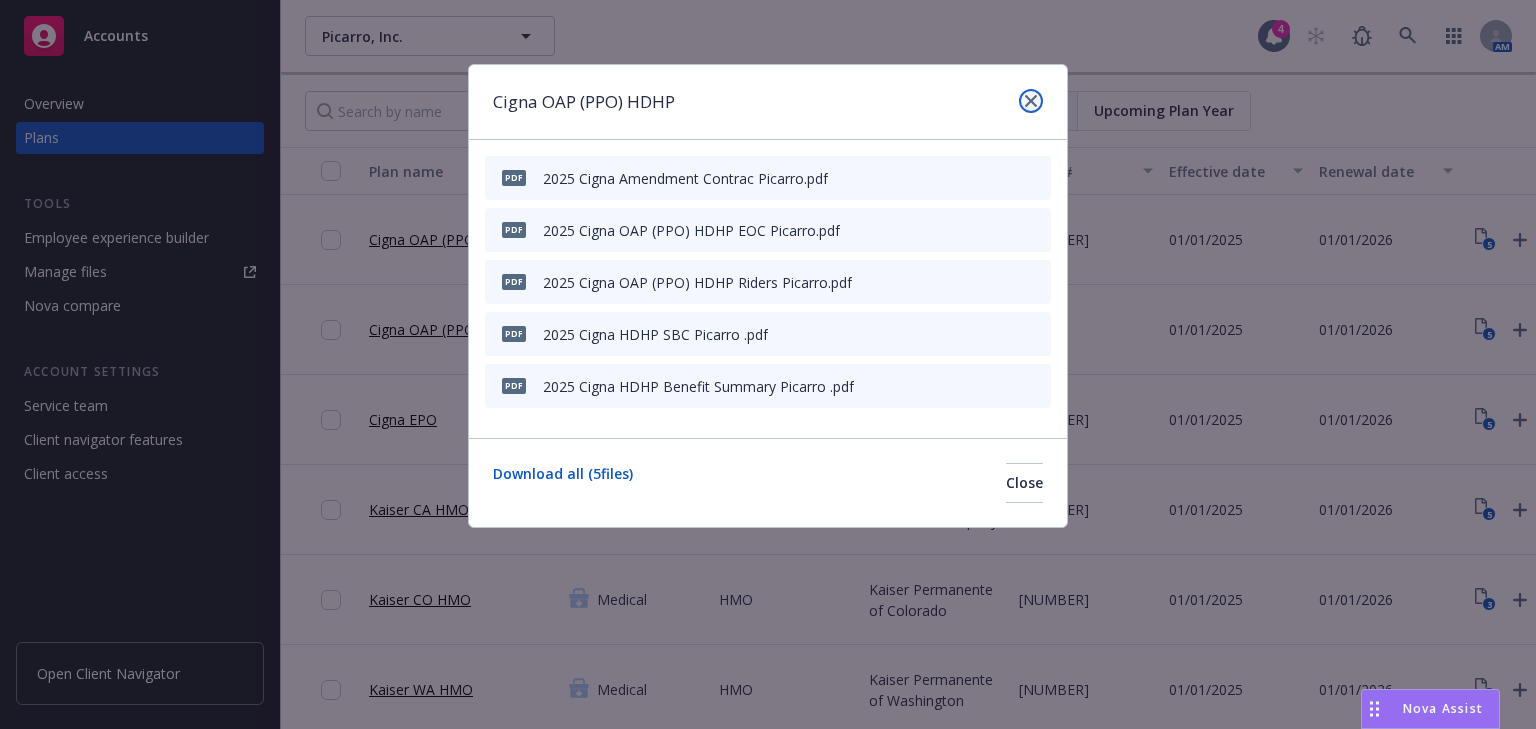 click 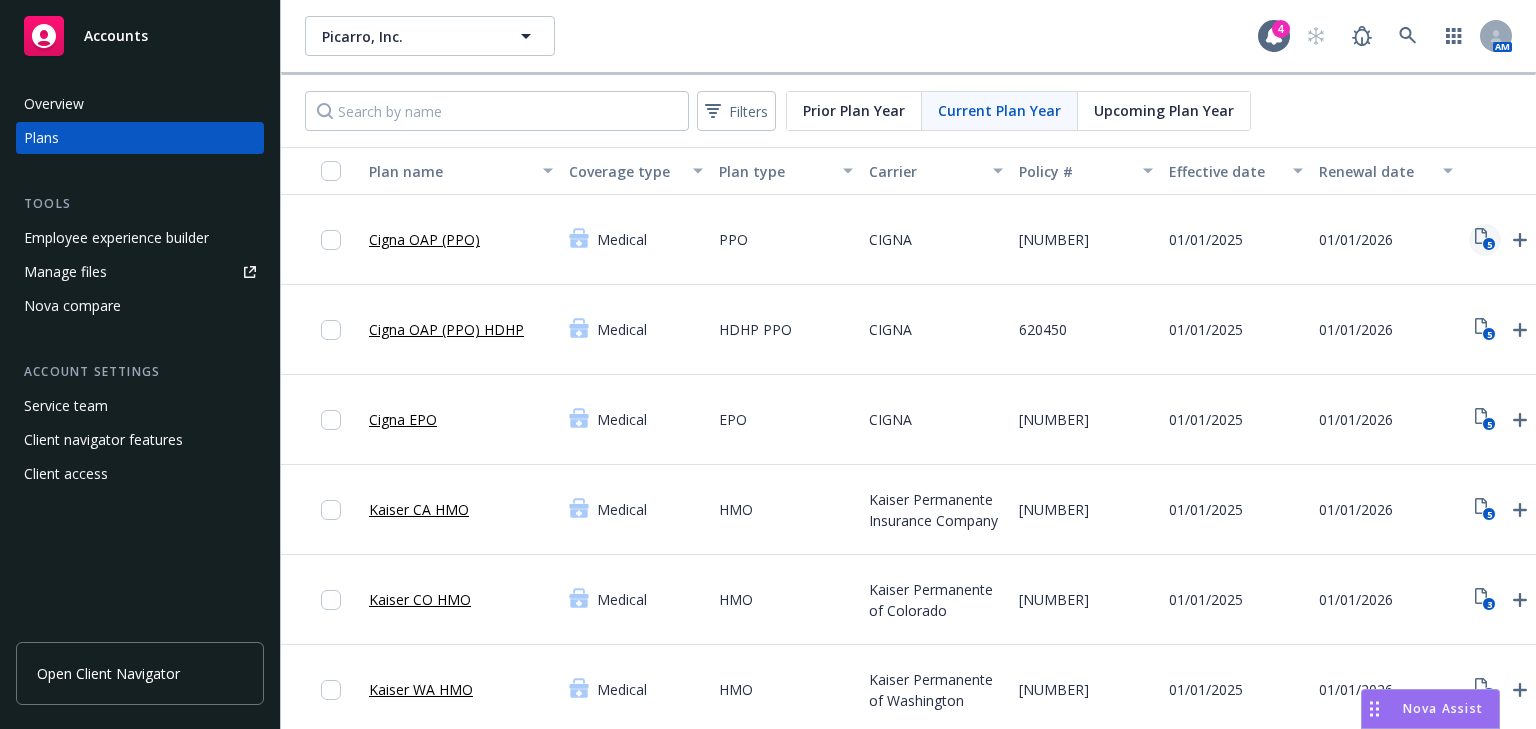 click on "5" 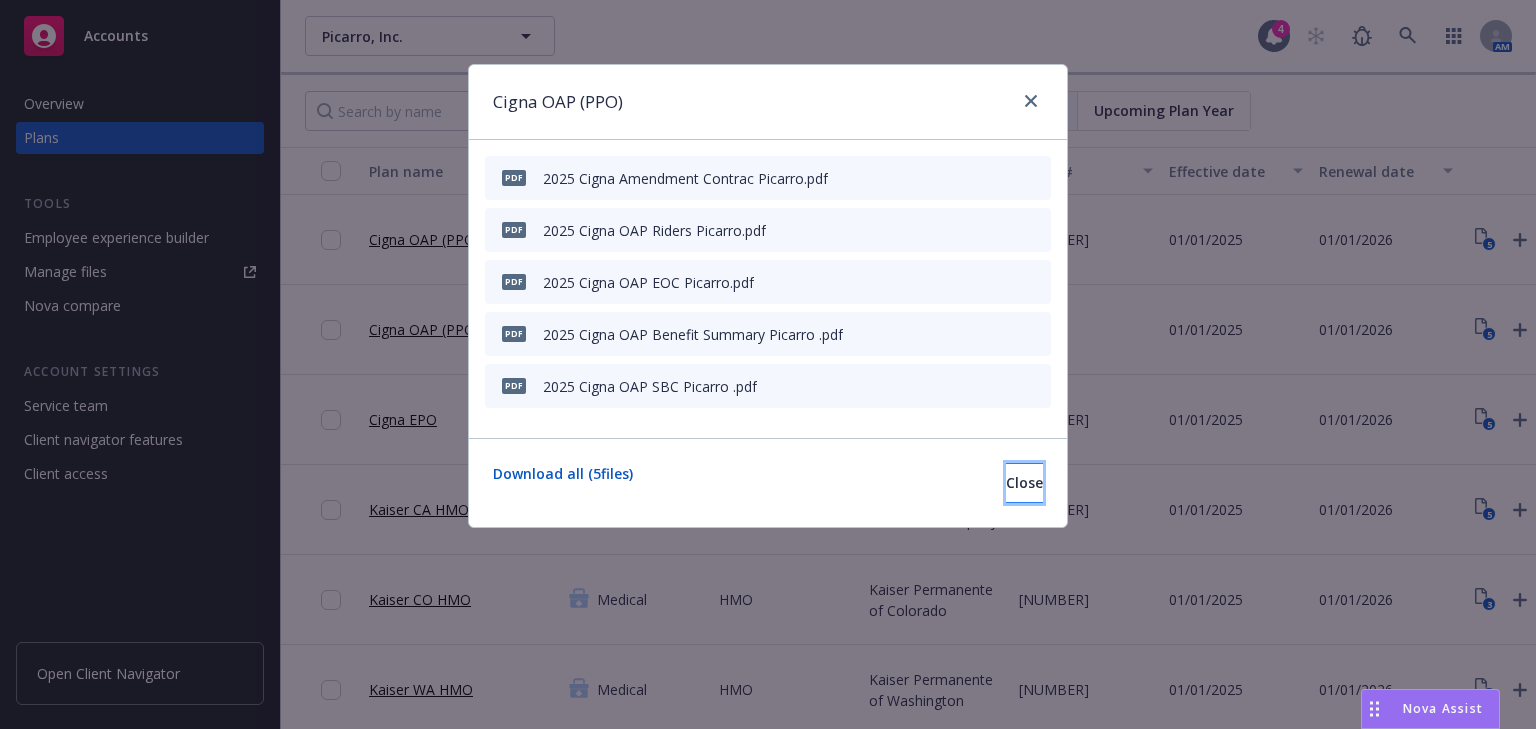 click on "Close" at bounding box center (1024, 483) 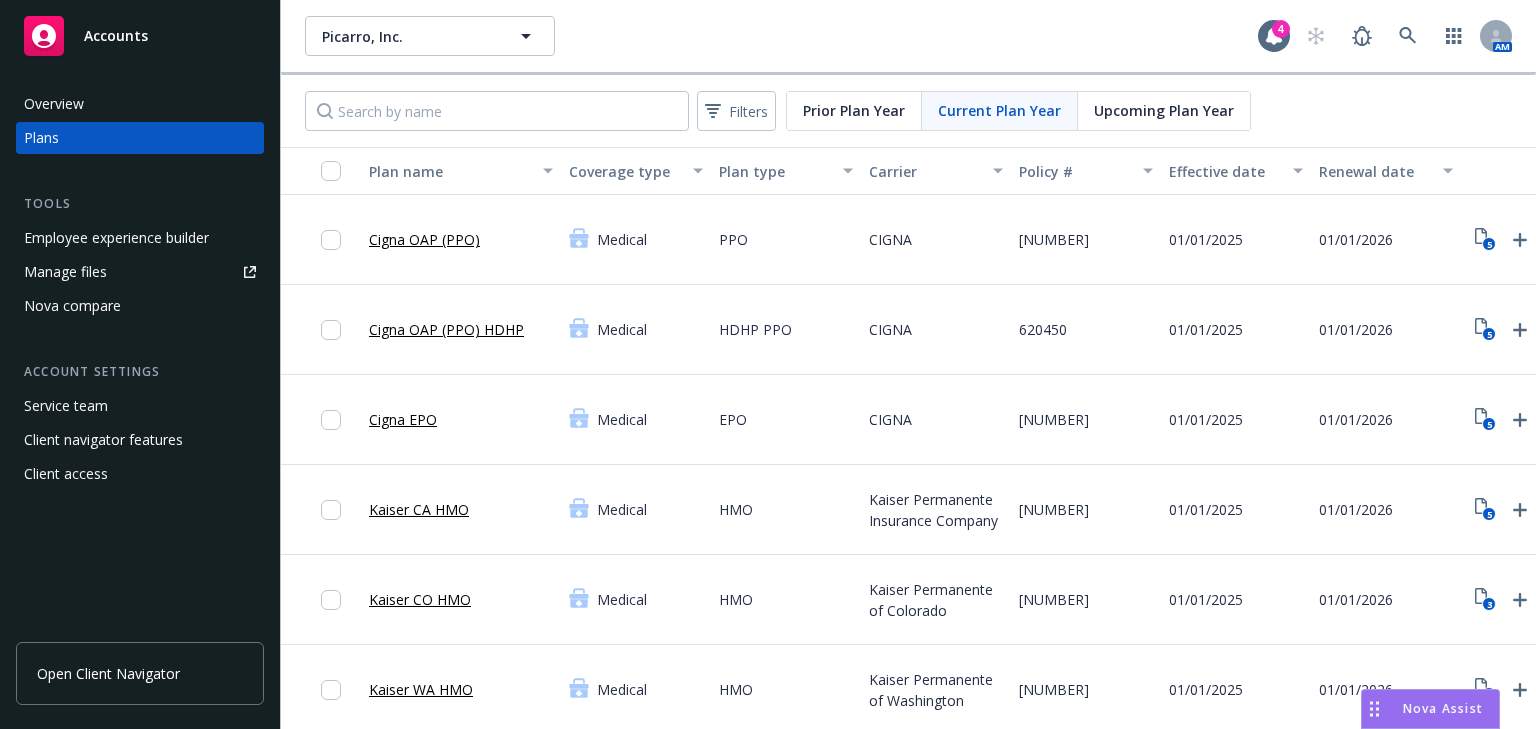 click on "Employee experience builder" at bounding box center [116, 238] 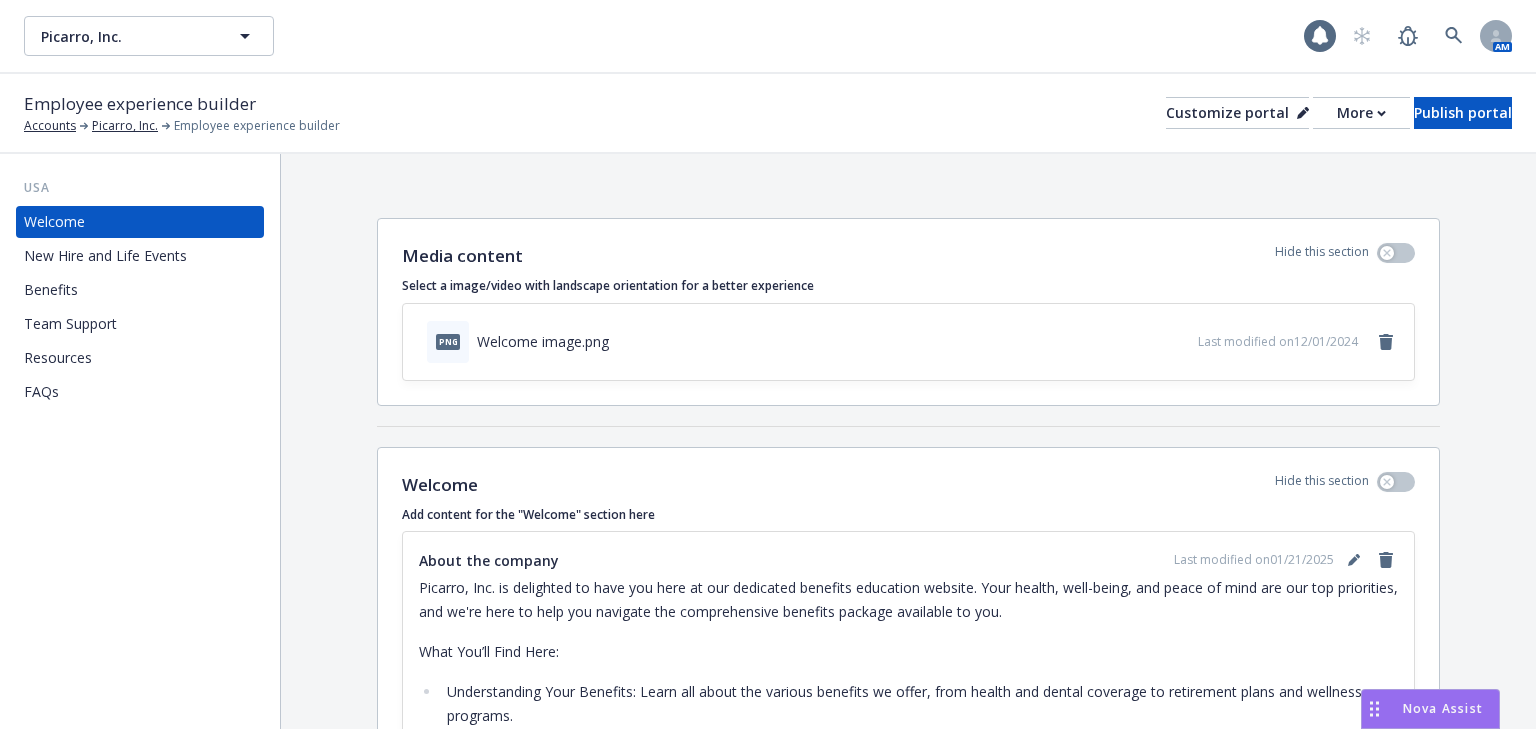 scroll, scrollTop: 0, scrollLeft: 0, axis: both 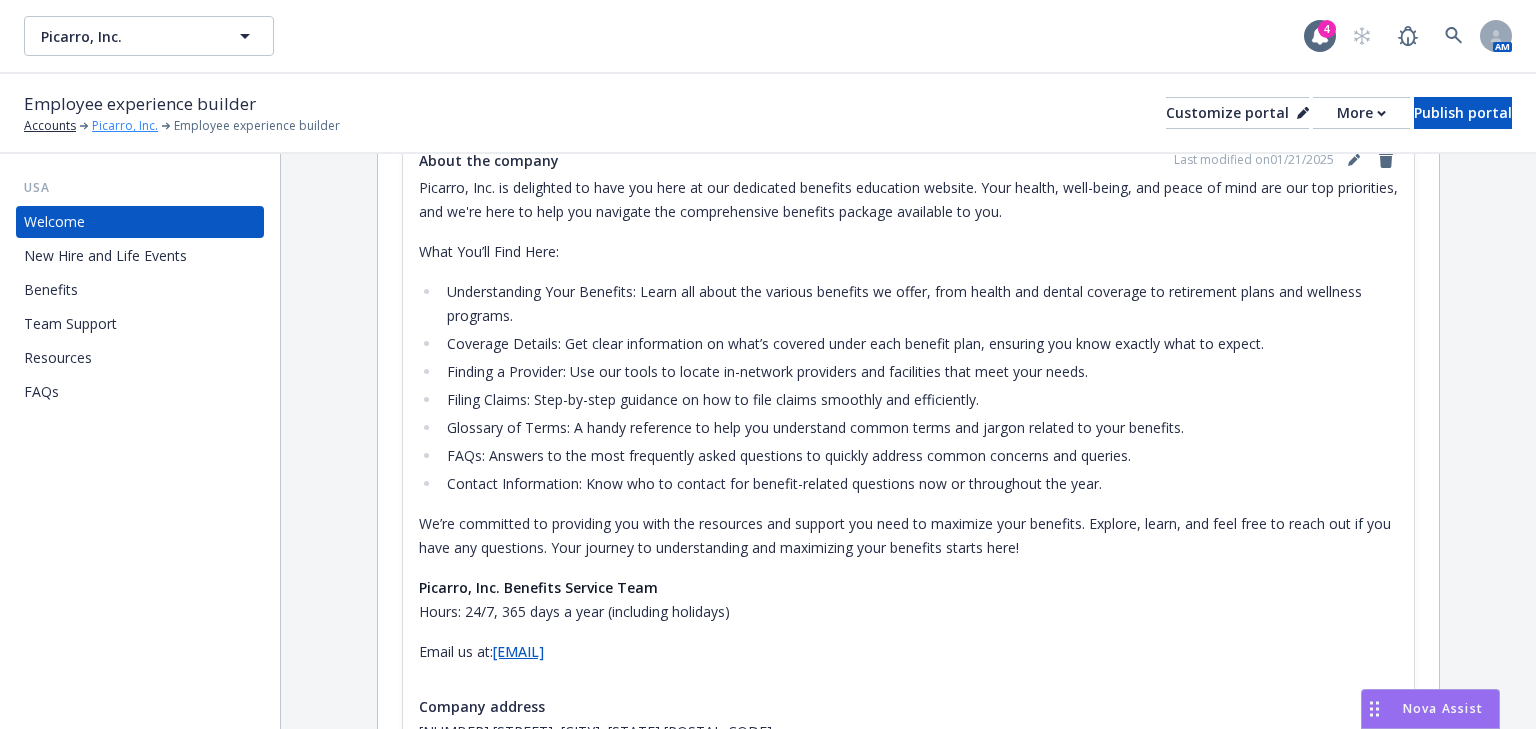 click on "Picarro, Inc." at bounding box center (125, 126) 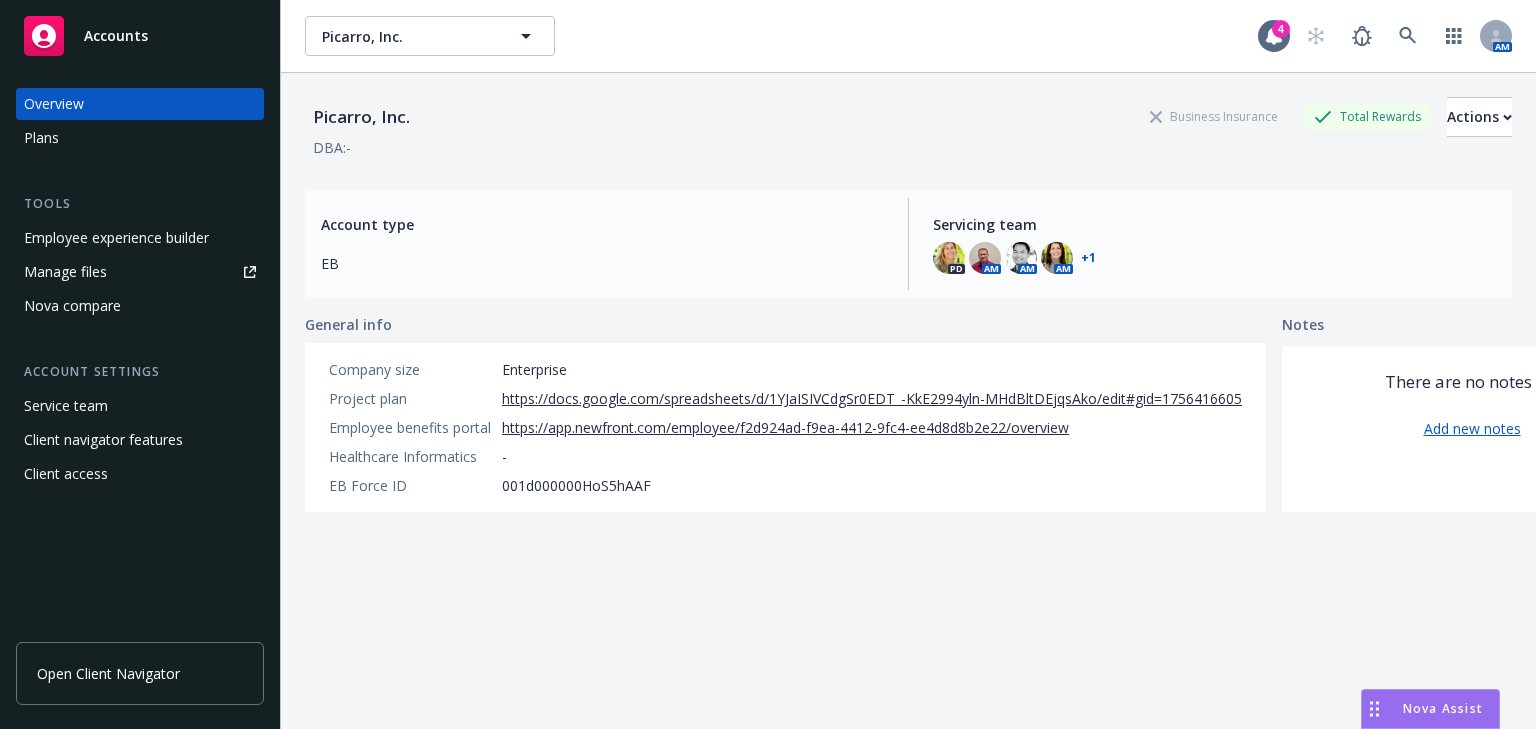 click on "Manage files" at bounding box center [65, 272] 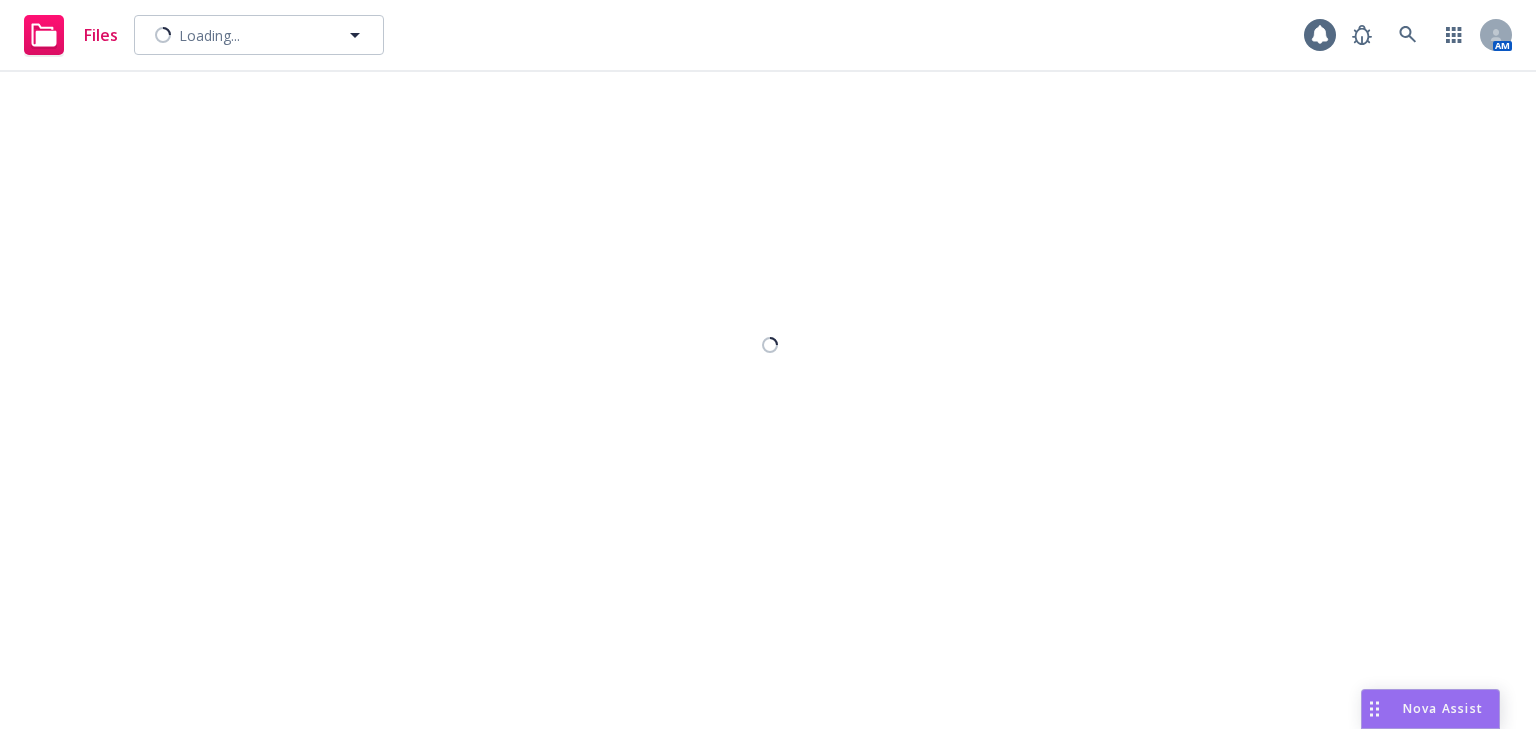 scroll, scrollTop: 0, scrollLeft: 0, axis: both 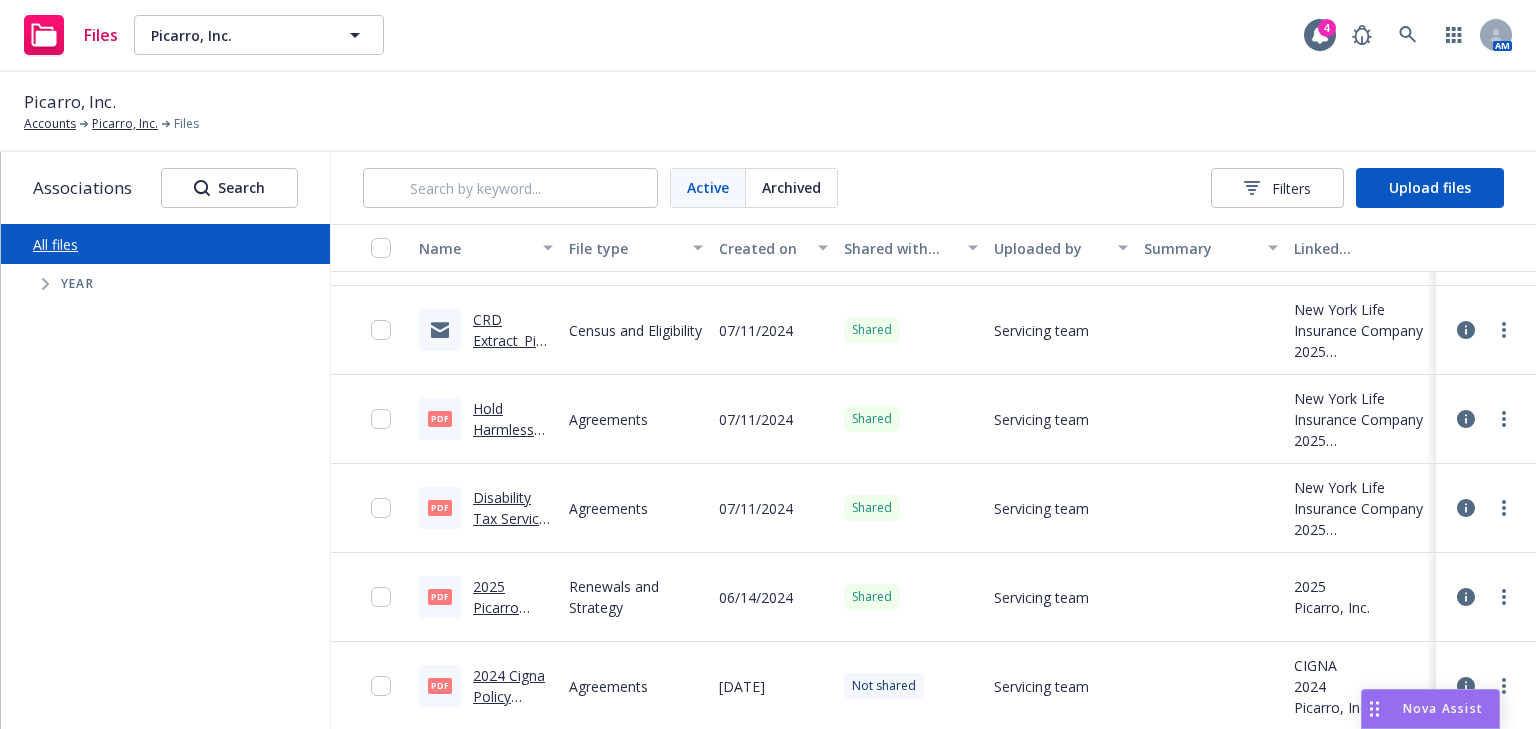 click 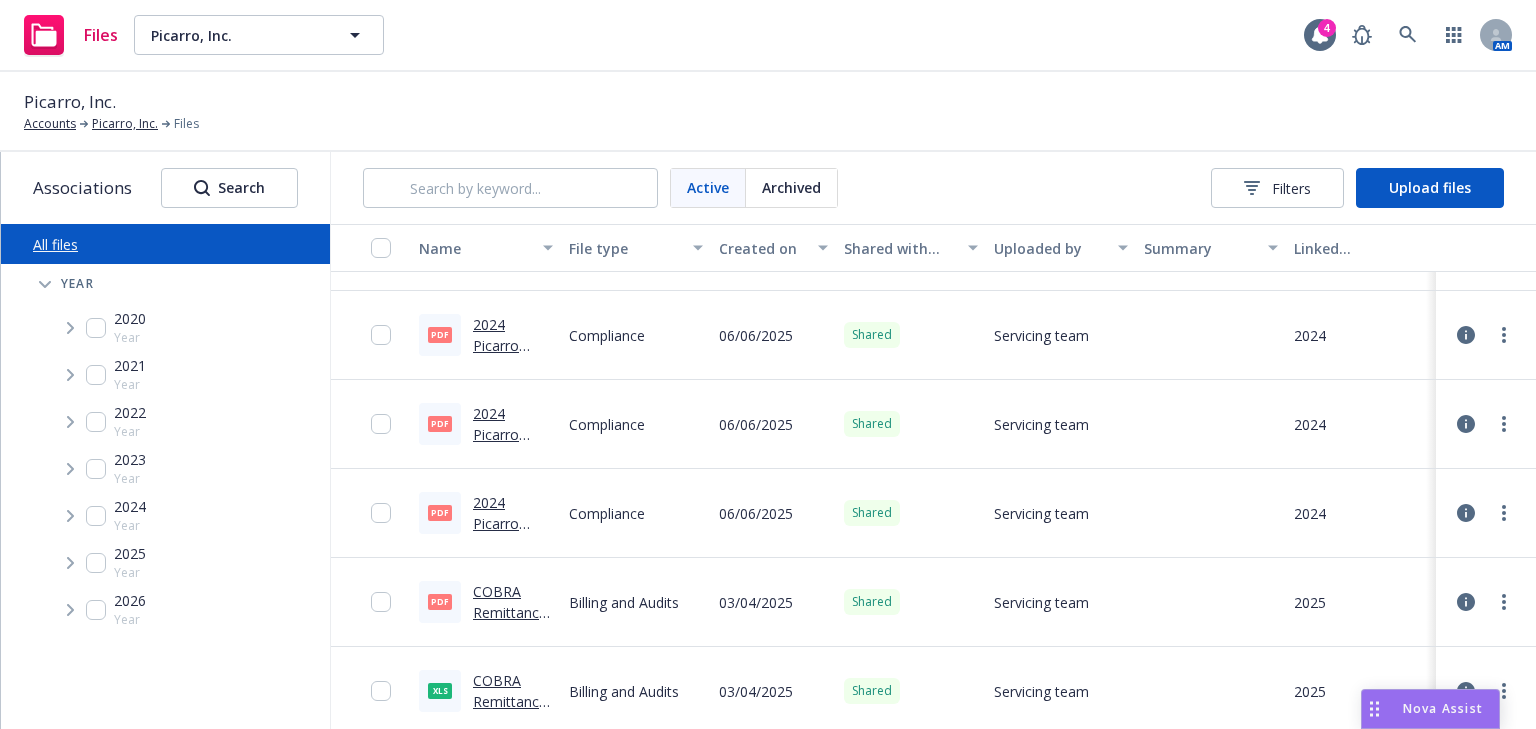 scroll, scrollTop: 0, scrollLeft: 0, axis: both 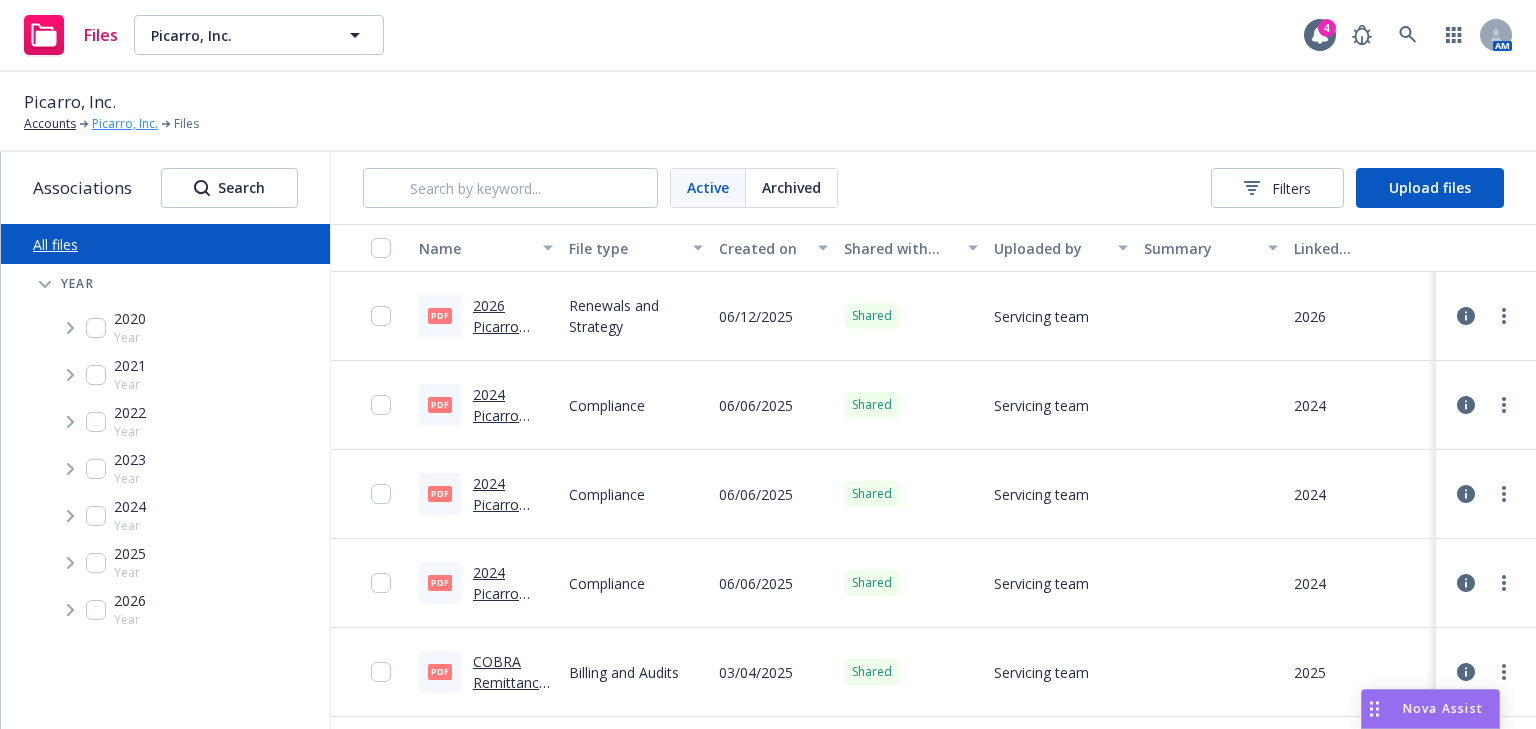 click on "Picarro, Inc." at bounding box center (125, 124) 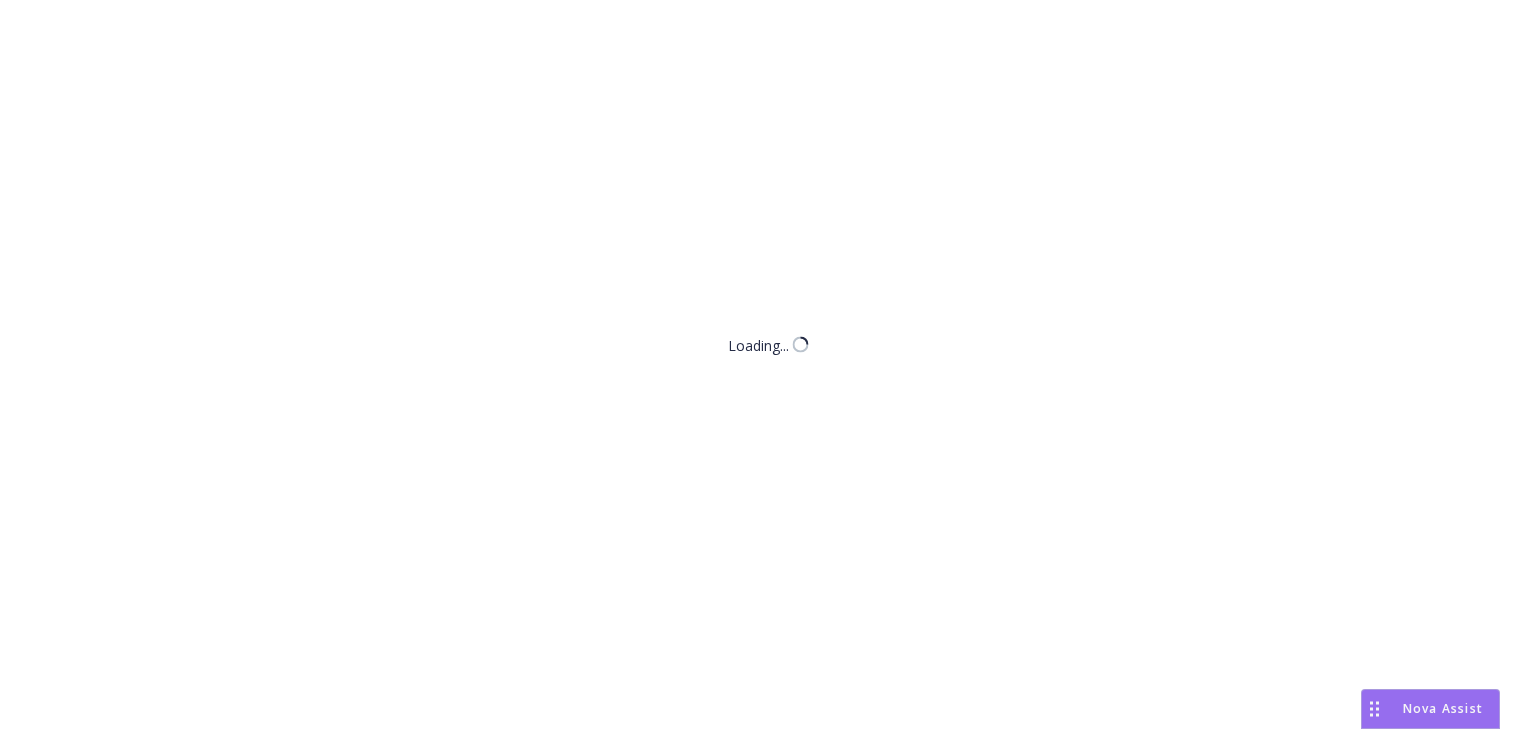 scroll, scrollTop: 0, scrollLeft: 0, axis: both 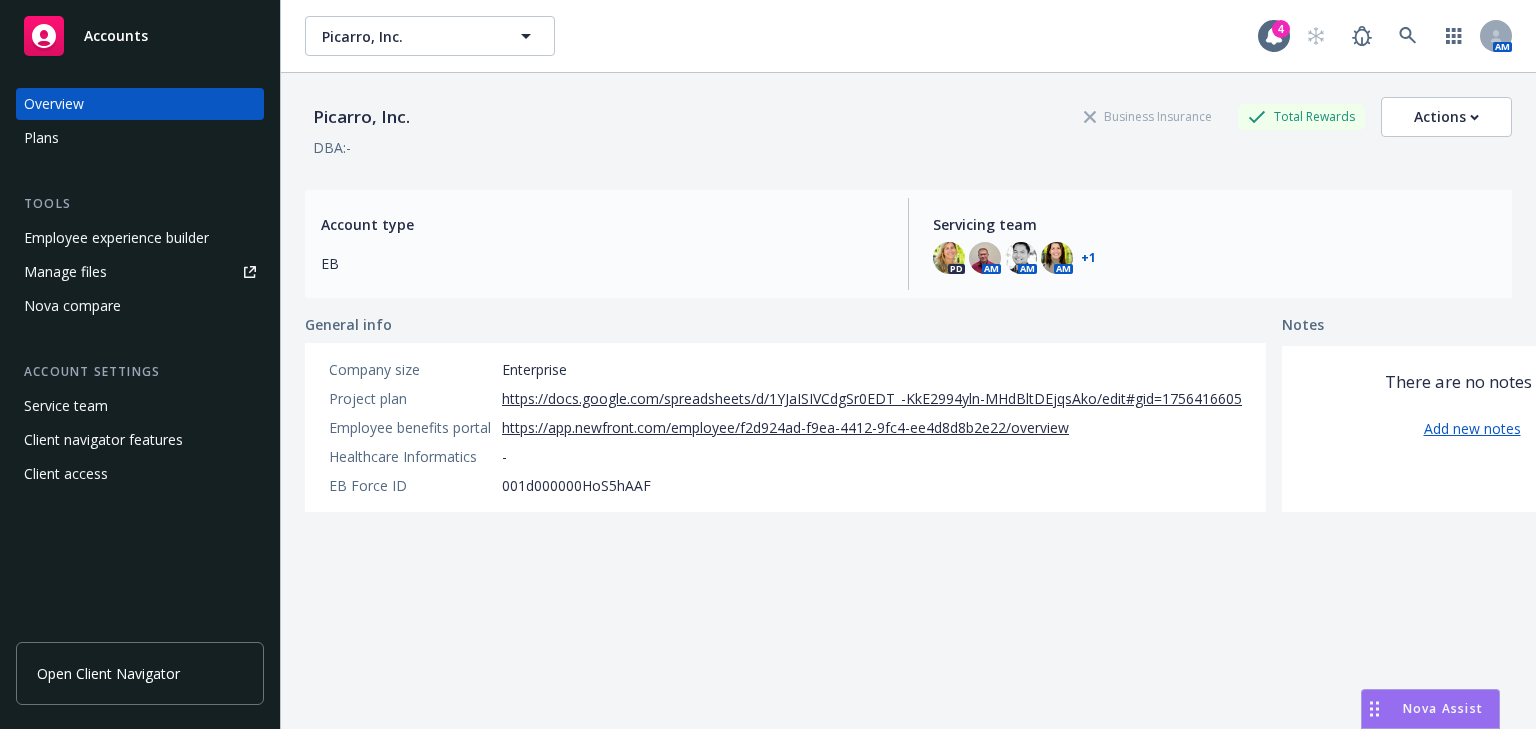 click on "Plans" at bounding box center [41, 138] 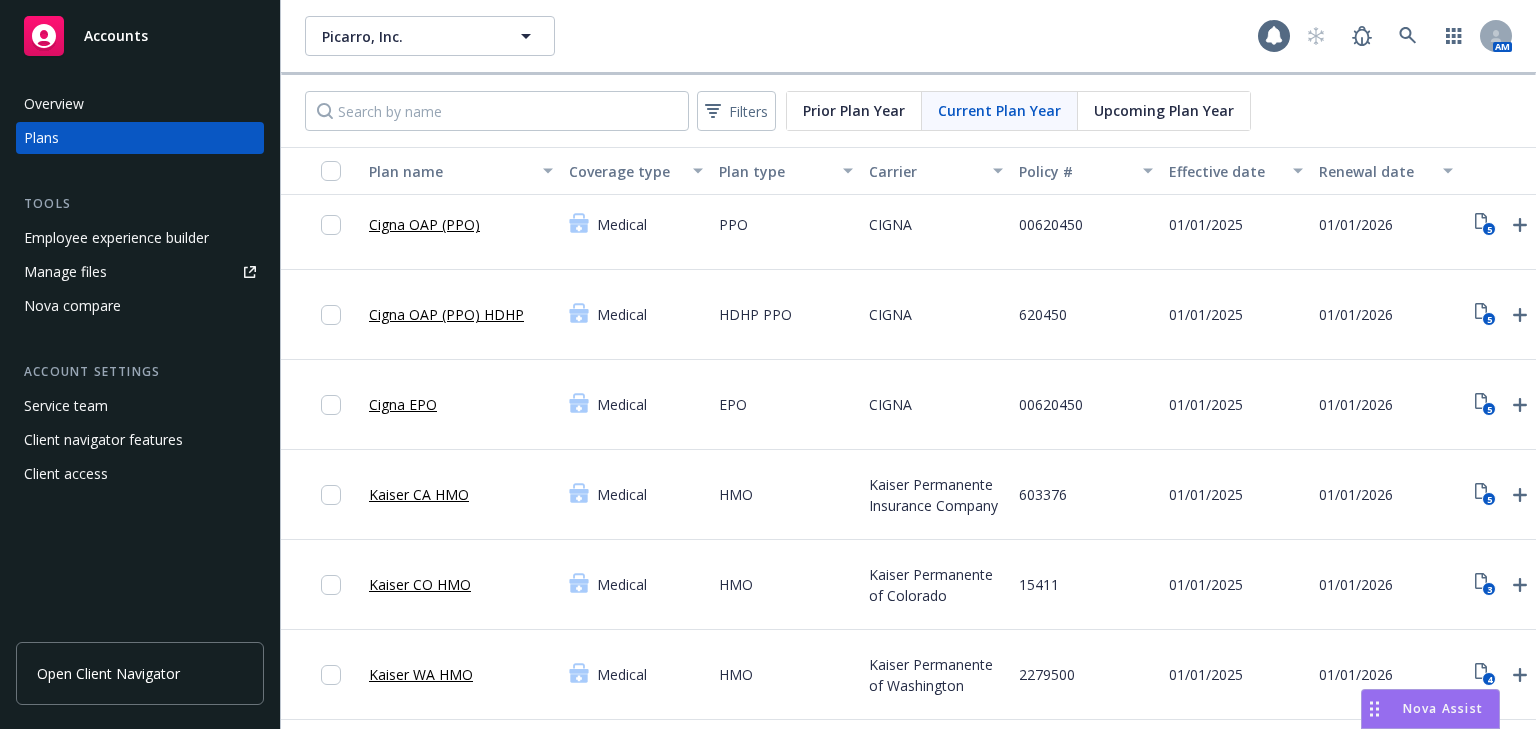 scroll, scrollTop: 19, scrollLeft: 0, axis: vertical 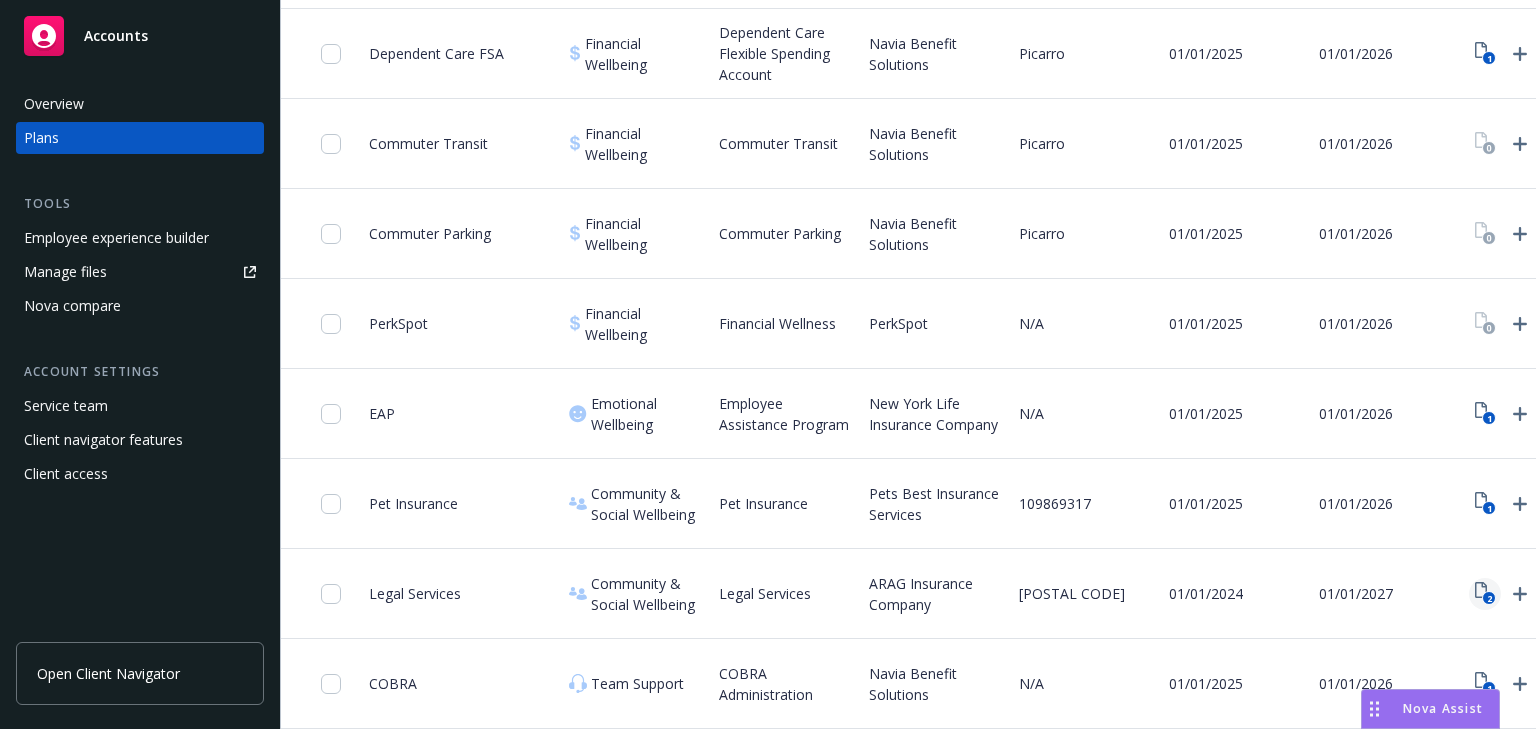 click 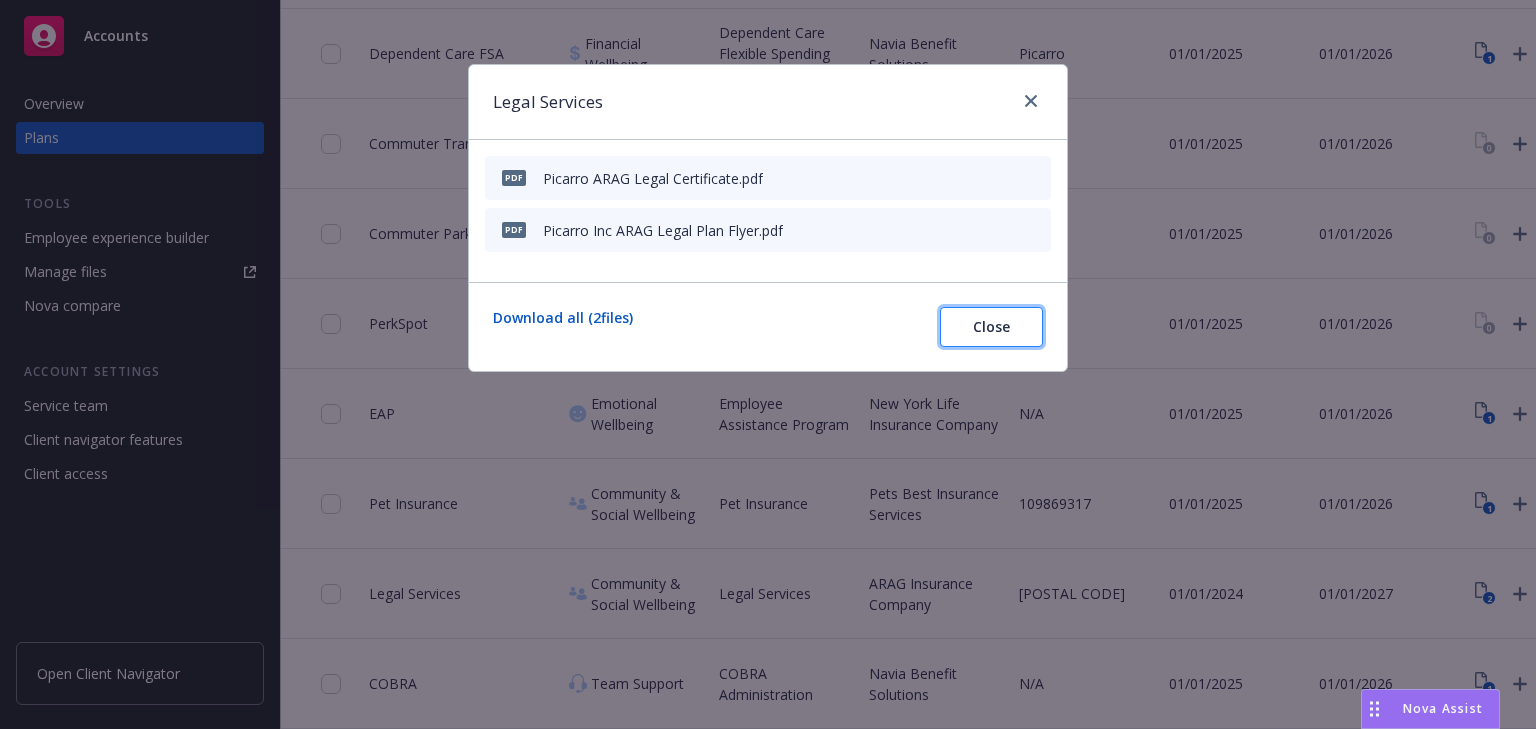 click on "Close" at bounding box center [991, 326] 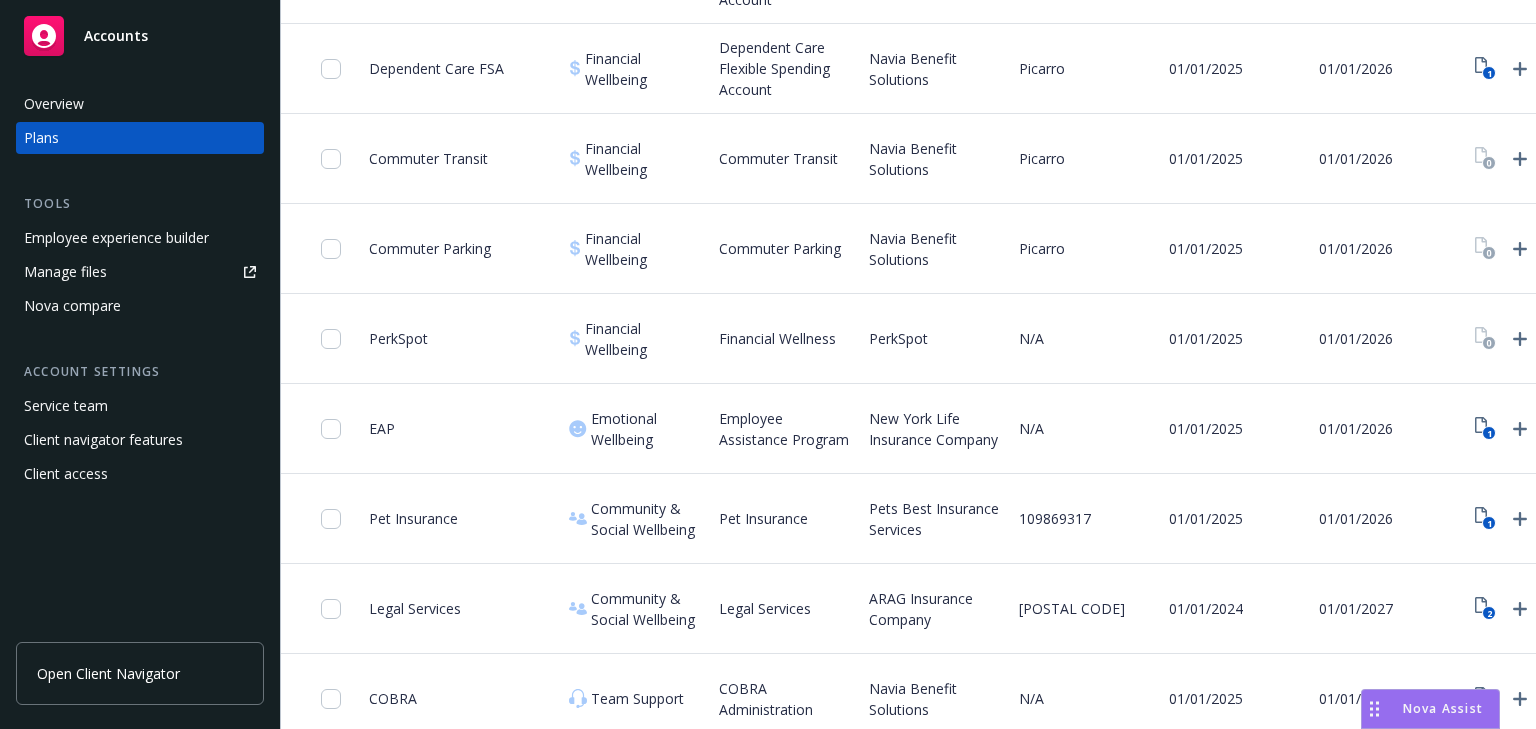 scroll, scrollTop: 0, scrollLeft: 0, axis: both 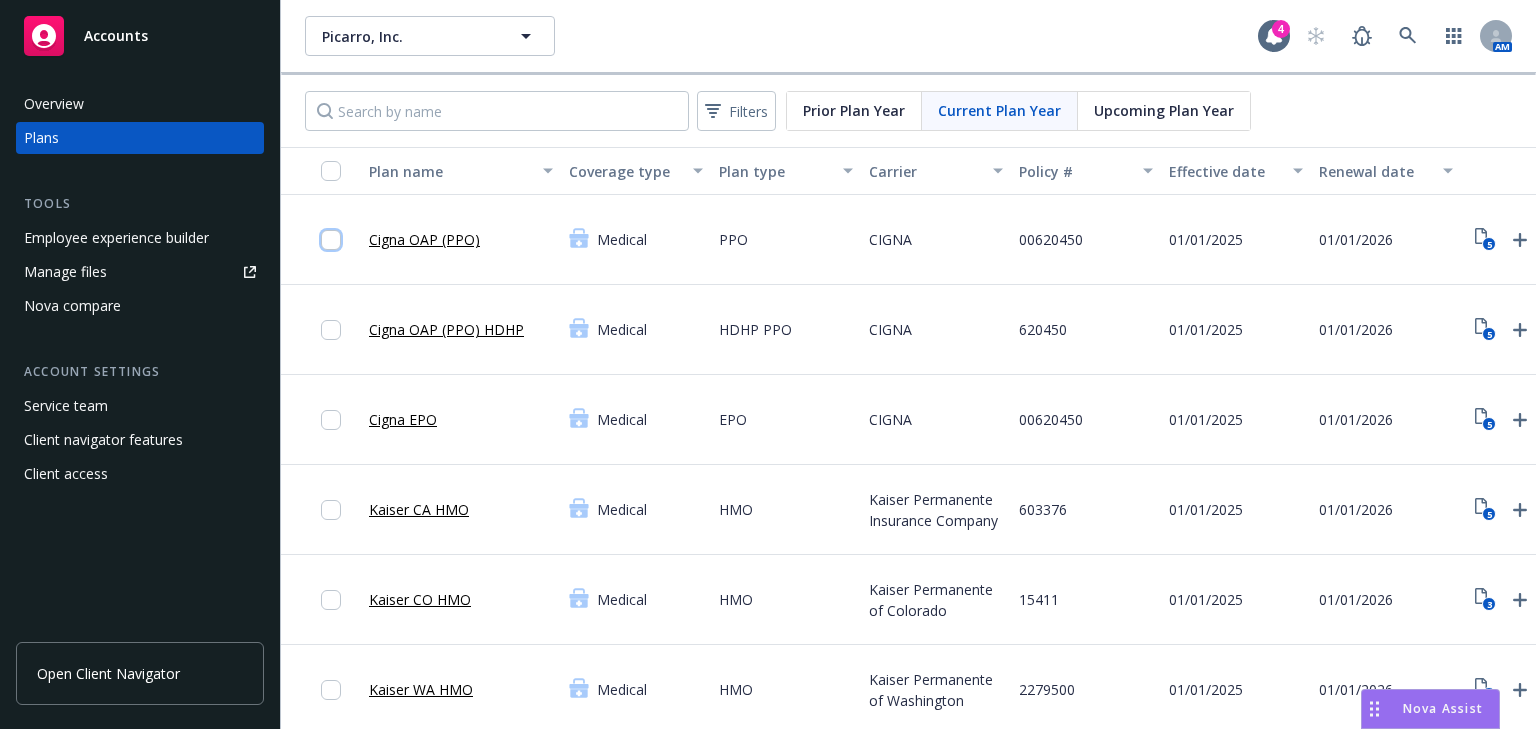 click at bounding box center (331, 240) 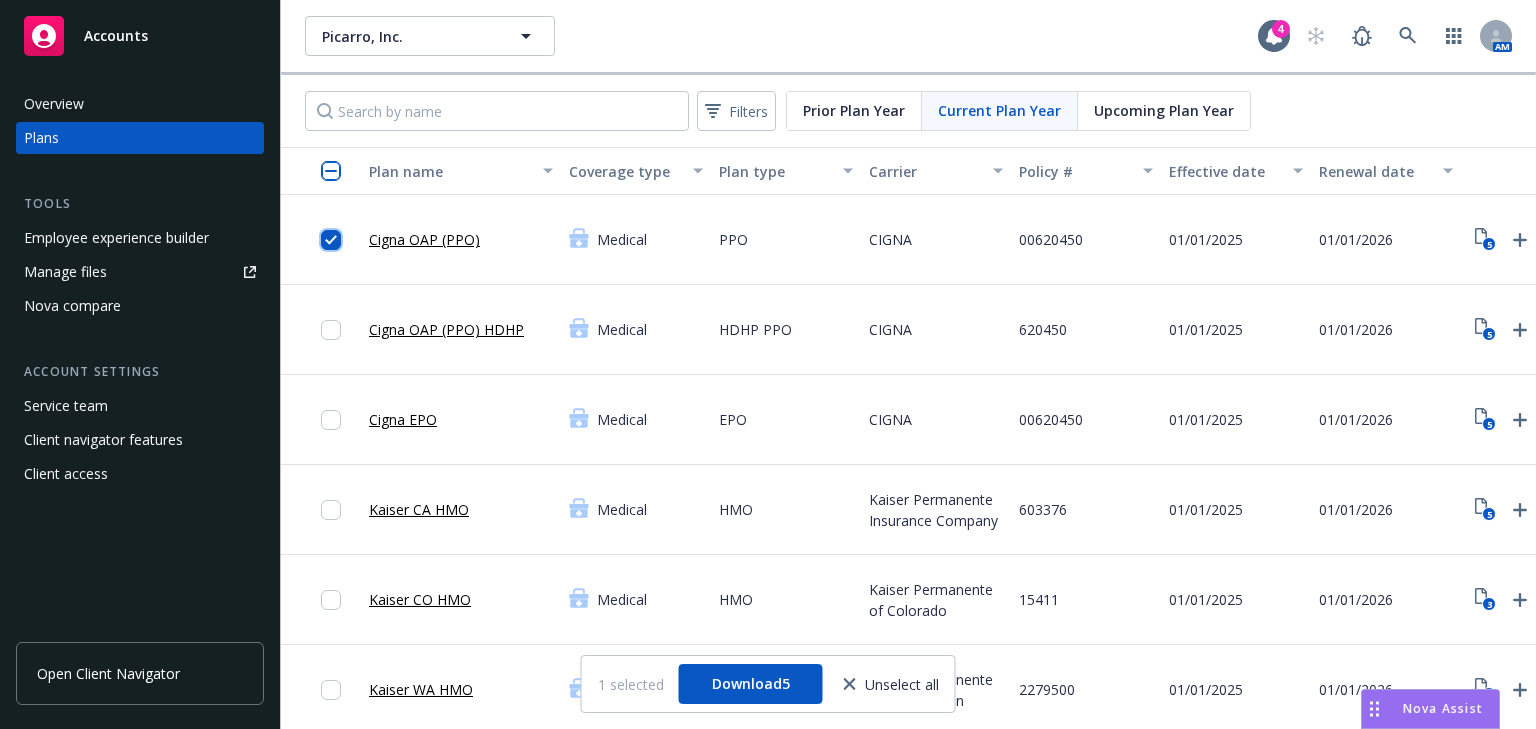 click at bounding box center [331, 240] 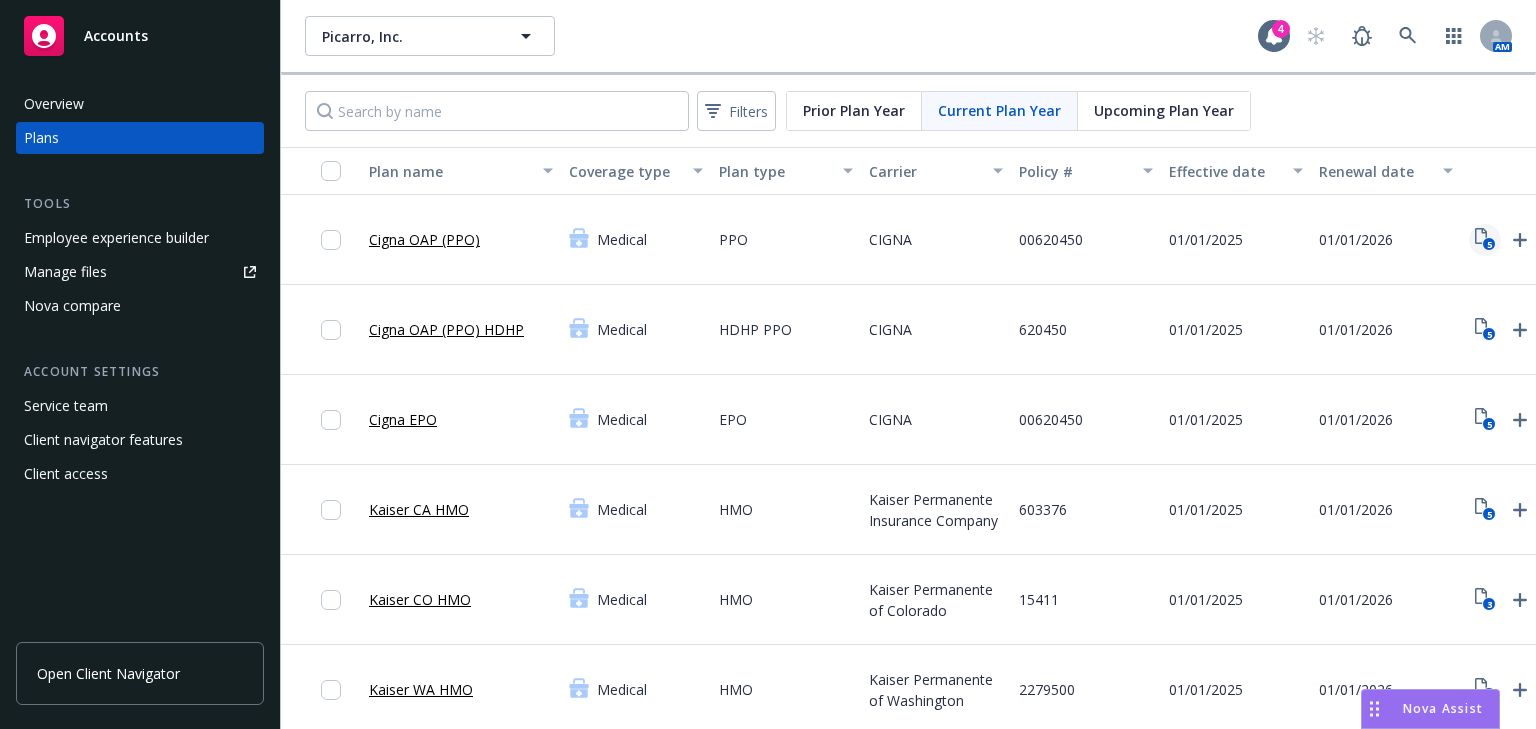click on "5" 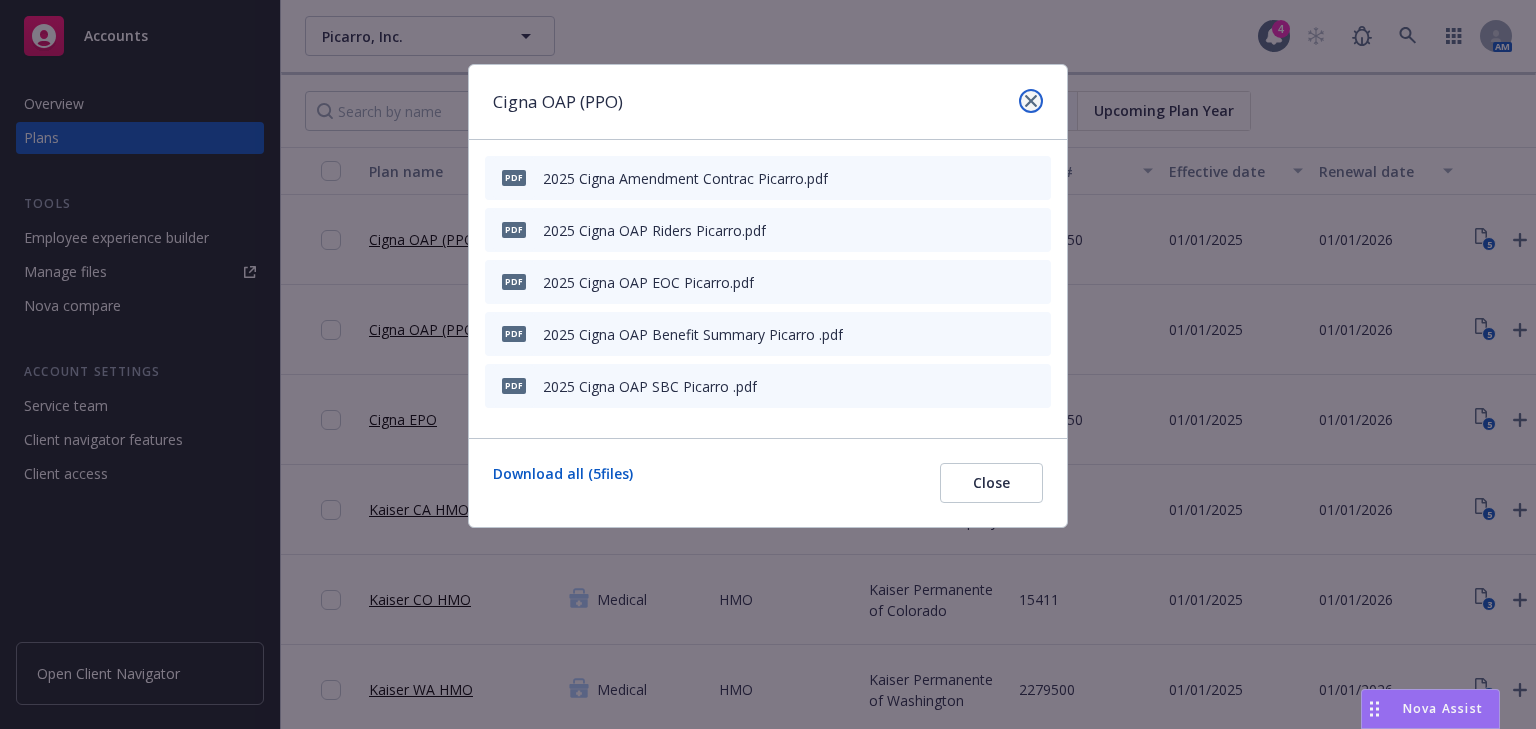 click 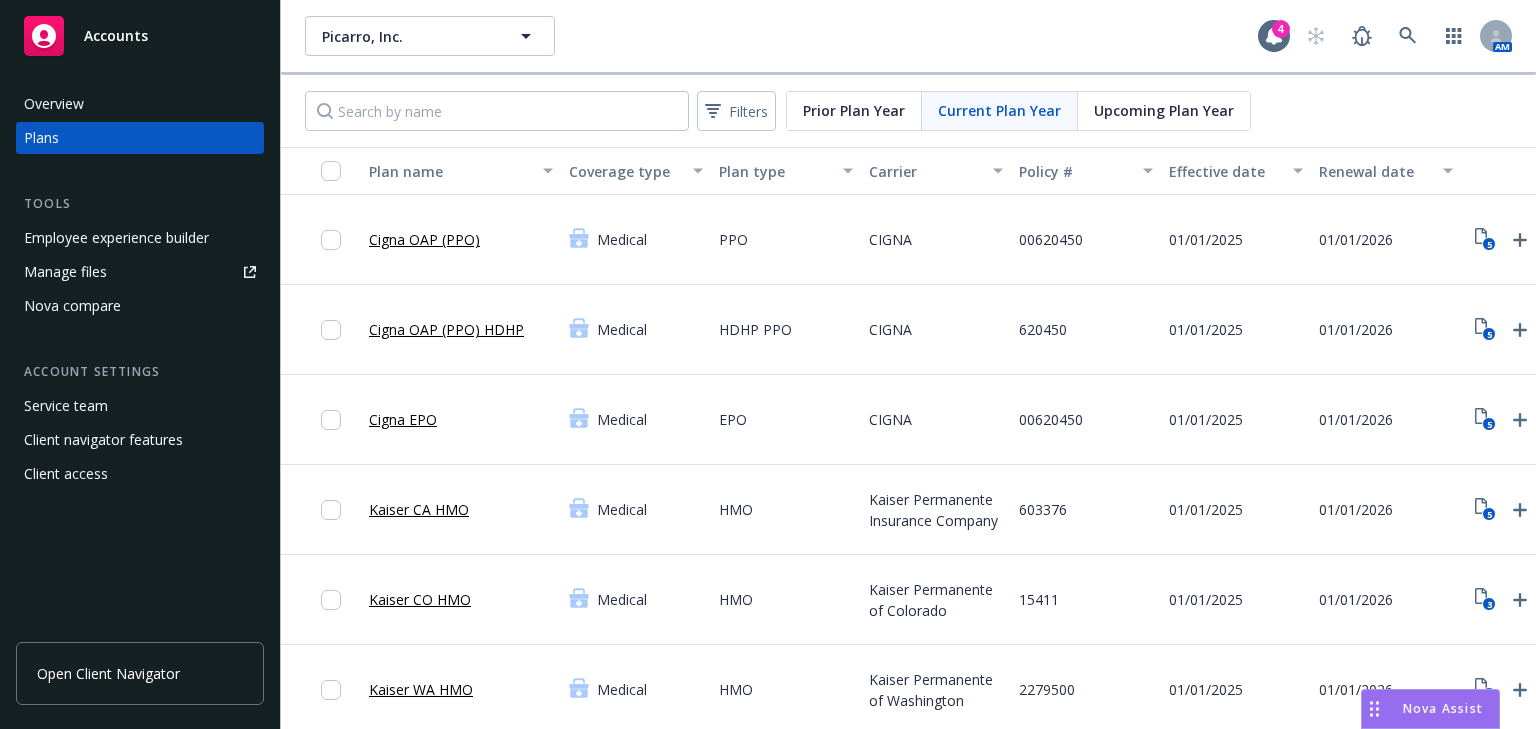click on "Employee experience builder" at bounding box center (116, 238) 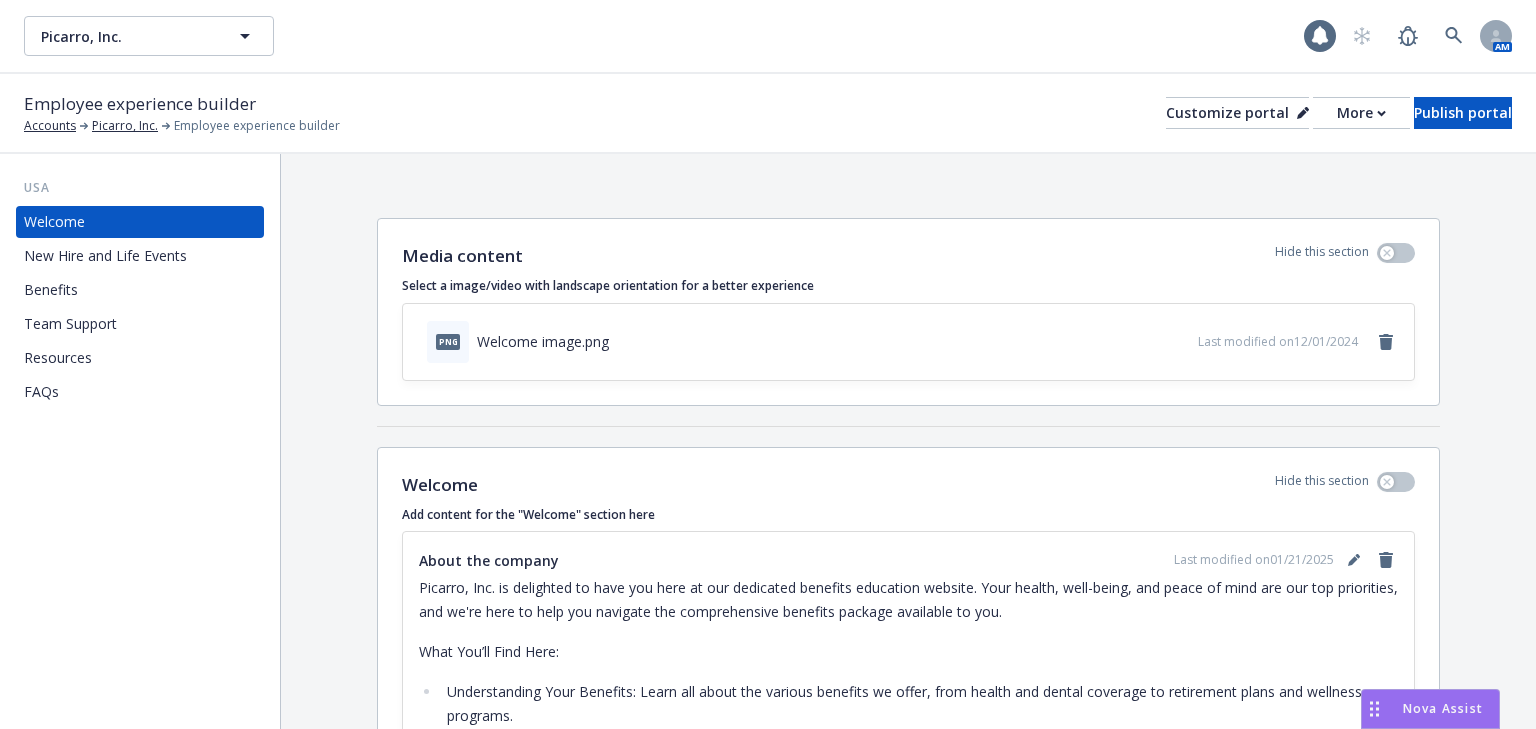 scroll, scrollTop: 0, scrollLeft: 0, axis: both 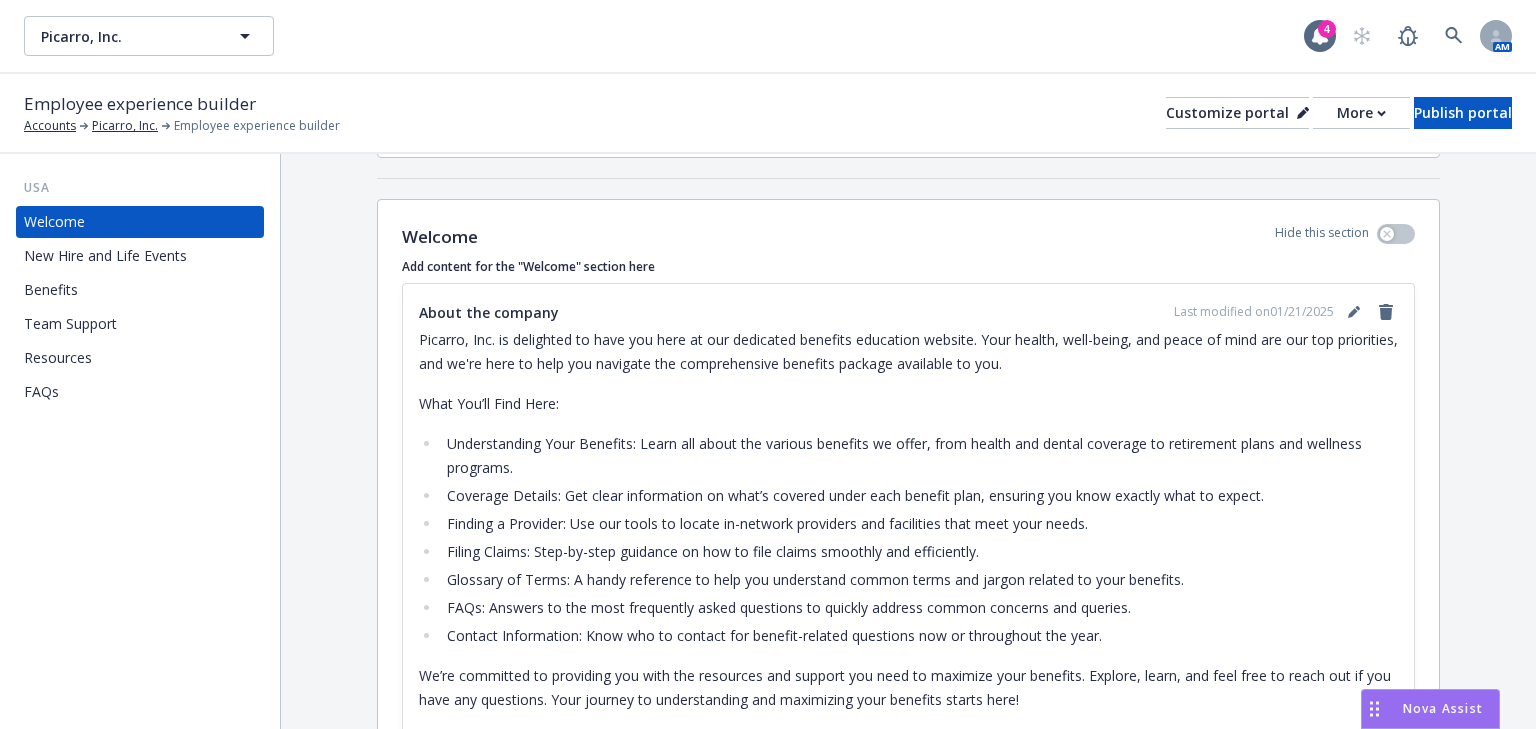 click on "Benefits" at bounding box center (51, 290) 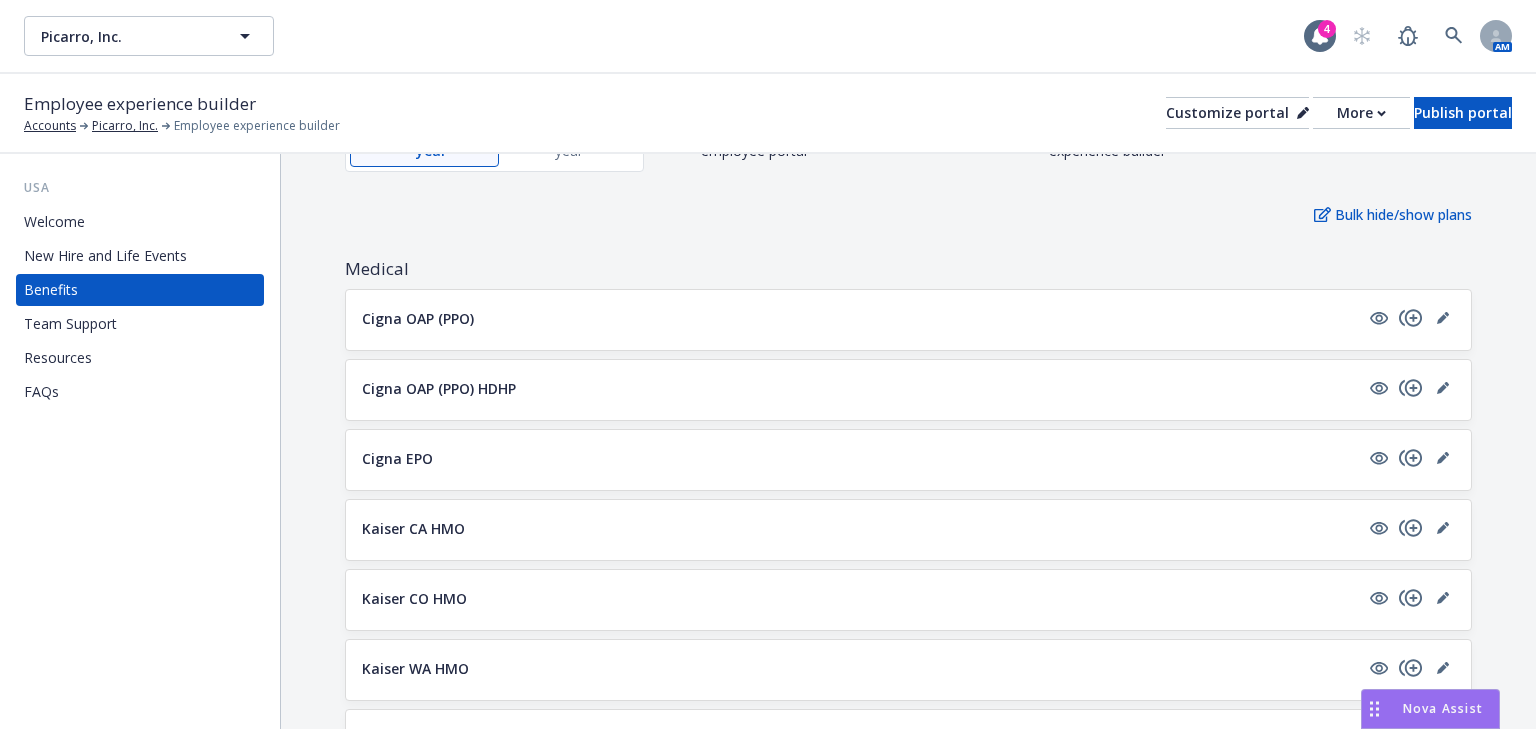 scroll, scrollTop: 240, scrollLeft: 0, axis: vertical 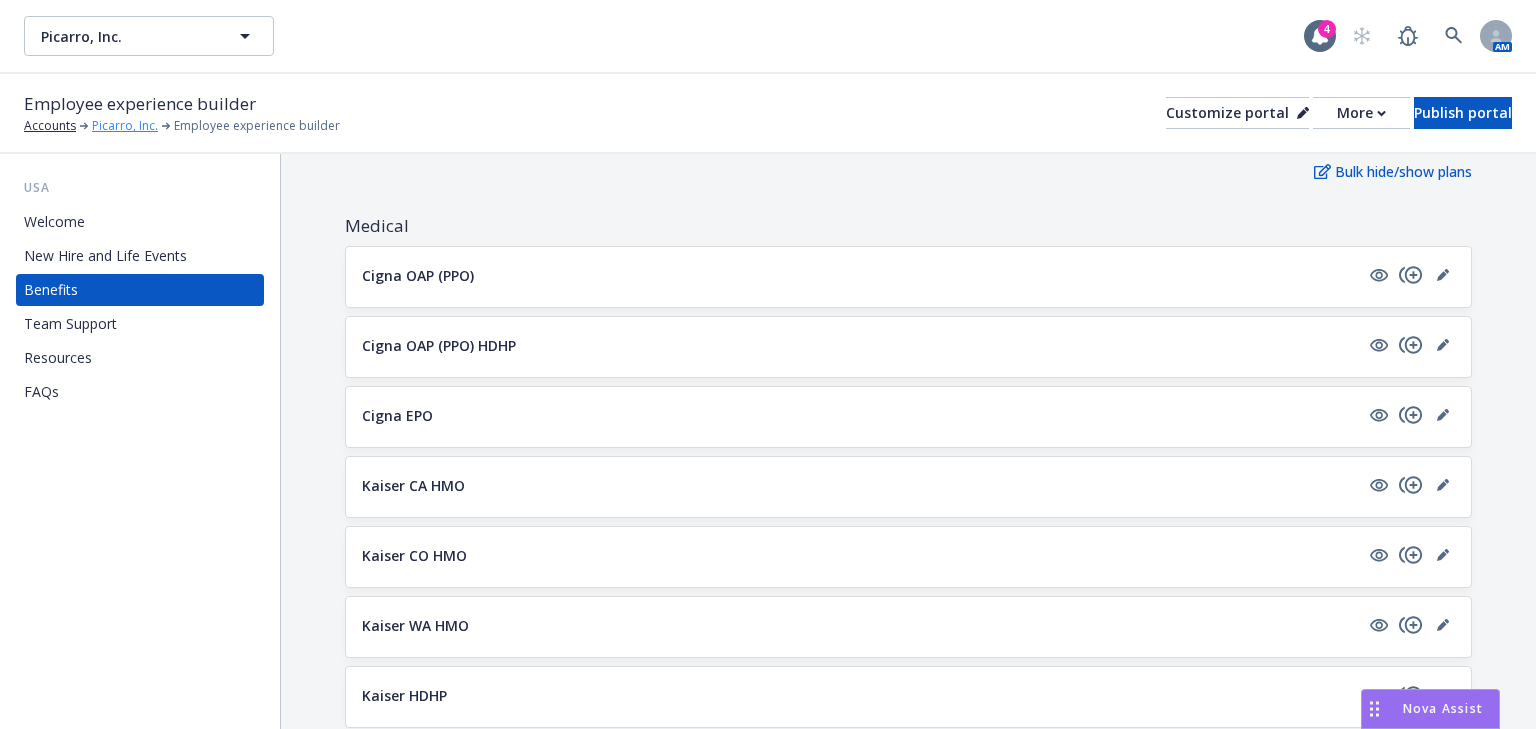 click on "Picarro, Inc." at bounding box center [125, 126] 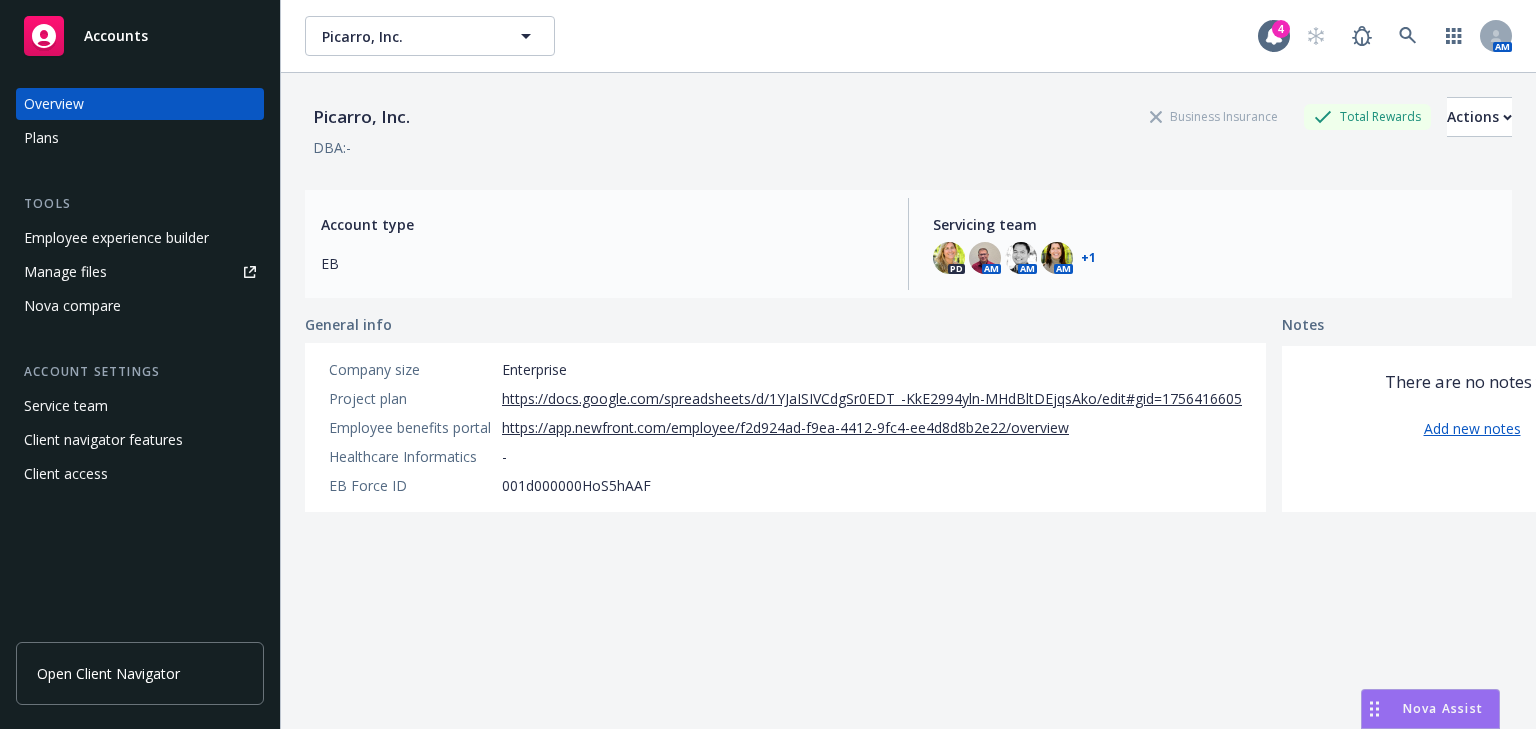 click on "Plans" at bounding box center [41, 138] 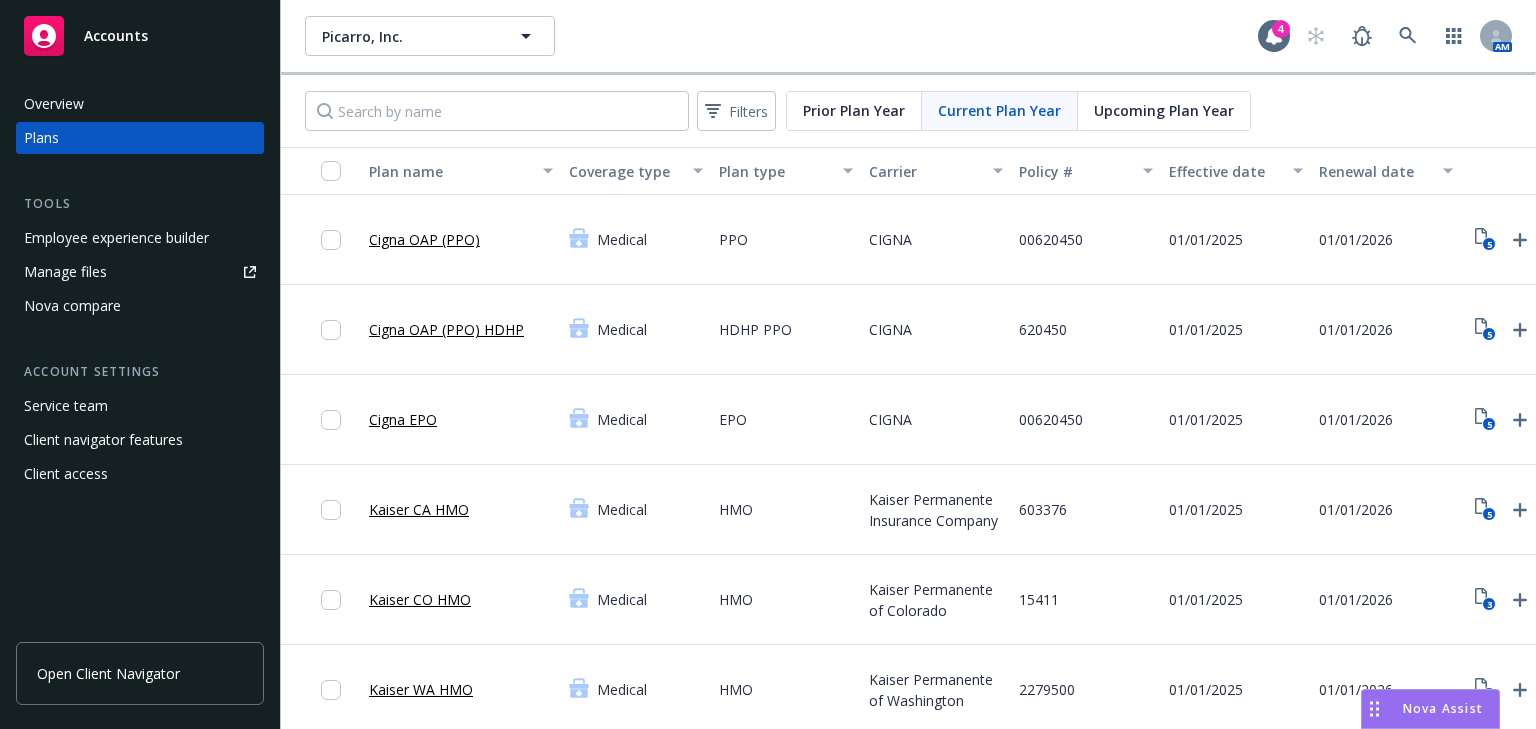 click on "Manage files" at bounding box center [65, 272] 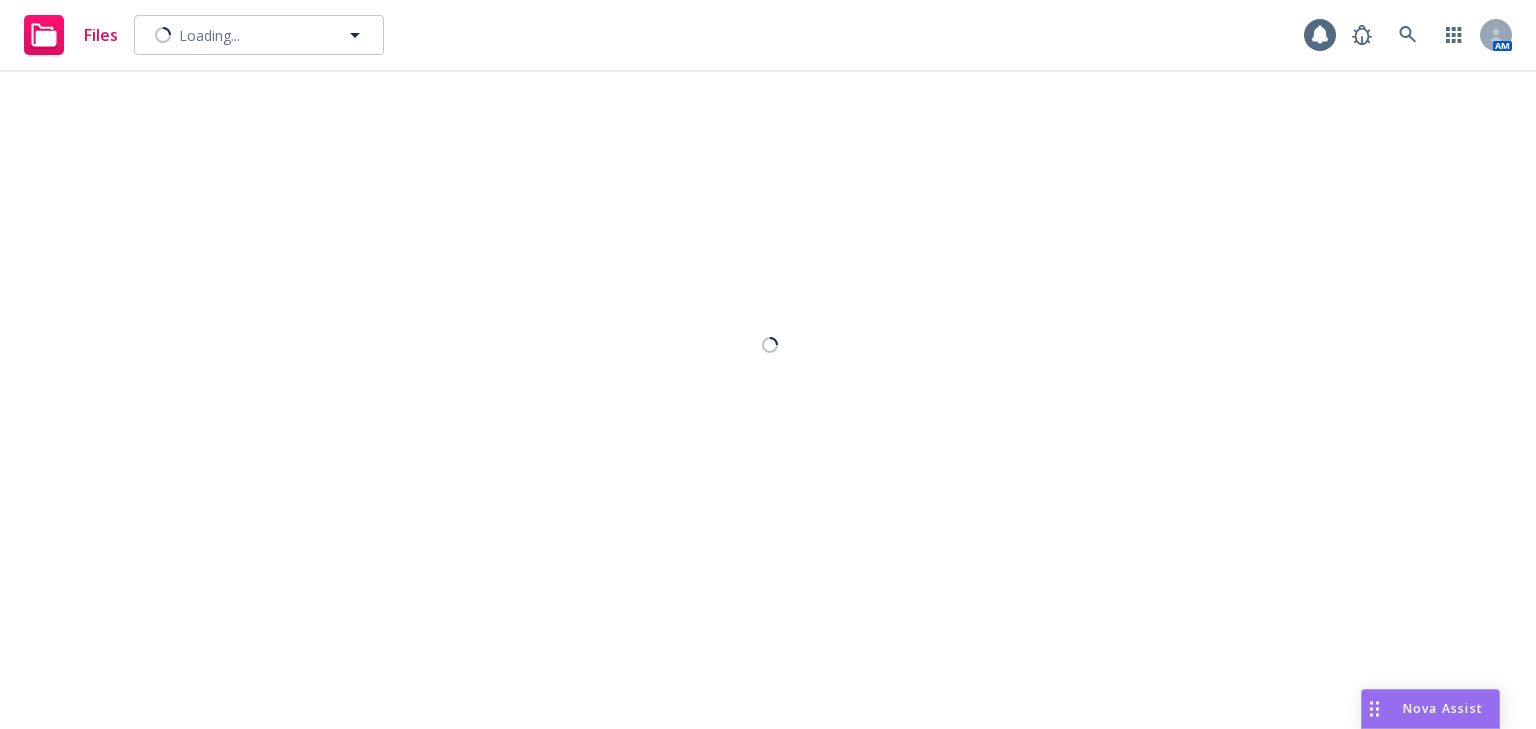scroll, scrollTop: 0, scrollLeft: 0, axis: both 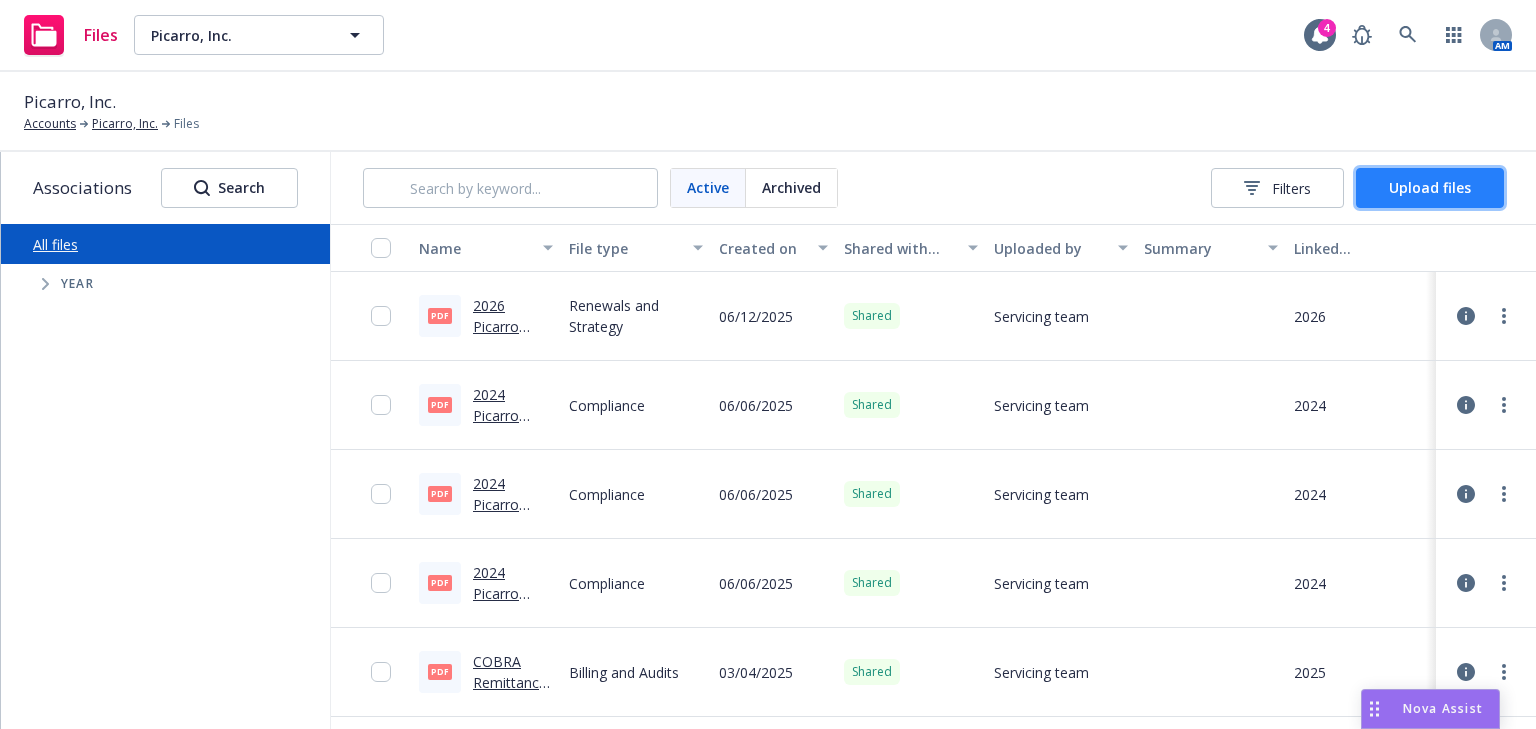 click on "Upload files" at bounding box center [1430, 187] 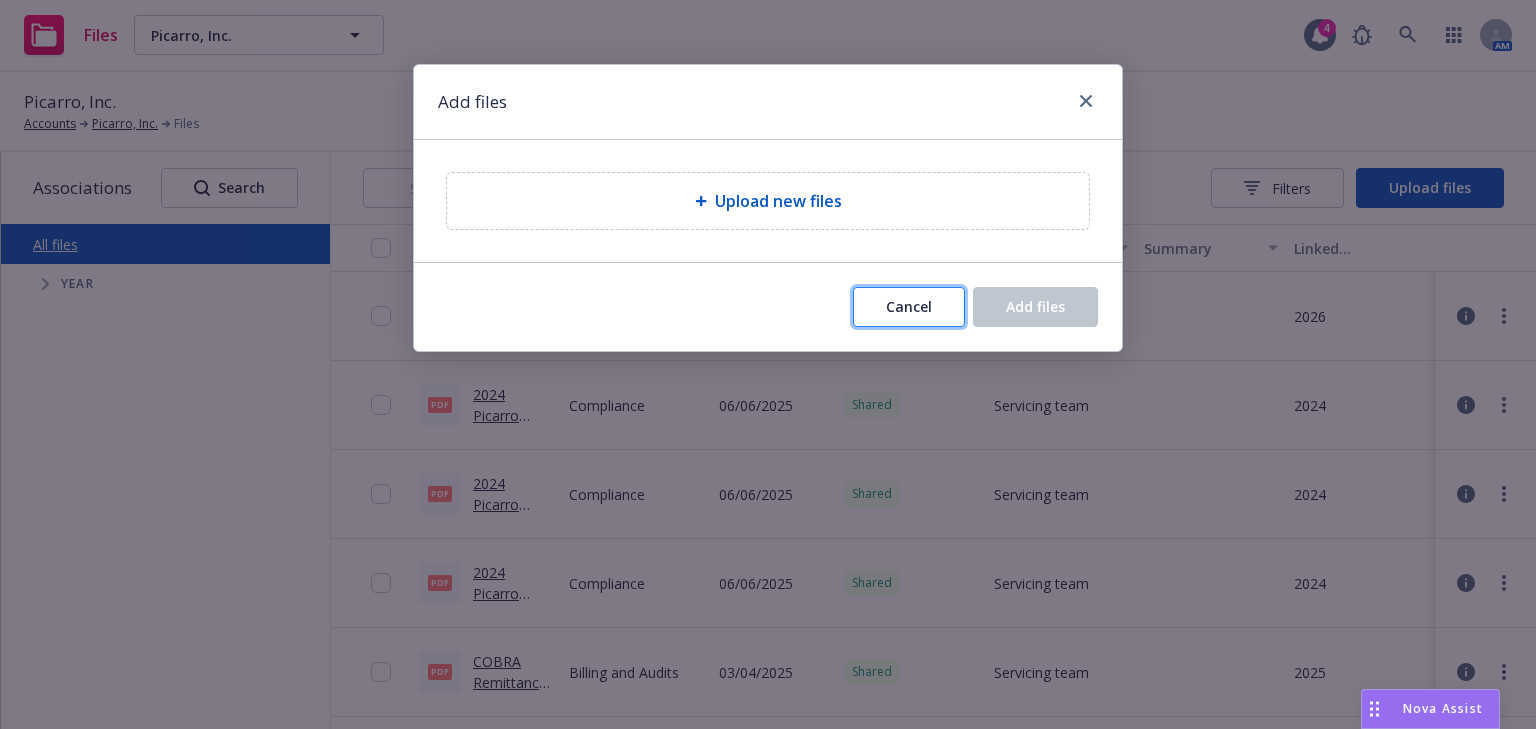 click on "Cancel" at bounding box center [909, 306] 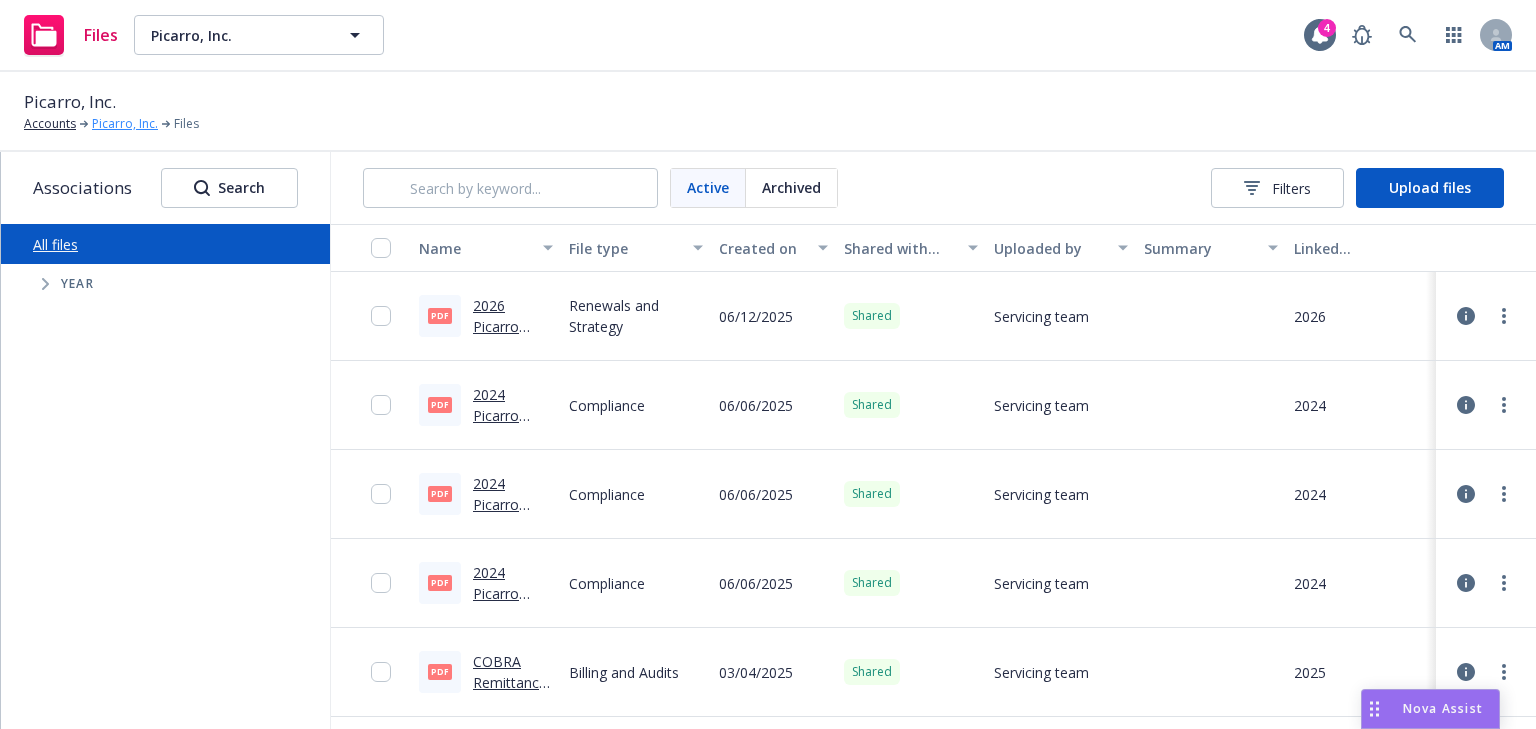 click on "Picarro, Inc." at bounding box center [125, 124] 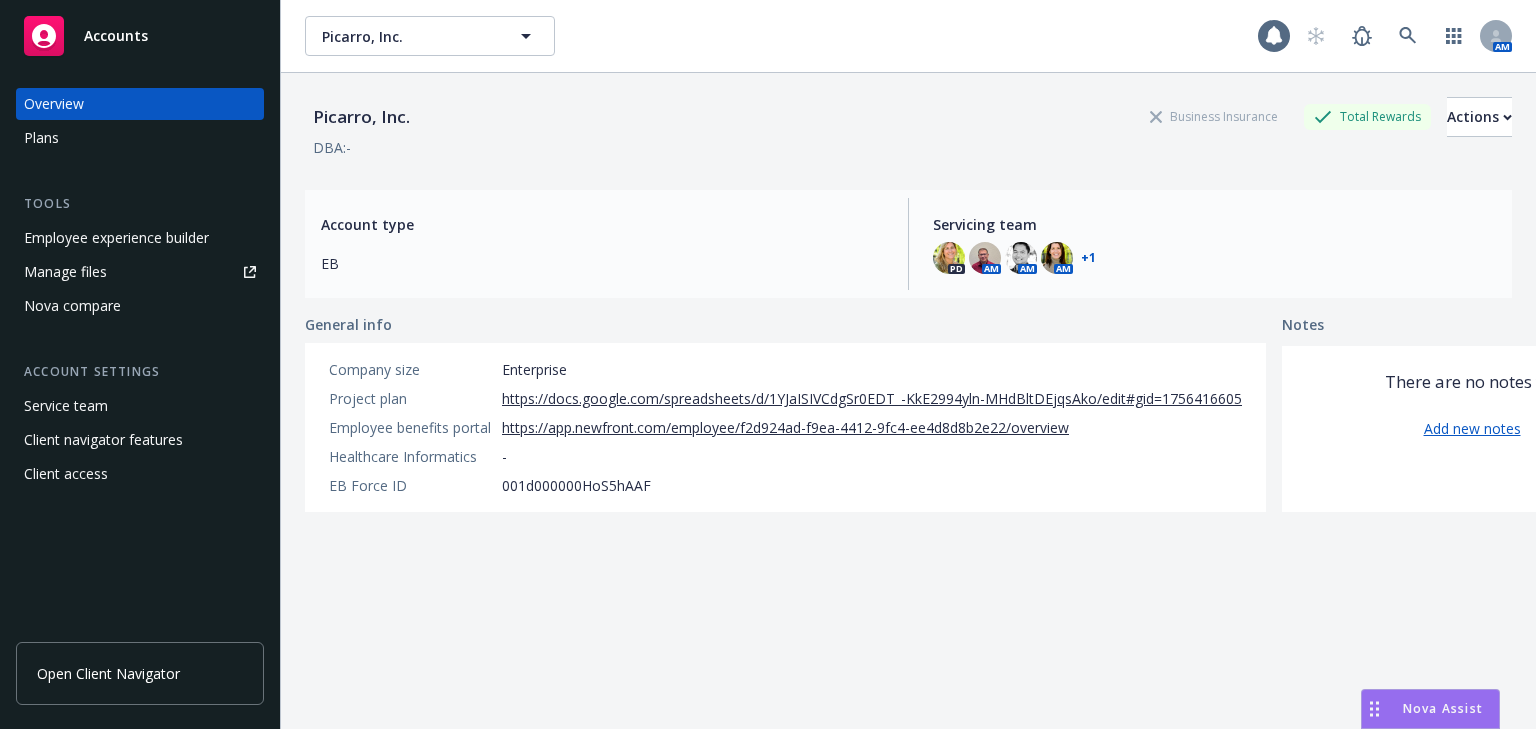 scroll, scrollTop: 0, scrollLeft: 0, axis: both 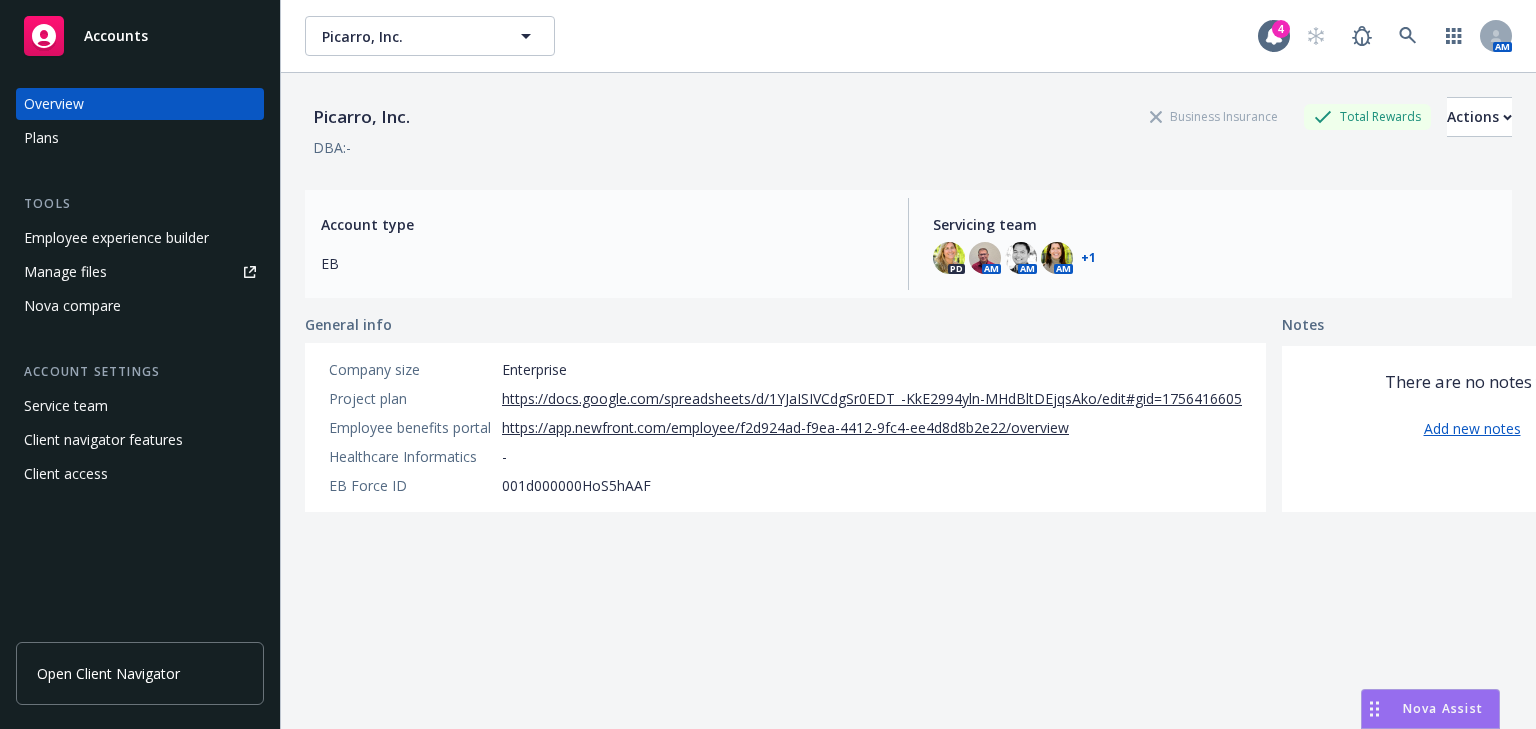click on "Plans" at bounding box center (41, 138) 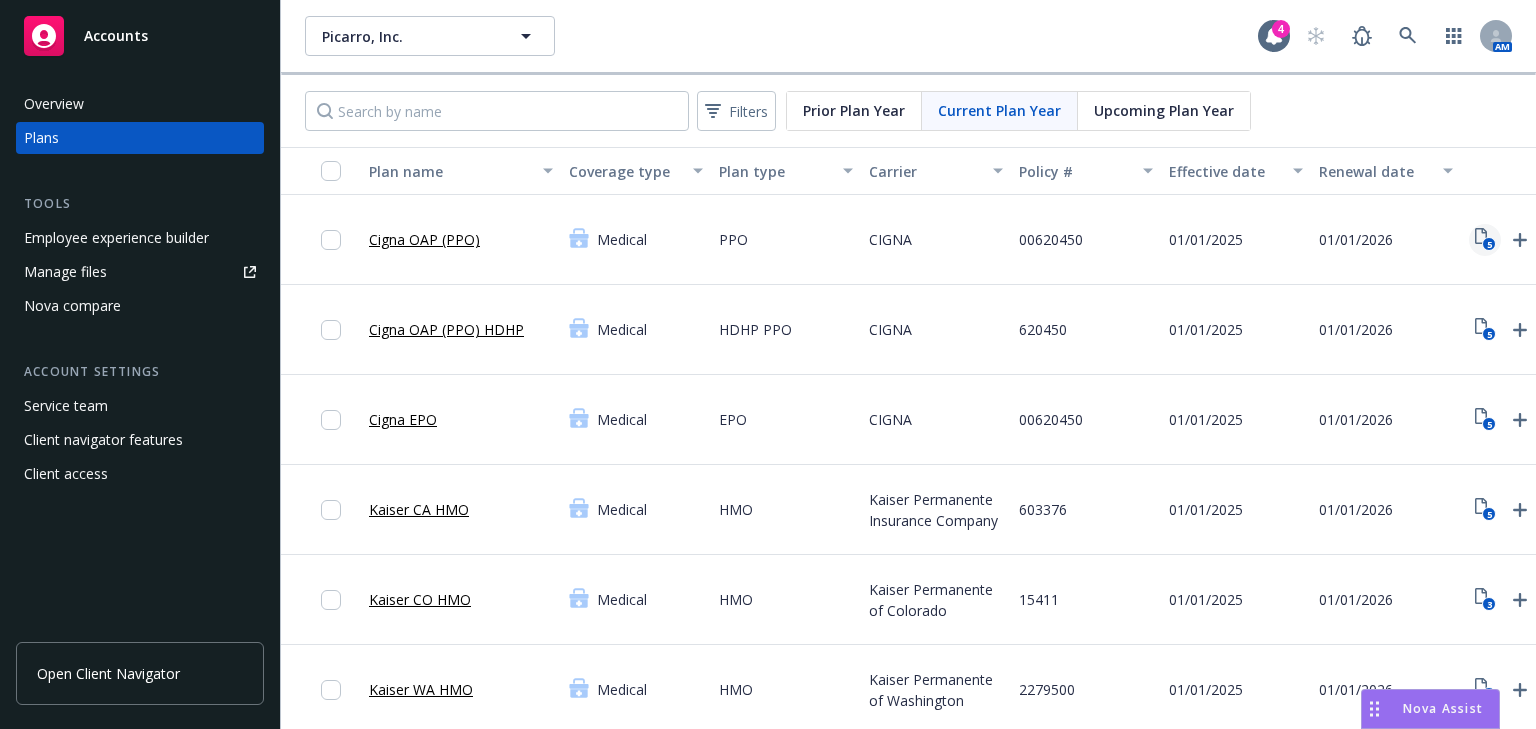 click on "5" 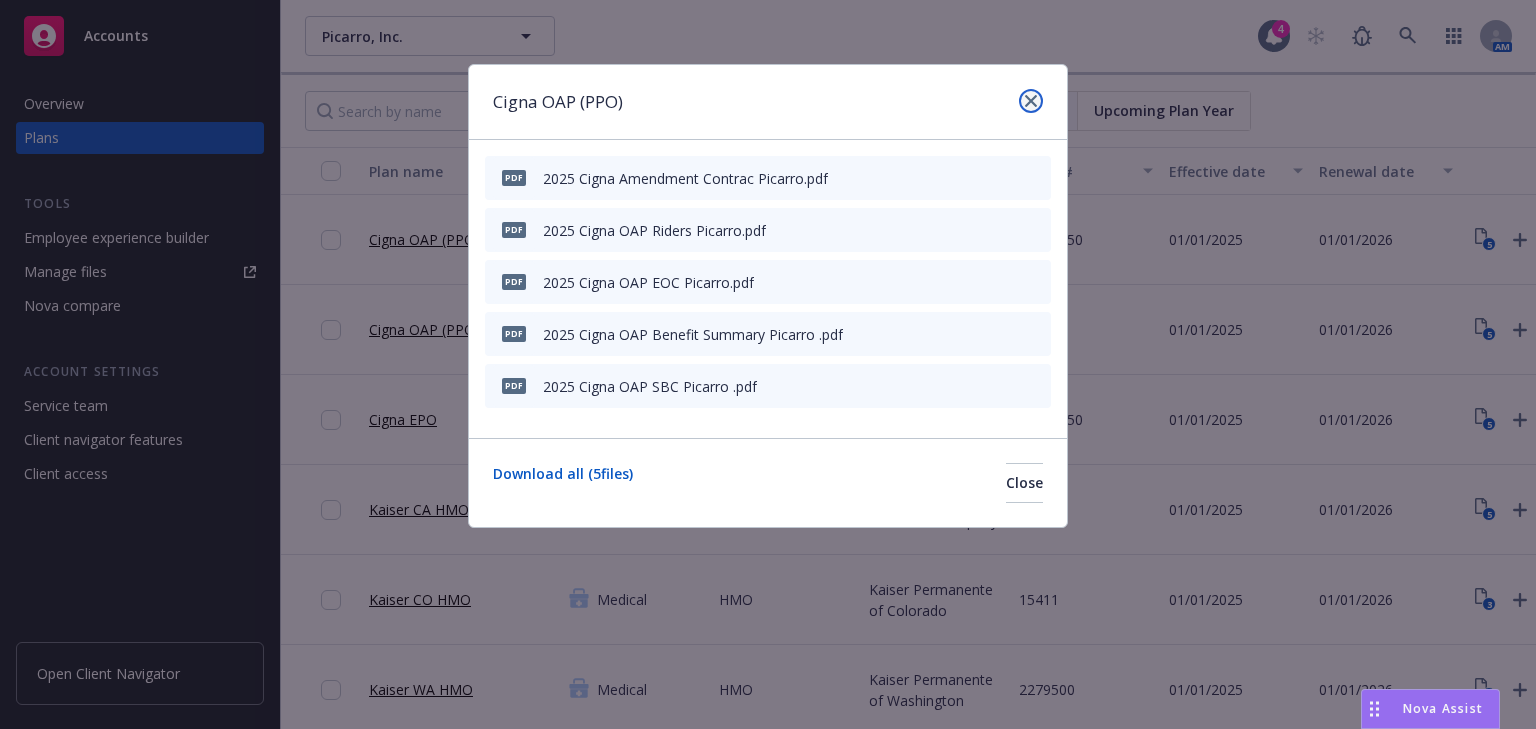 click 